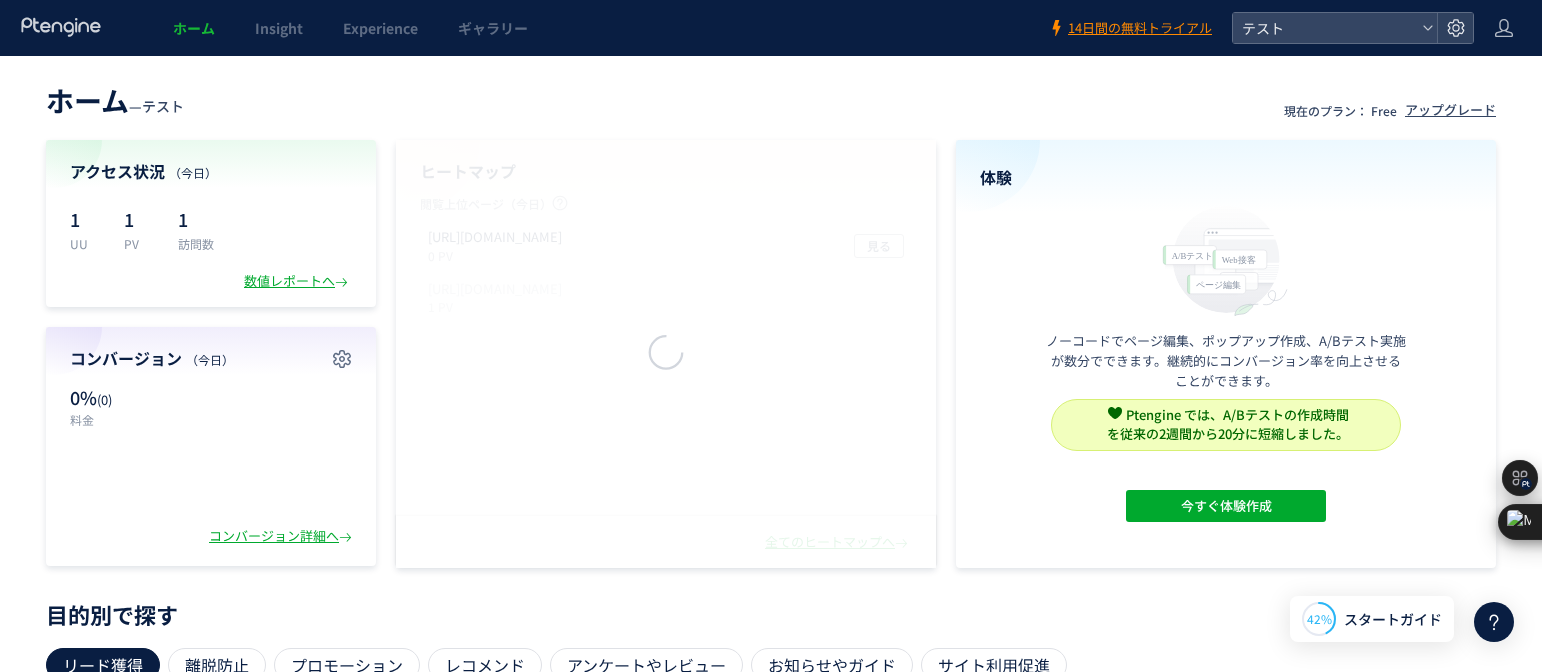 scroll, scrollTop: 0, scrollLeft: 0, axis: both 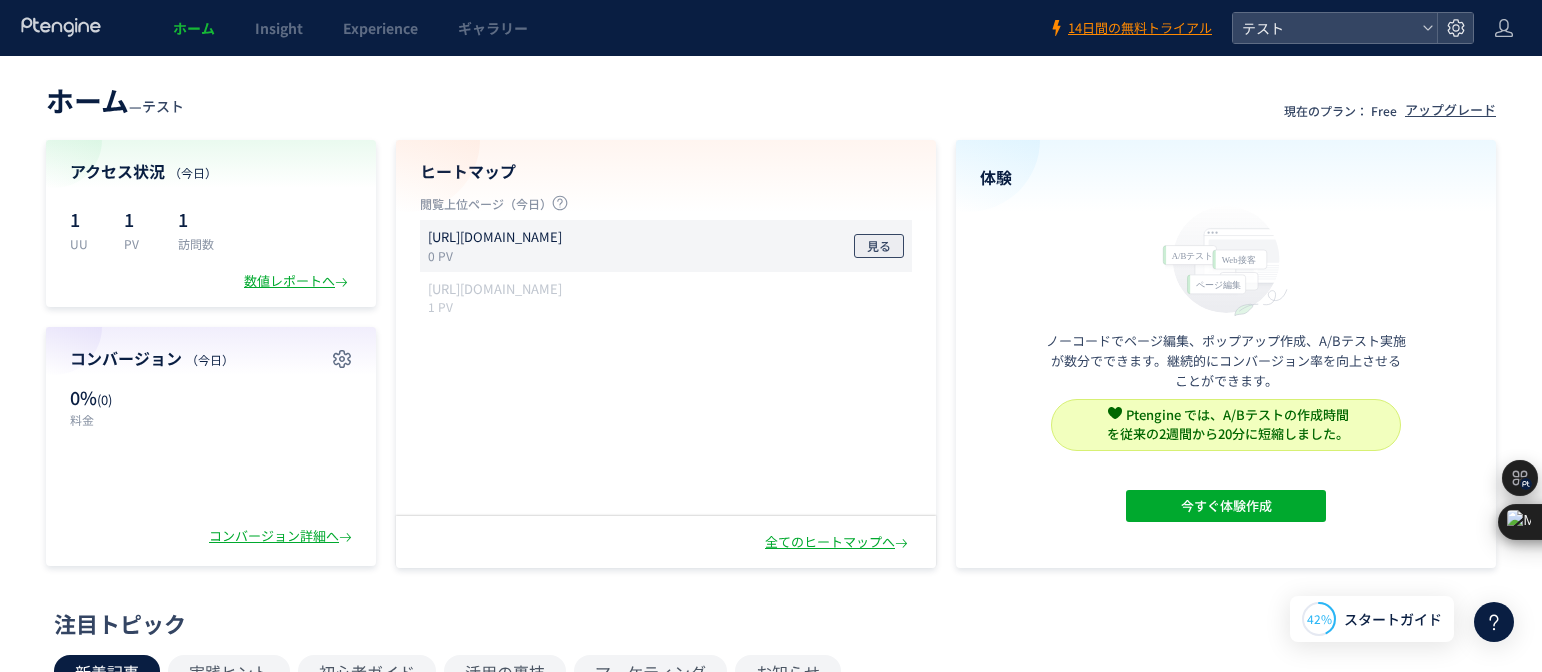 click on "見る" at bounding box center (879, 246) 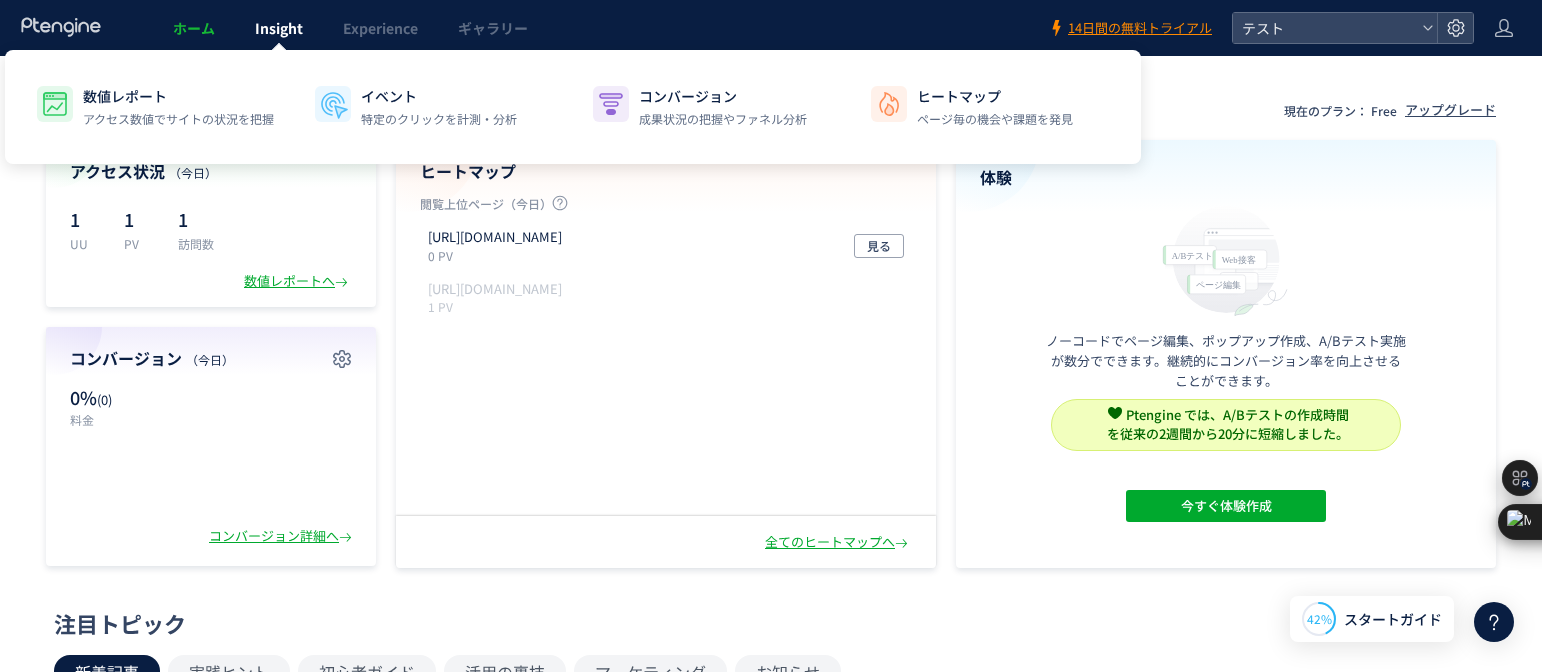 click on "Insight" 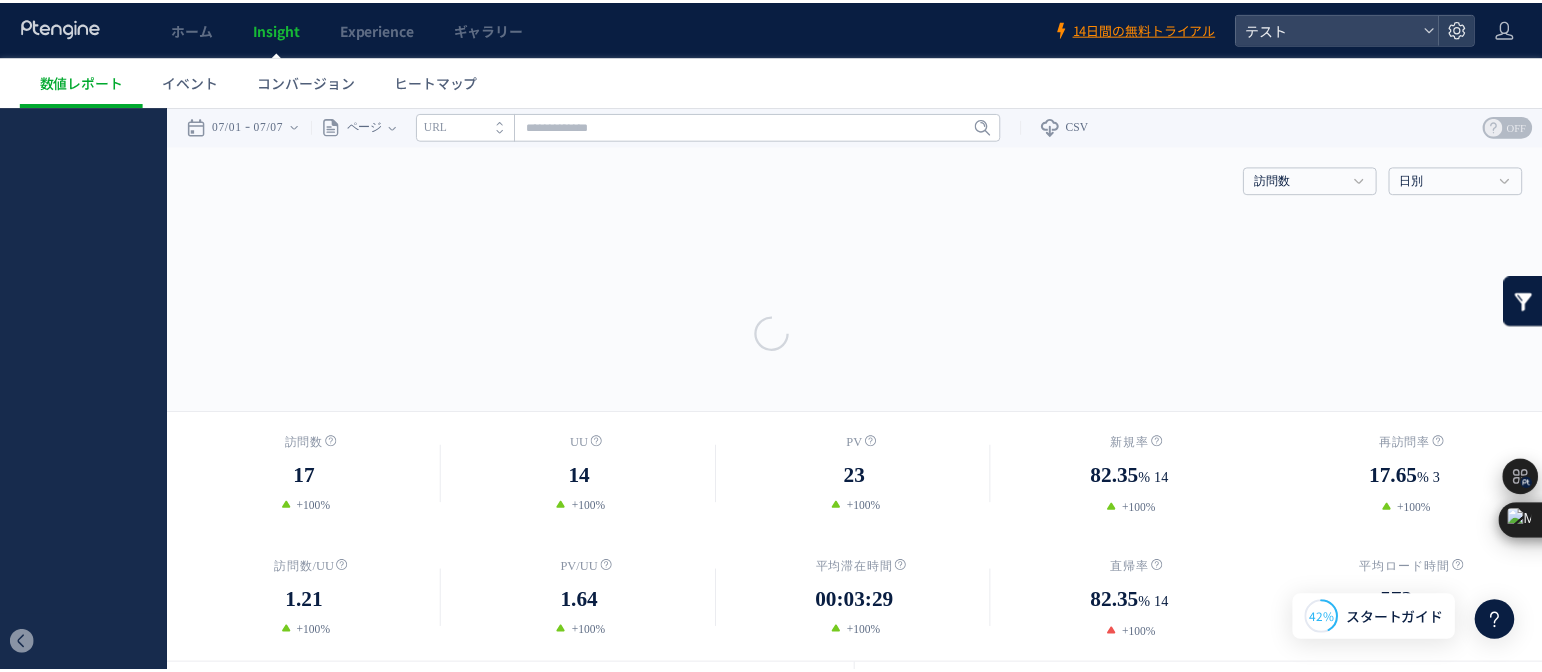 scroll, scrollTop: 0, scrollLeft: 0, axis: both 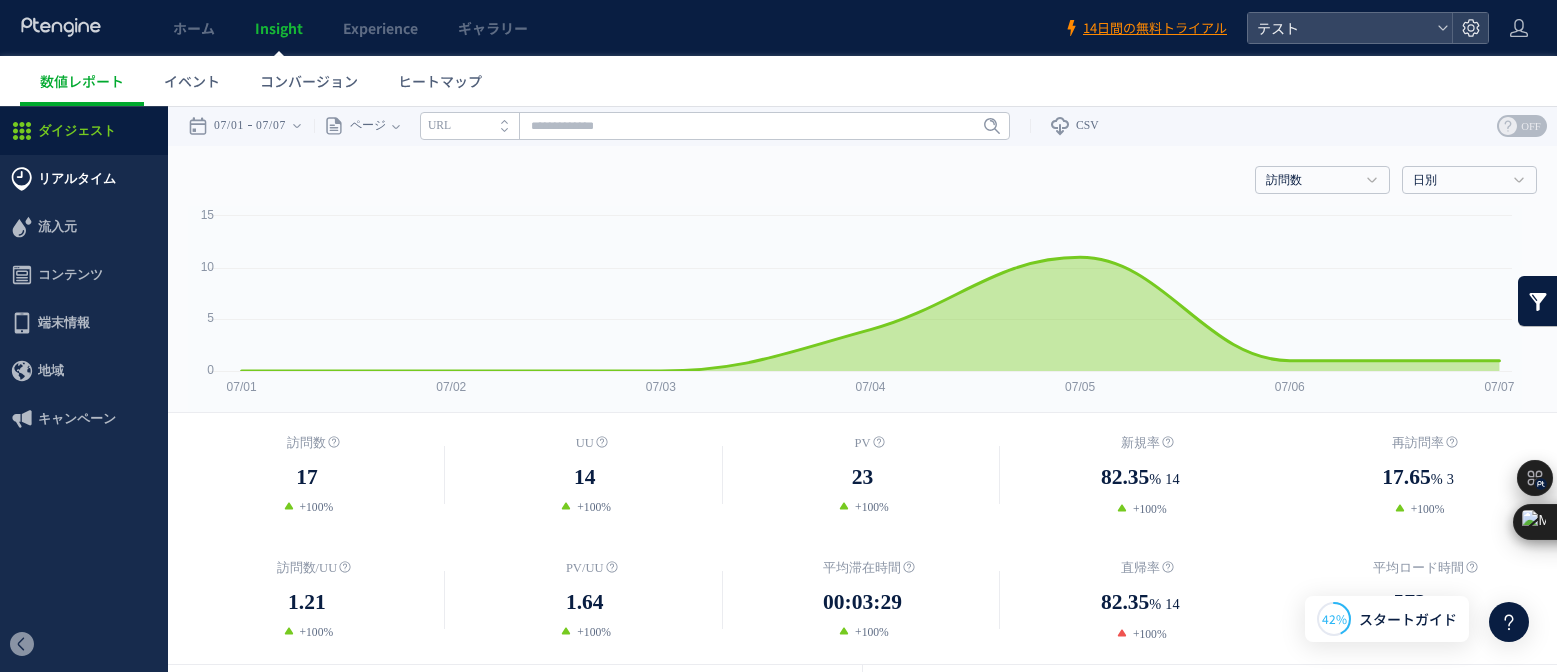 click on "リアルタイム" at bounding box center (77, 179) 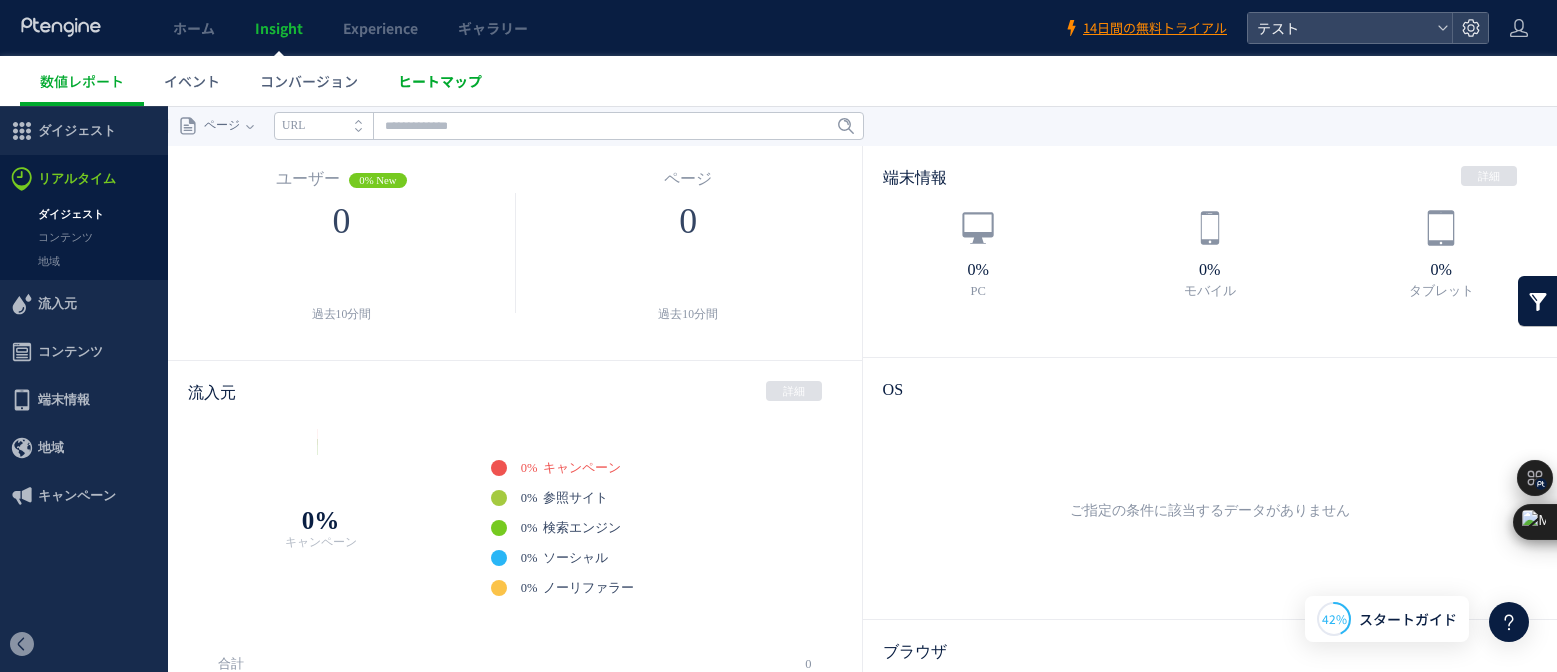 click on "ヒートマップ" at bounding box center [440, 81] 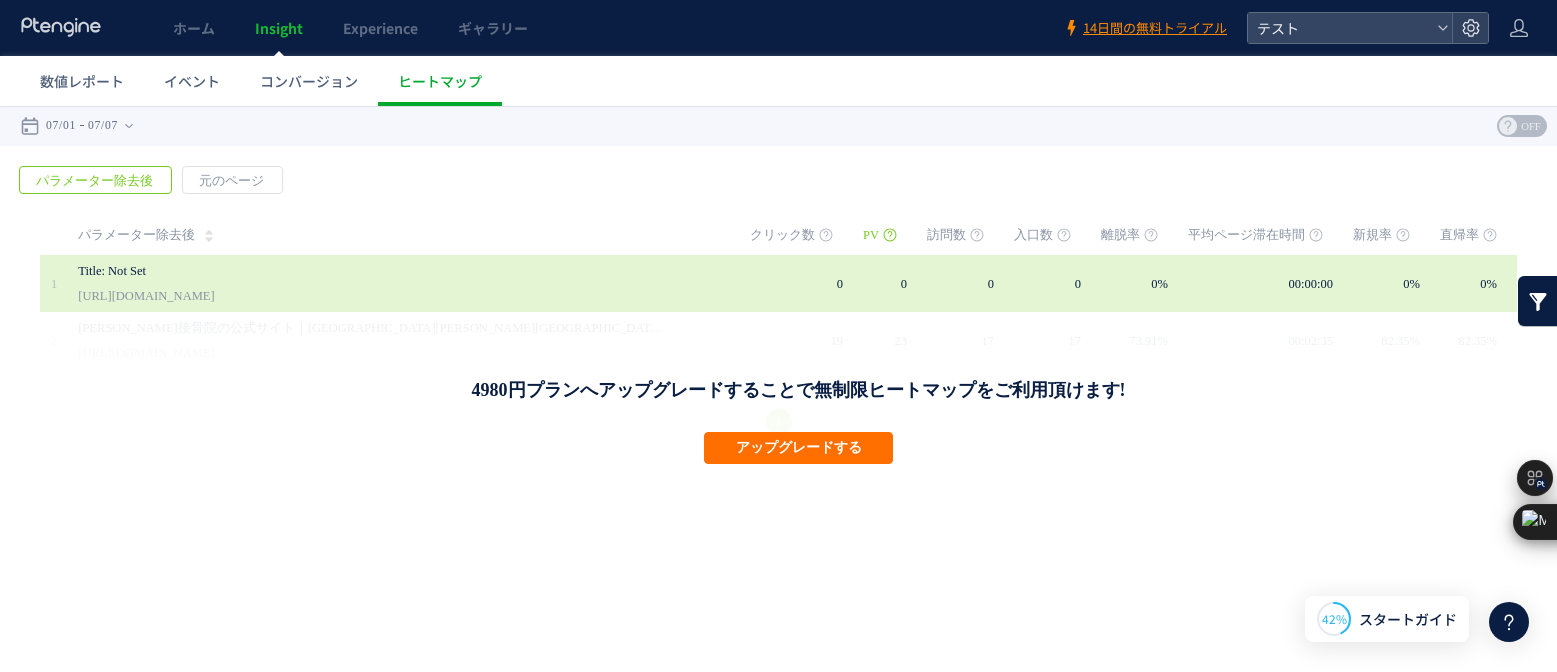 click on "Title: Not Set" at bounding box center [373, 271] 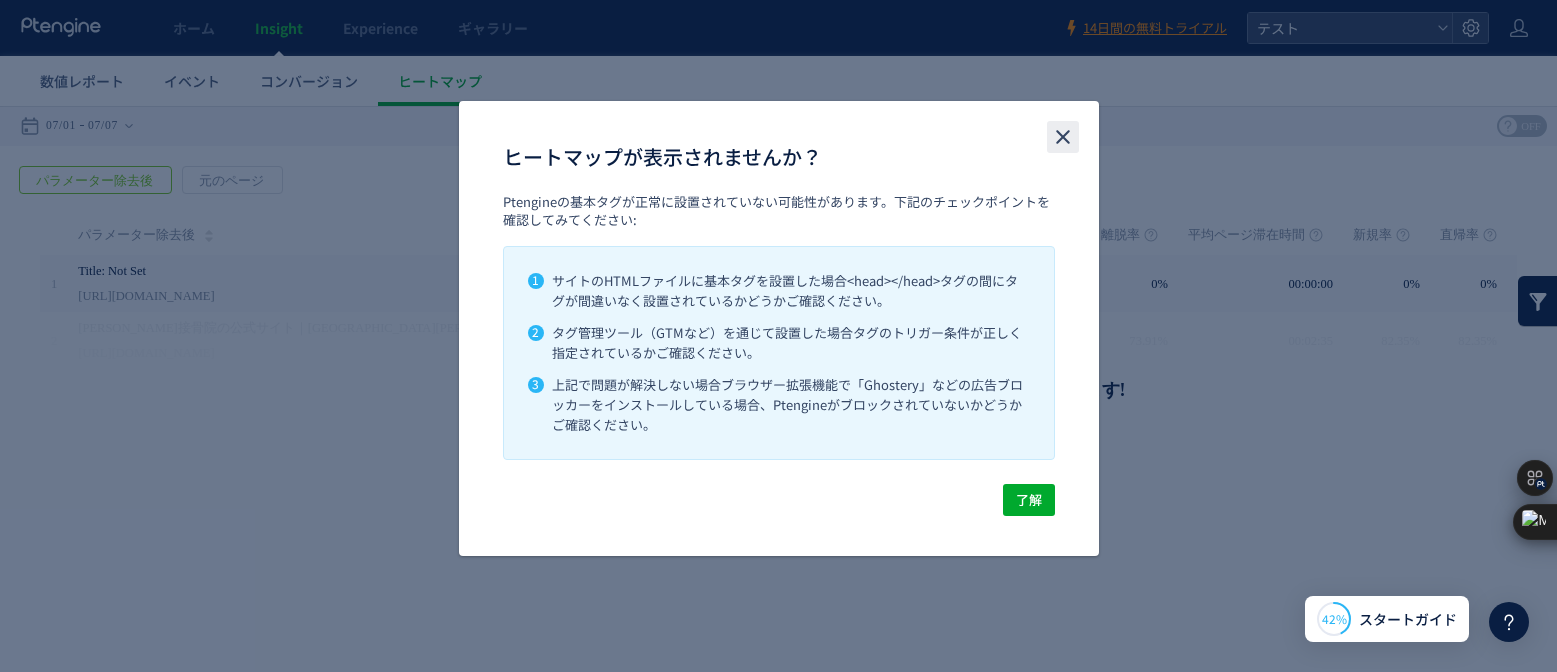 click 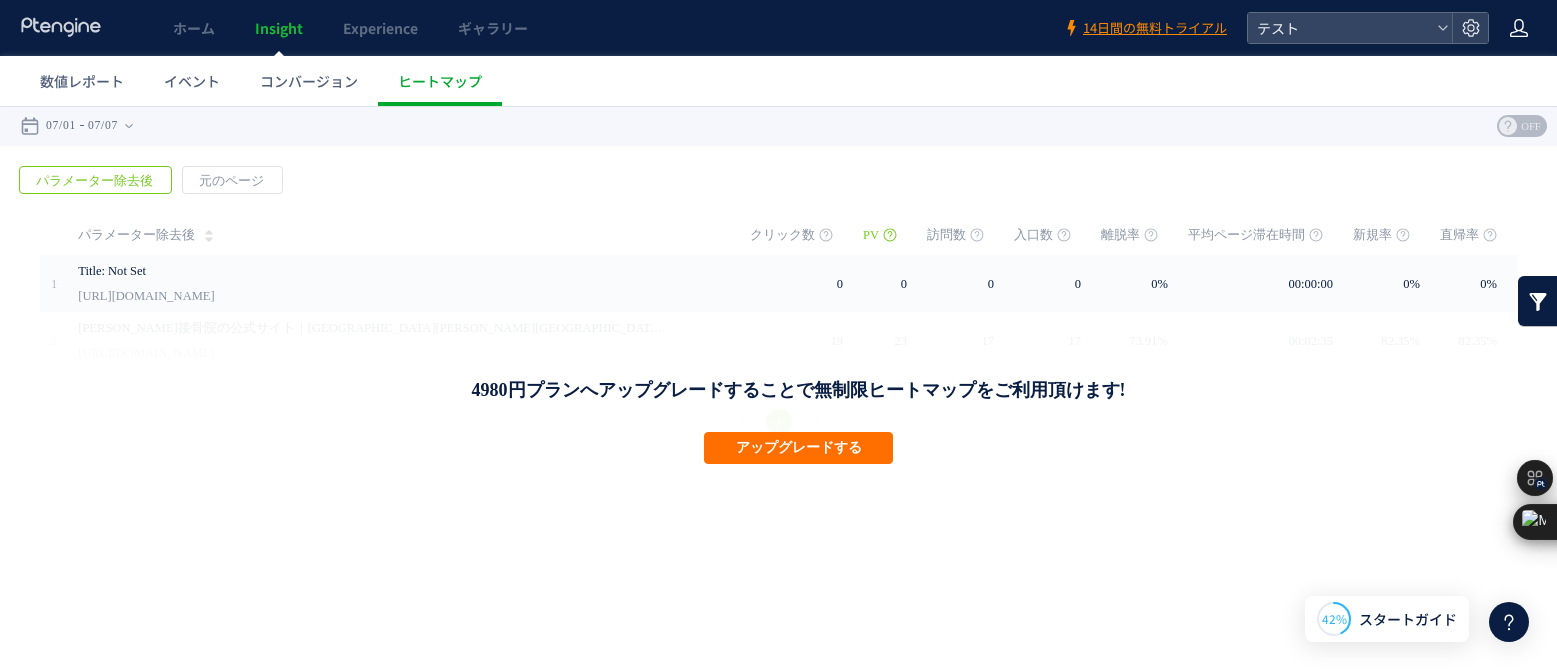 click 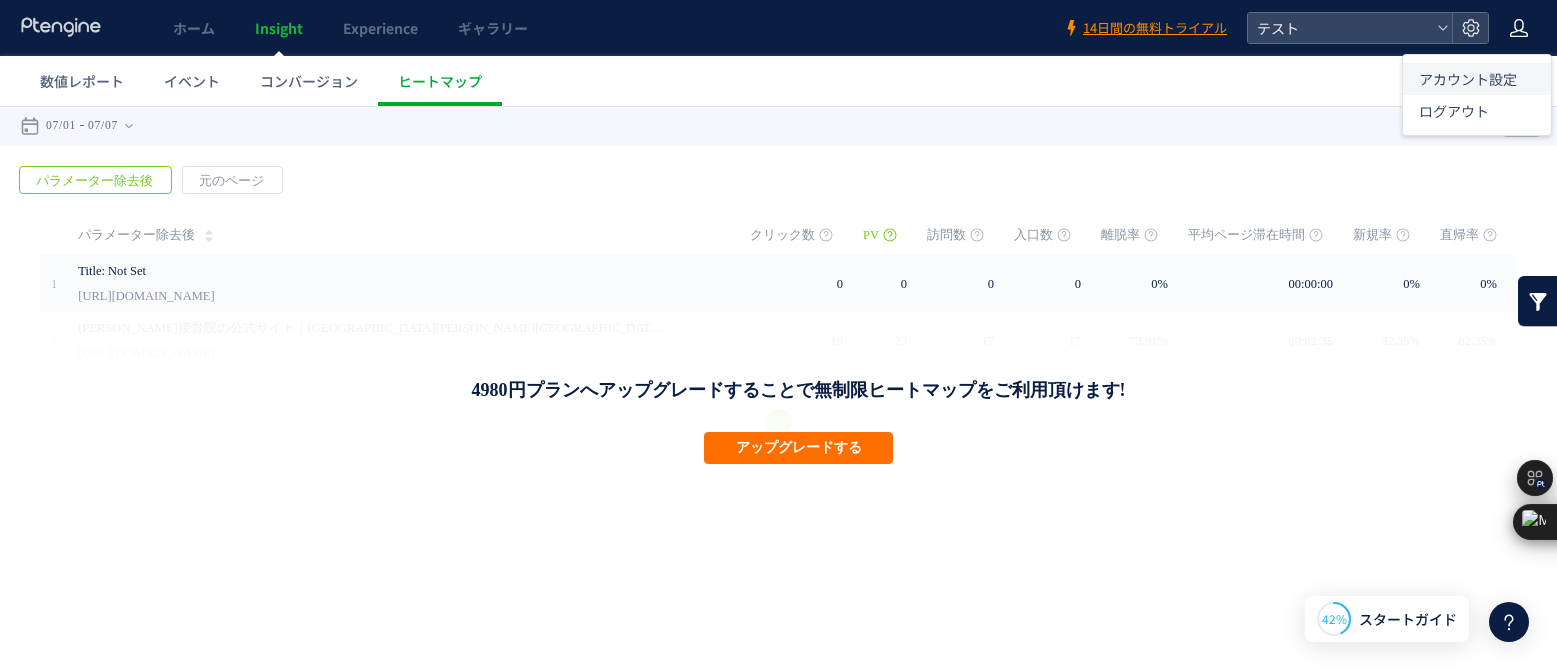 click on "アカウント設定" at bounding box center (1468, 79) 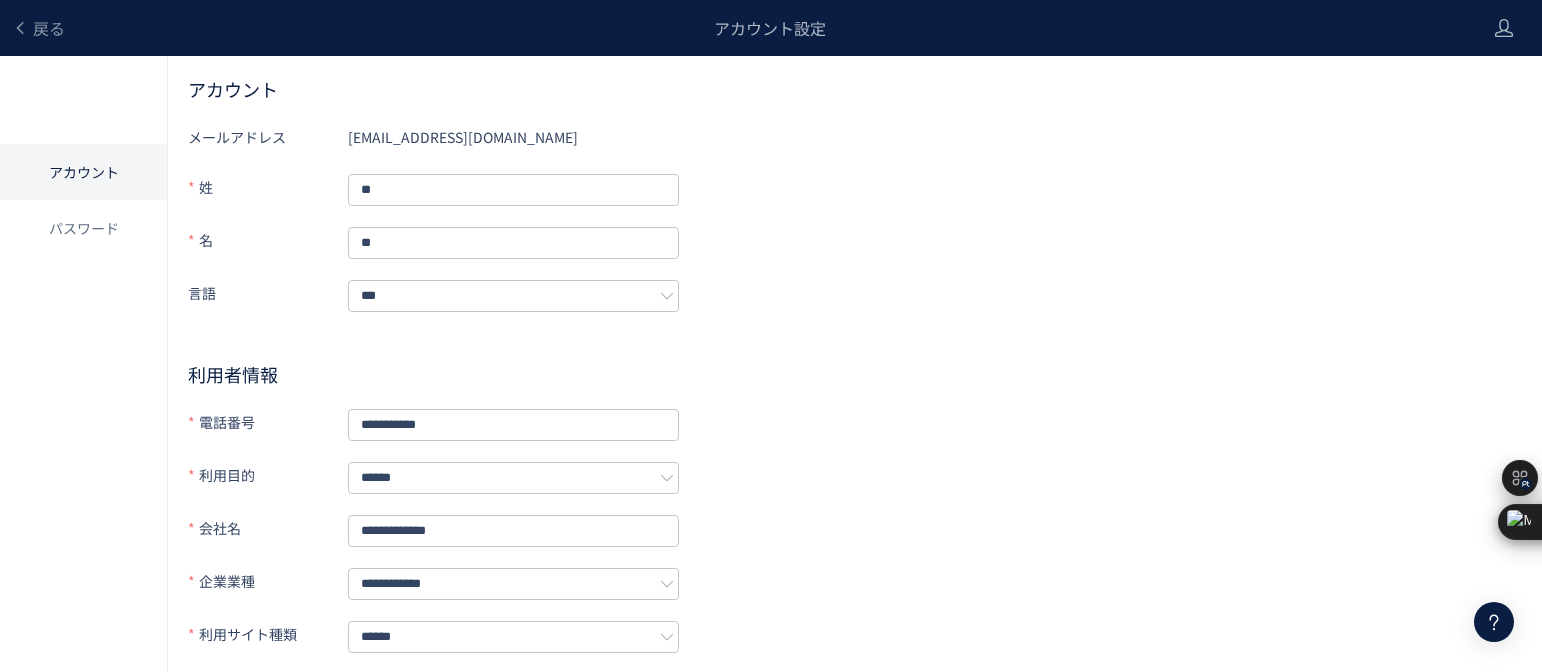scroll, scrollTop: 0, scrollLeft: 0, axis: both 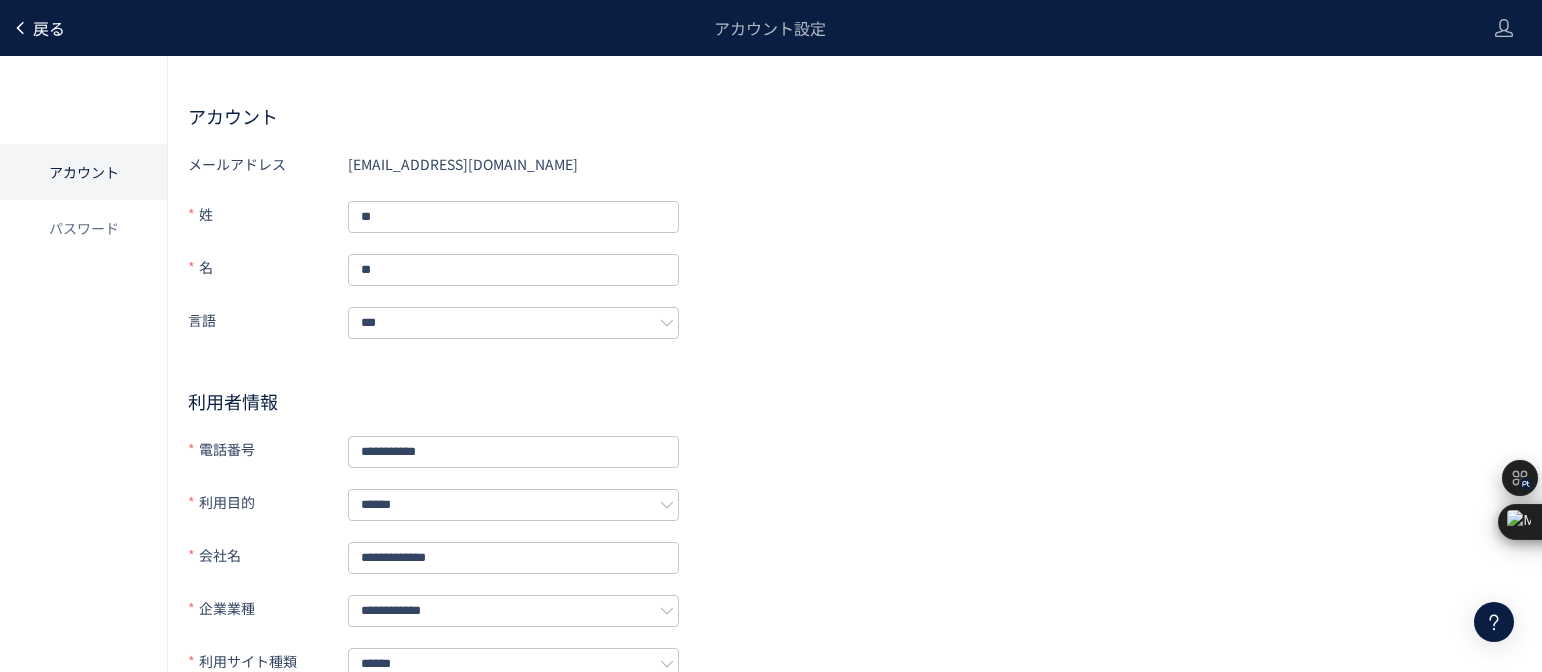 click on "戻る" 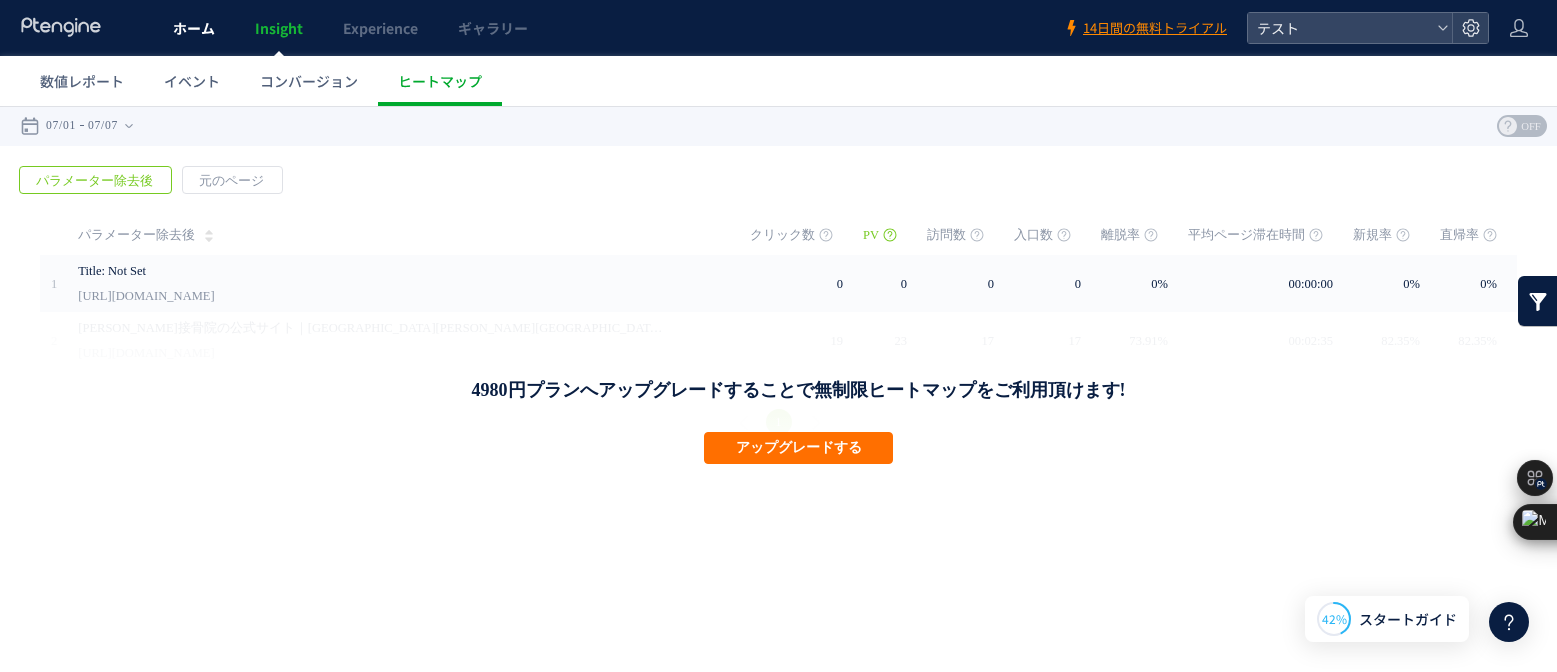 click on "ホーム" at bounding box center [194, 28] 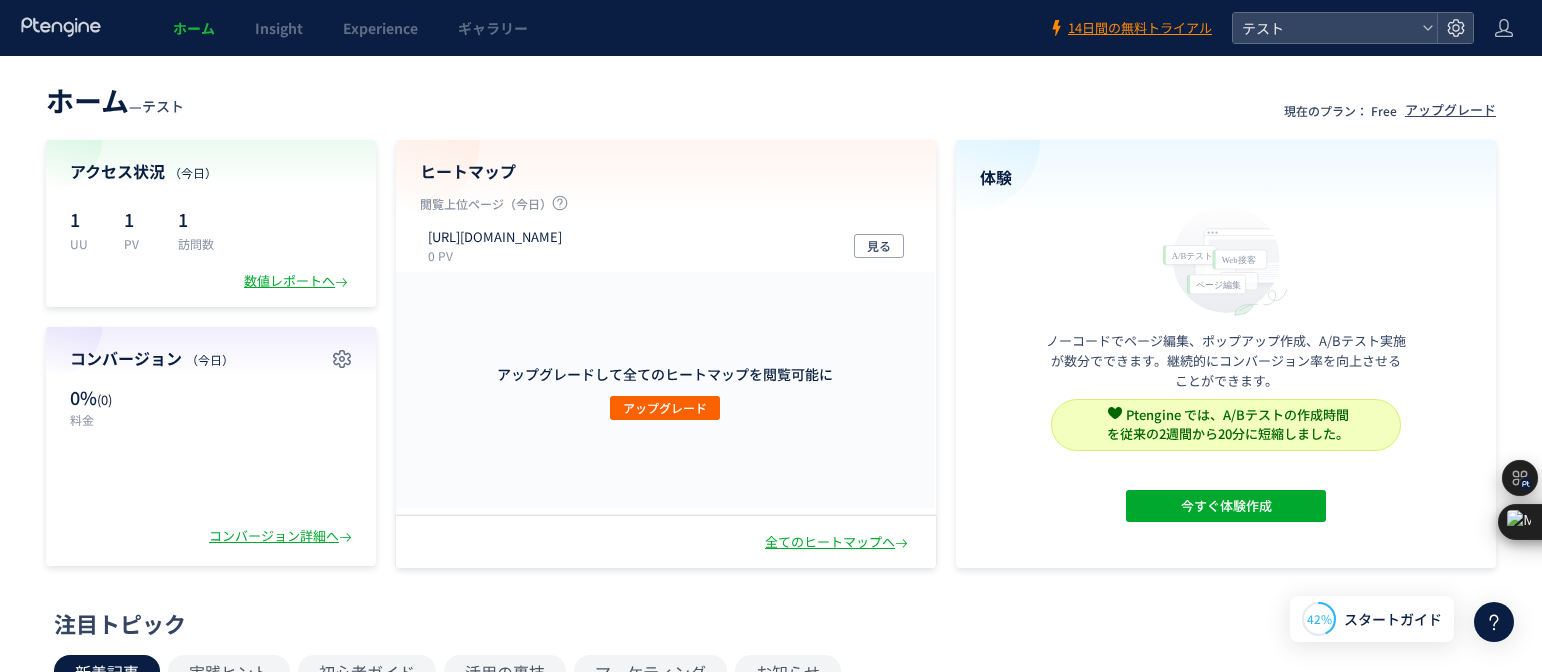 click on "アップグレードして全てのヒートマップを閲覧可能に アップグレード" 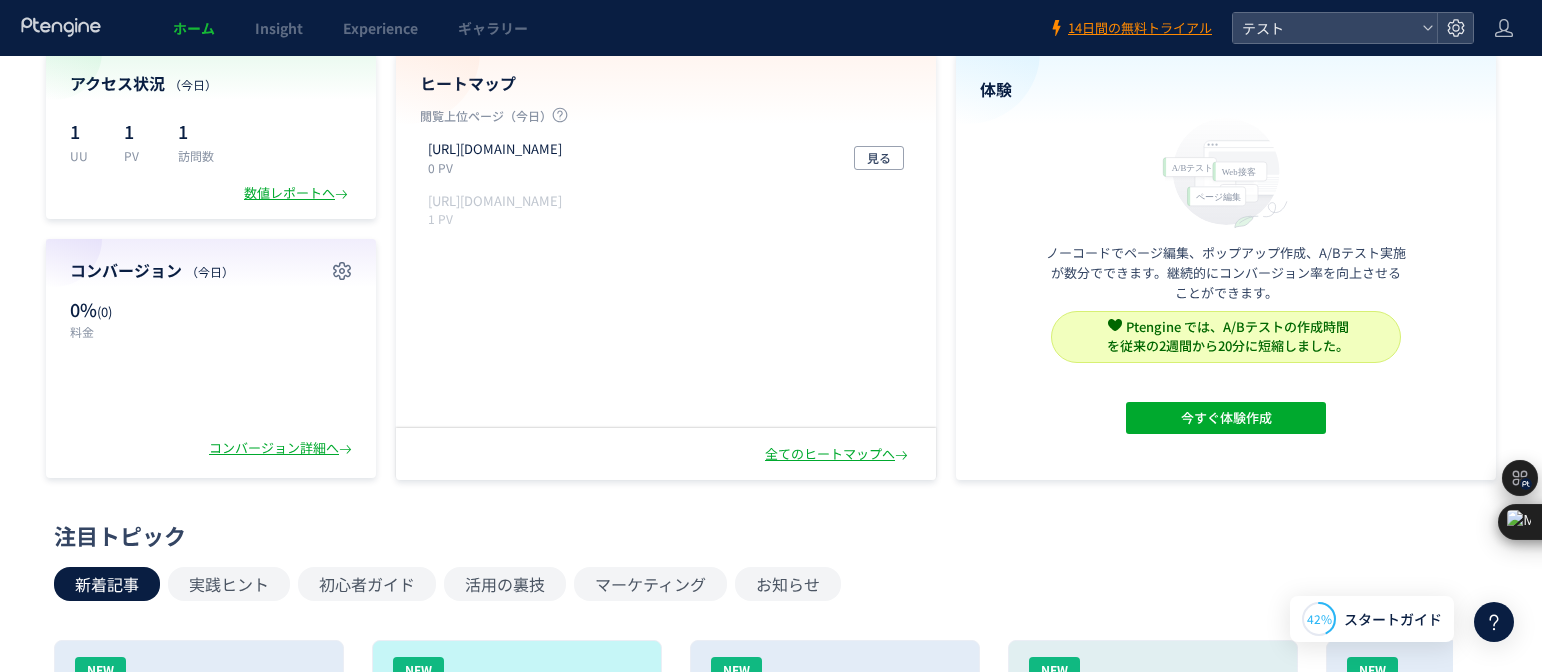 scroll, scrollTop: 133, scrollLeft: 0, axis: vertical 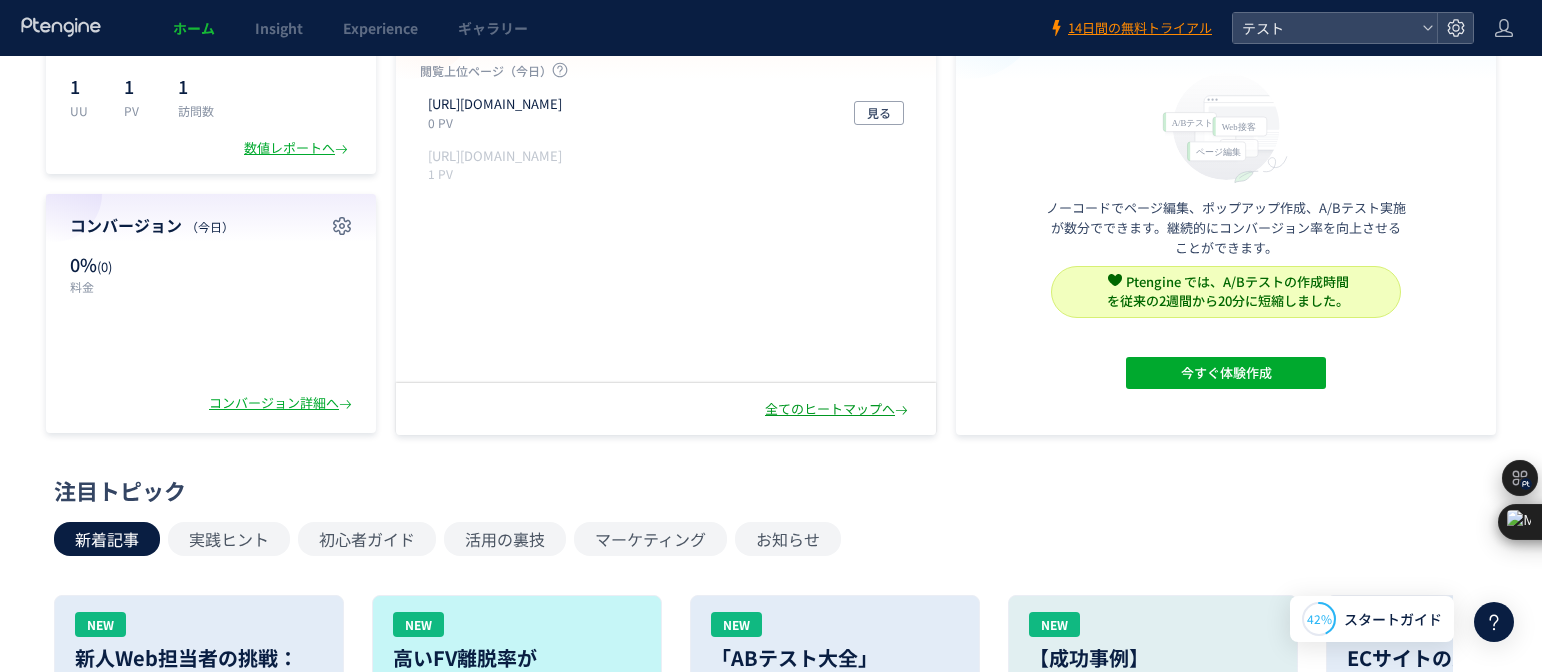 click on "全てのヒートマップへ" at bounding box center (838, 409) 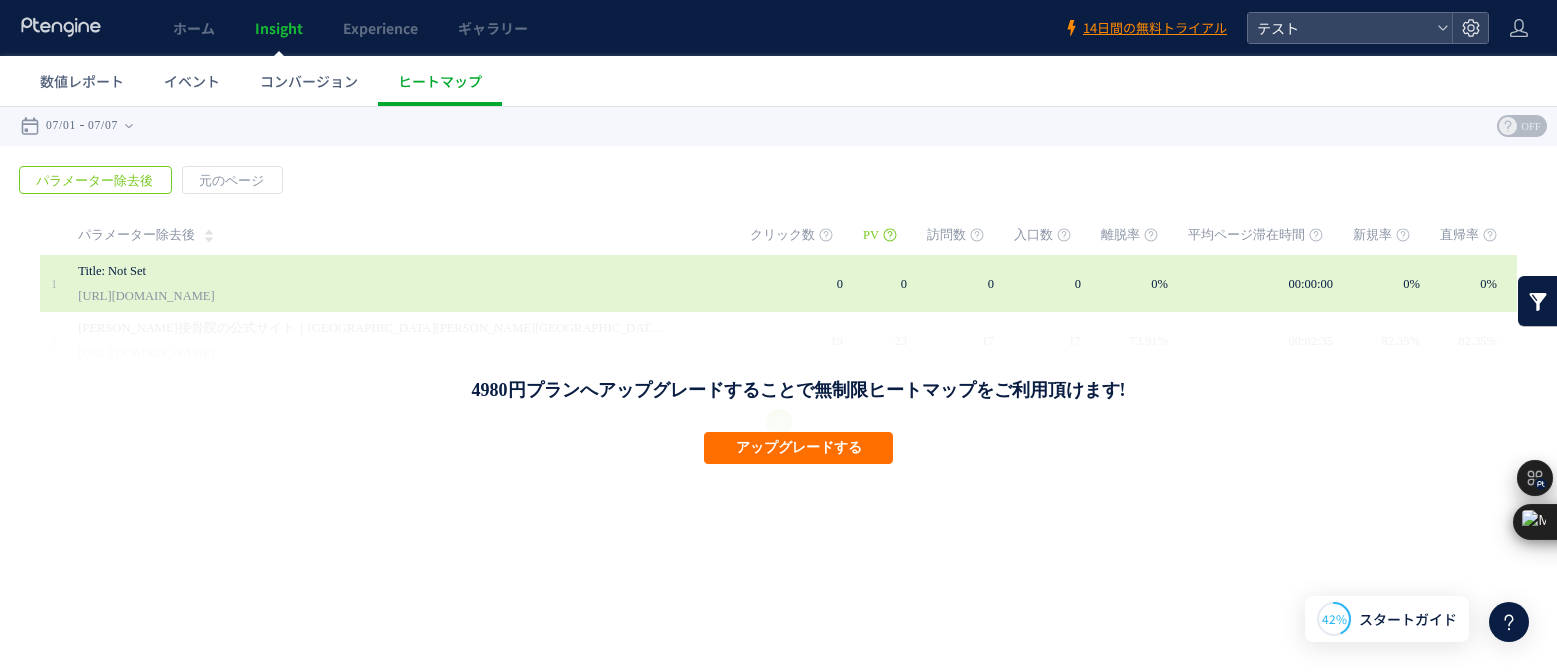 click on "Title: Not Set
https://k-miyata.sakura.ne.jp" at bounding box center (400, 283) 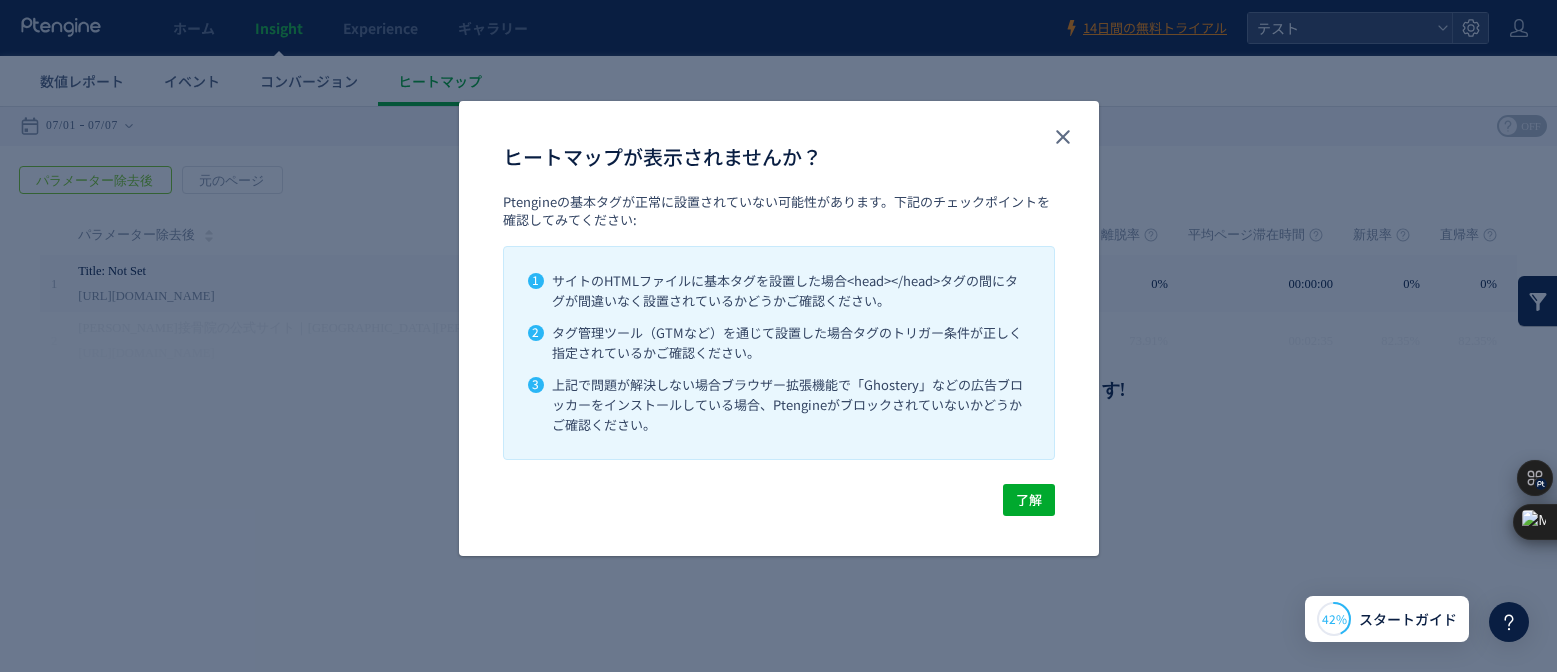 click on "ヒートマップが表示されませんか？" at bounding box center [779, 147] 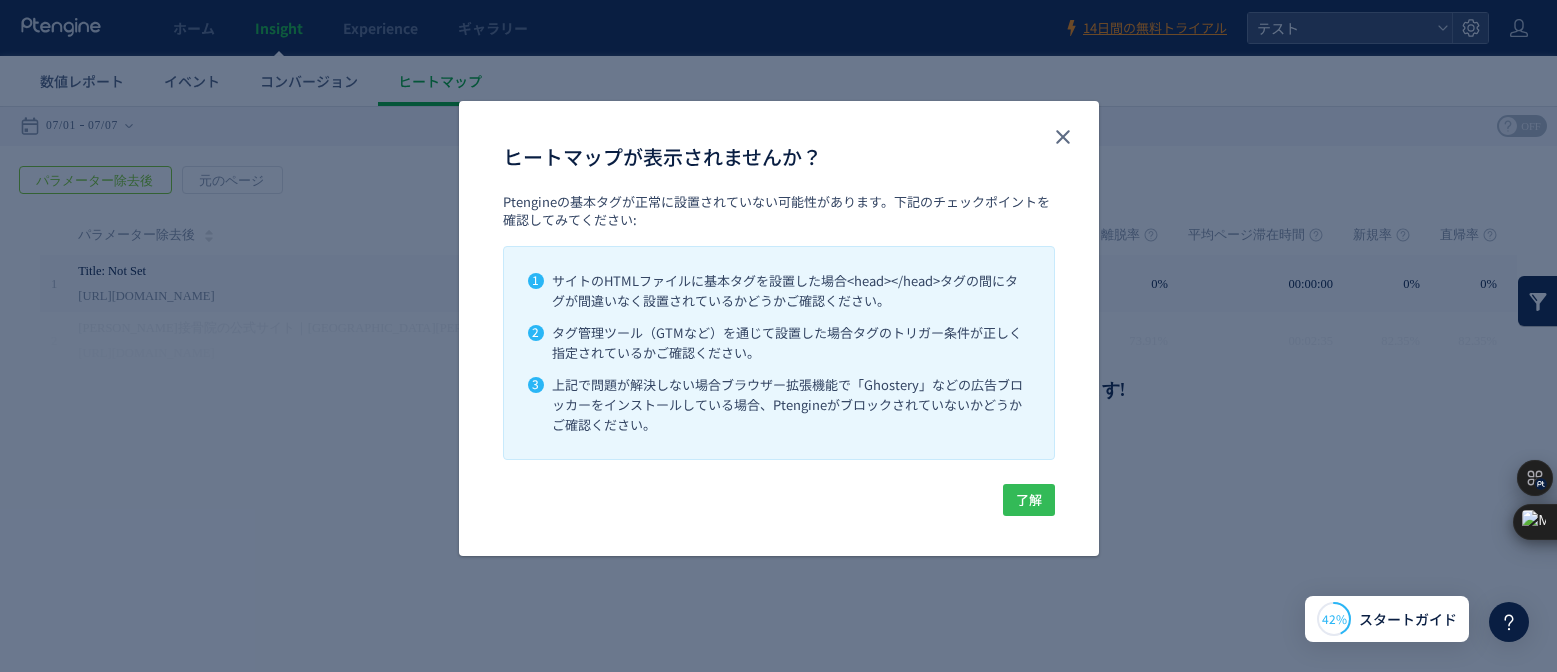 drag, startPoint x: 1023, startPoint y: 511, endPoint x: 1022, endPoint y: 397, distance: 114.00439 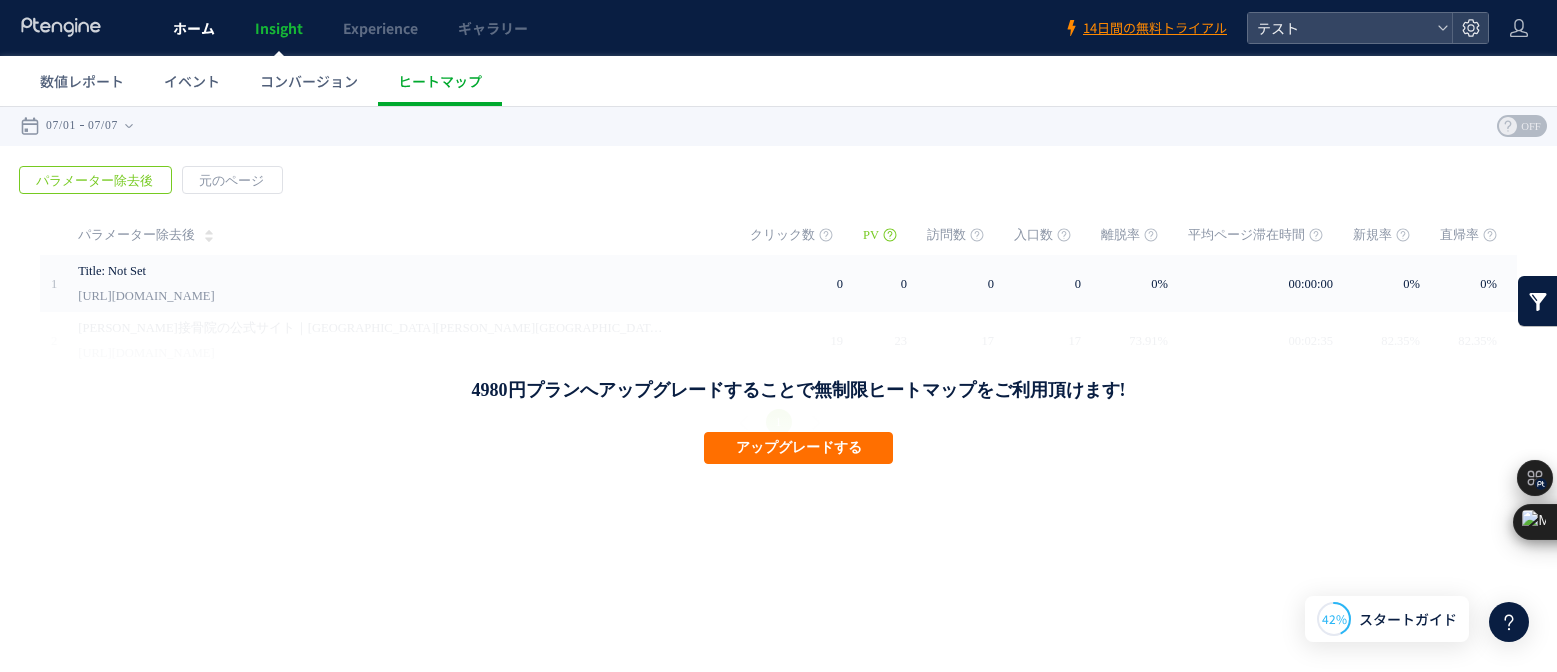 click on "ホーム" at bounding box center [194, 28] 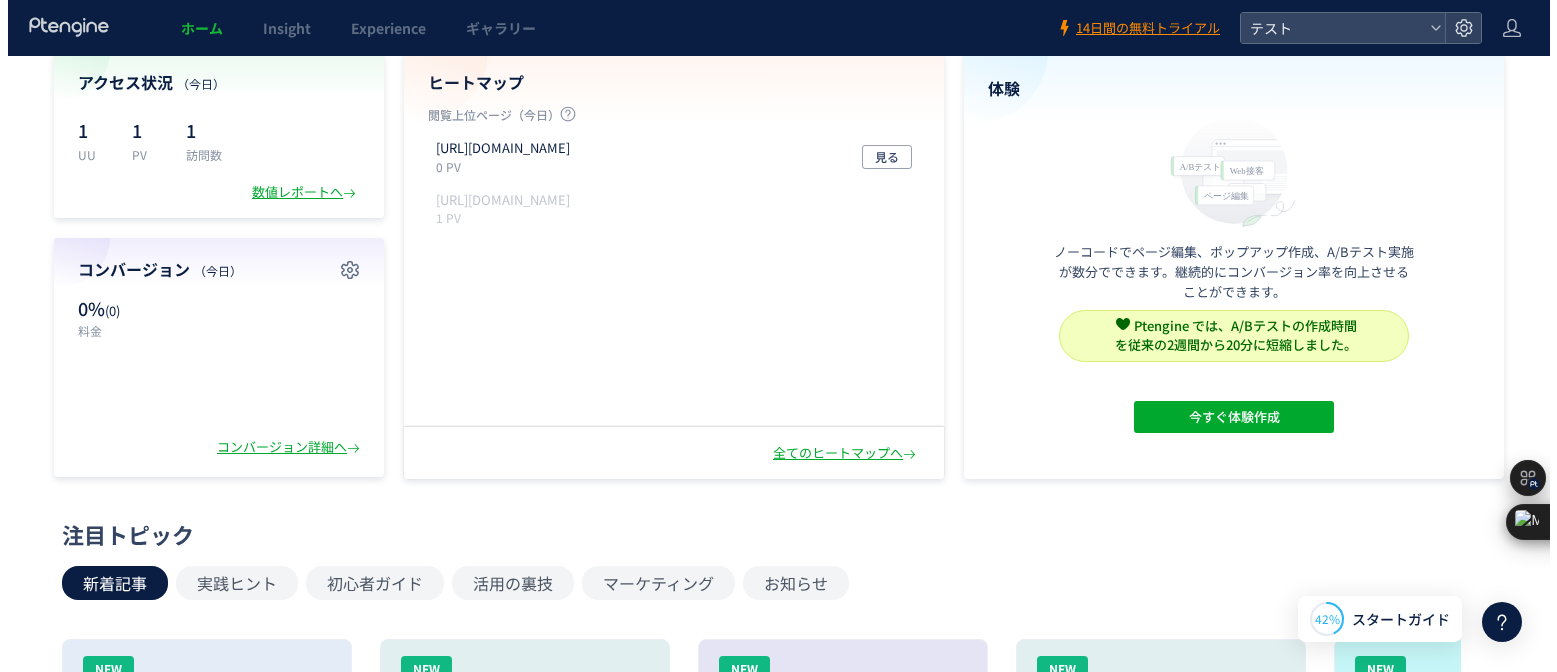 scroll, scrollTop: 0, scrollLeft: 0, axis: both 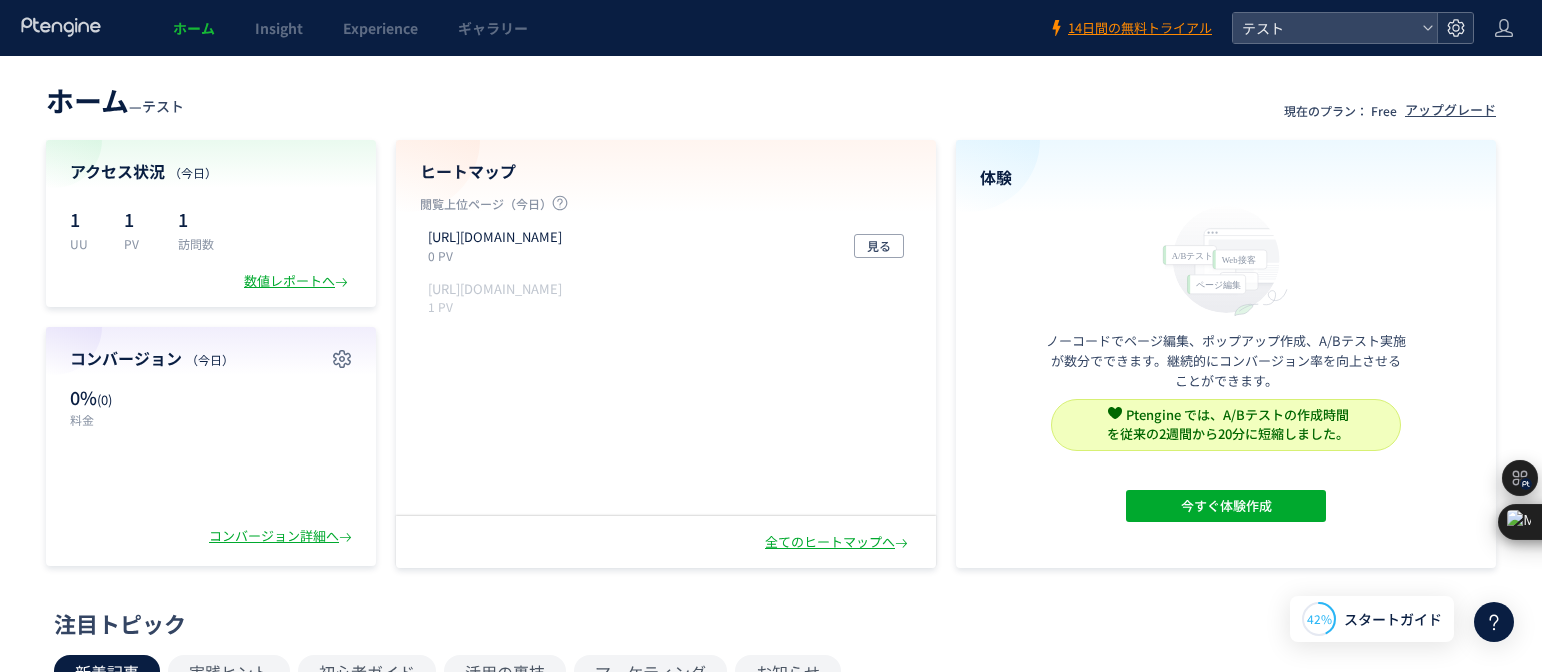 click 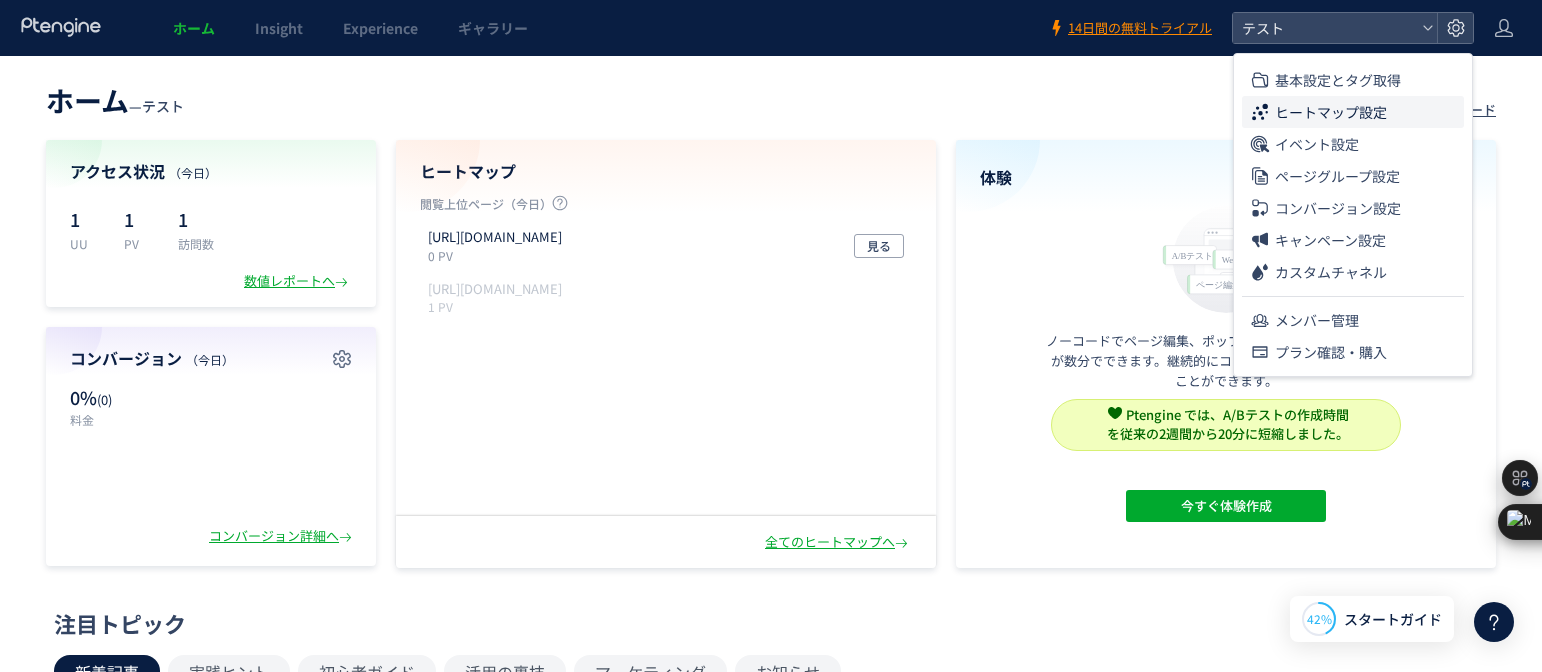 click on "ヒートマップ設定" at bounding box center [1331, 112] 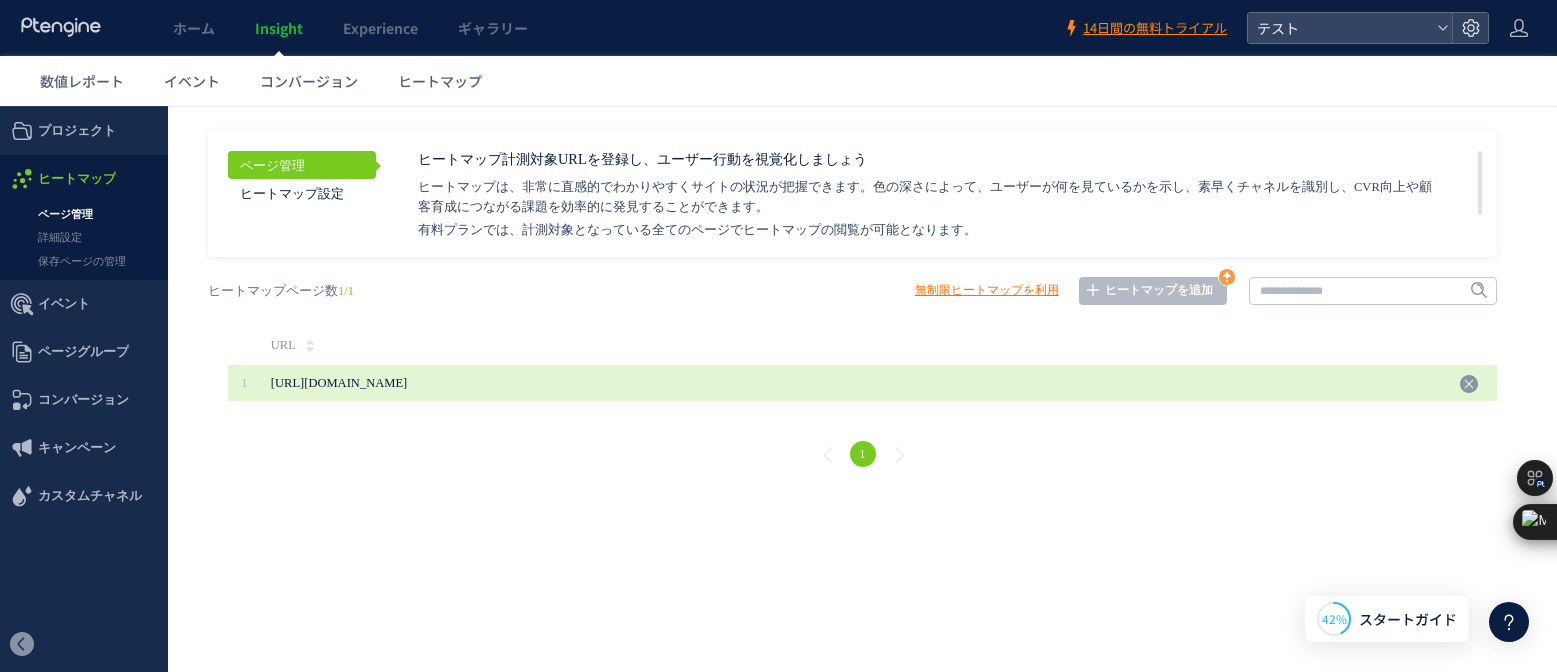 drag, startPoint x: 456, startPoint y: 381, endPoint x: 316, endPoint y: 378, distance: 140.03214 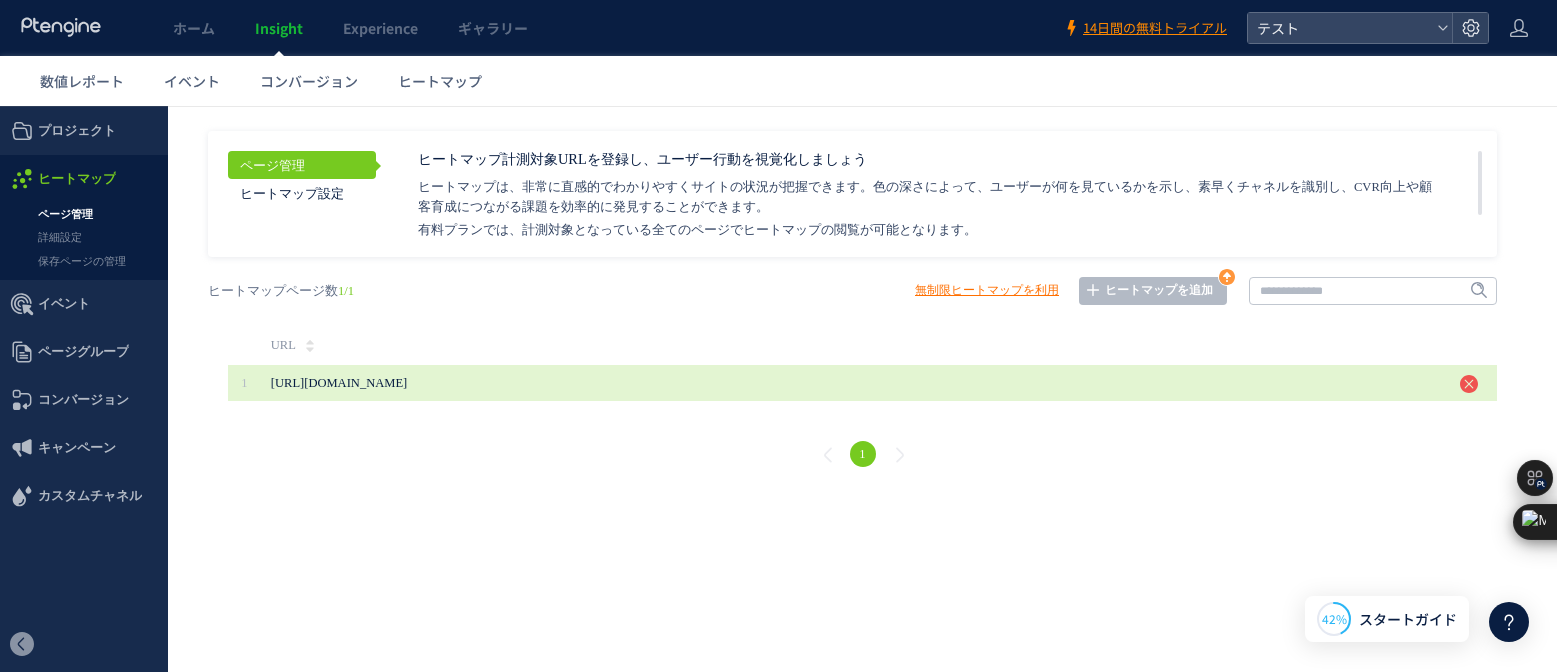 click 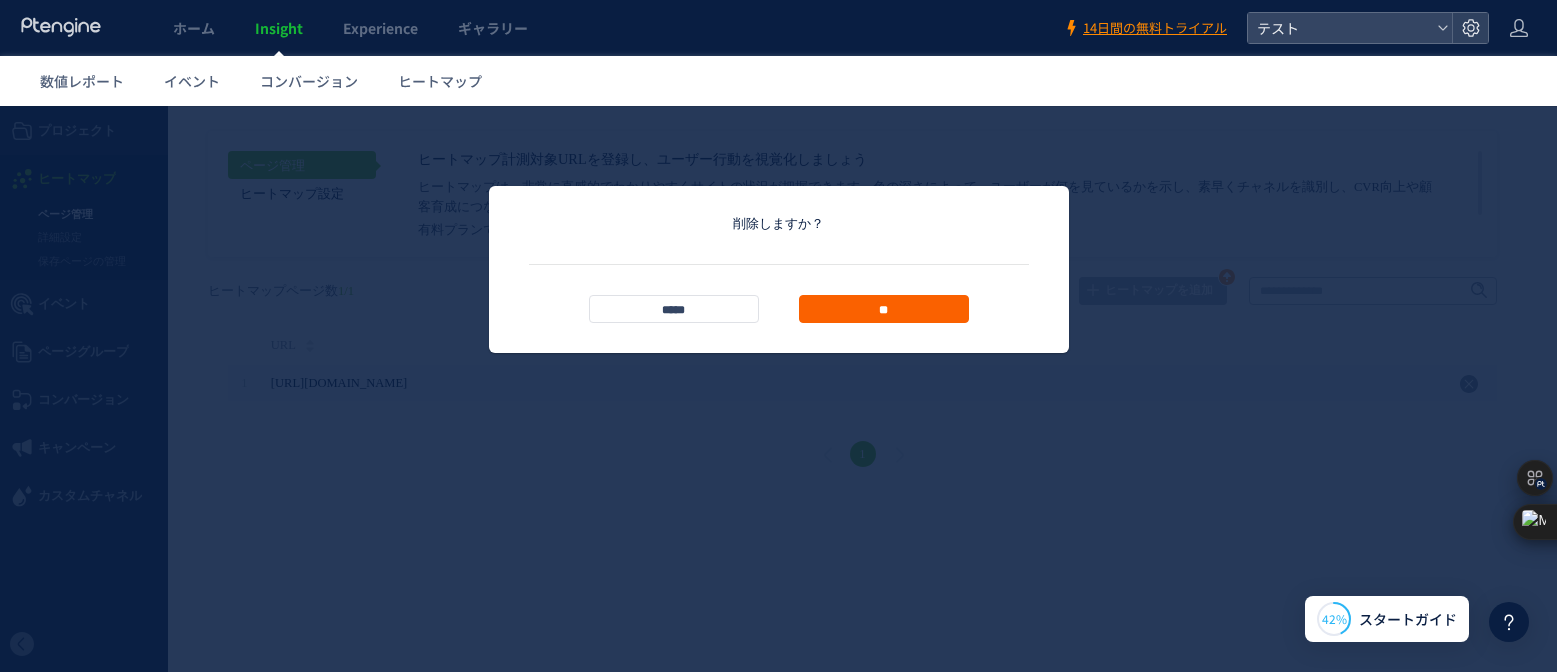 click on "**" at bounding box center [884, 309] 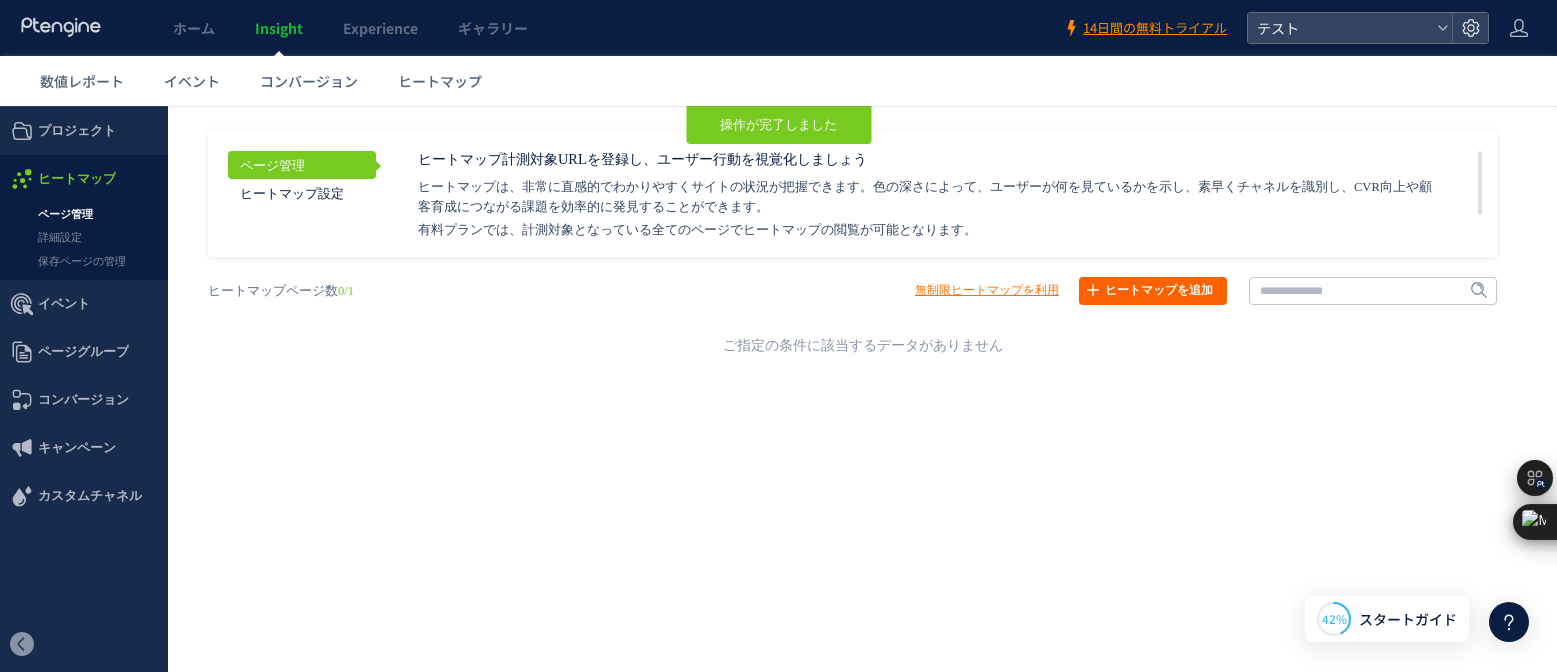 click on "ヒートマップを追加" at bounding box center (1153, 291) 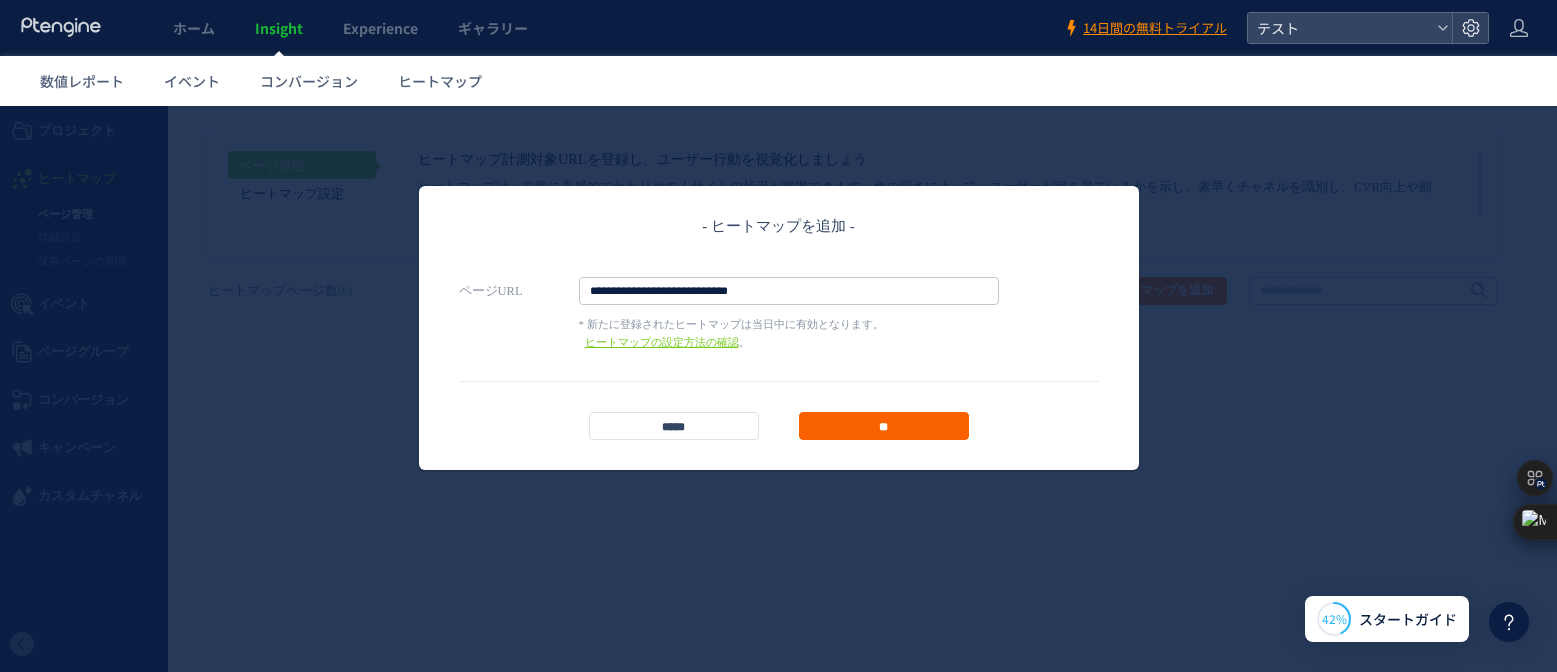 click on "**" at bounding box center (884, 426) 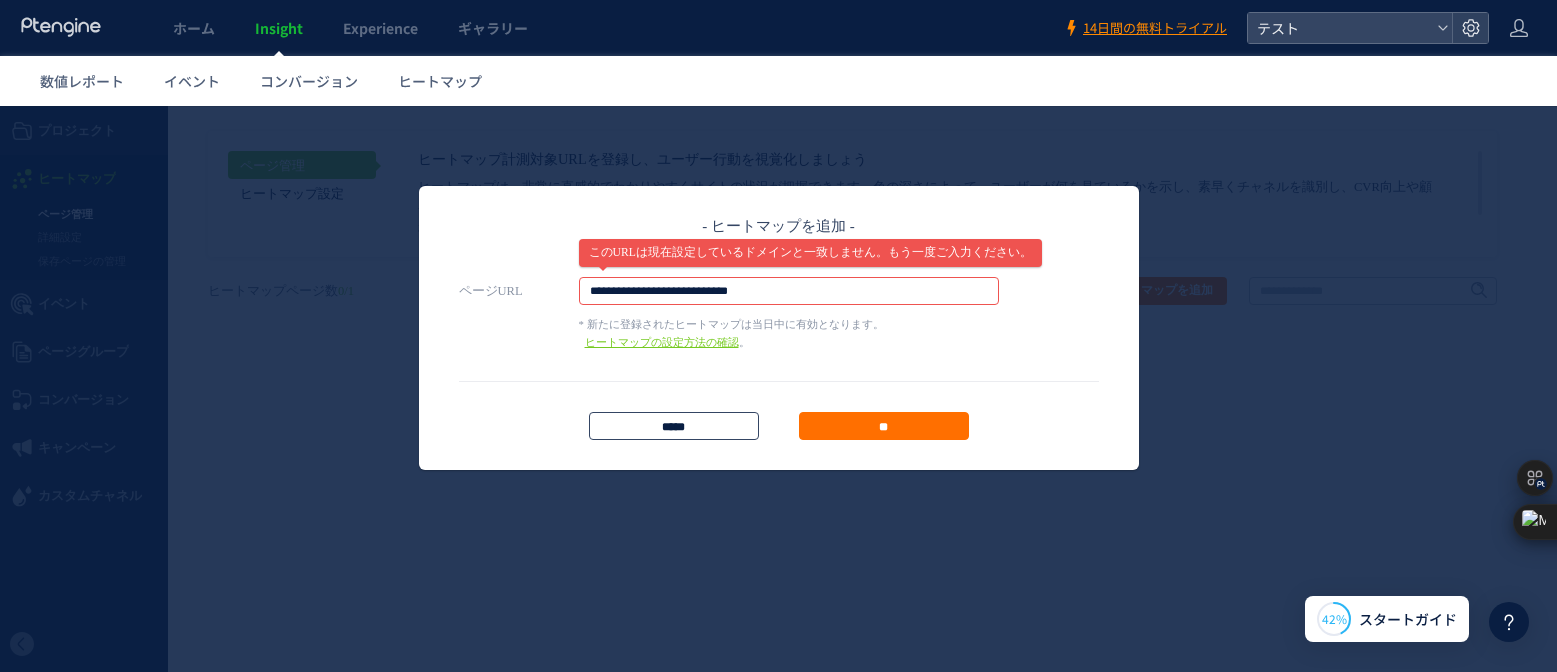 drag, startPoint x: 706, startPoint y: 428, endPoint x: 763, endPoint y: 344, distance: 101.51354 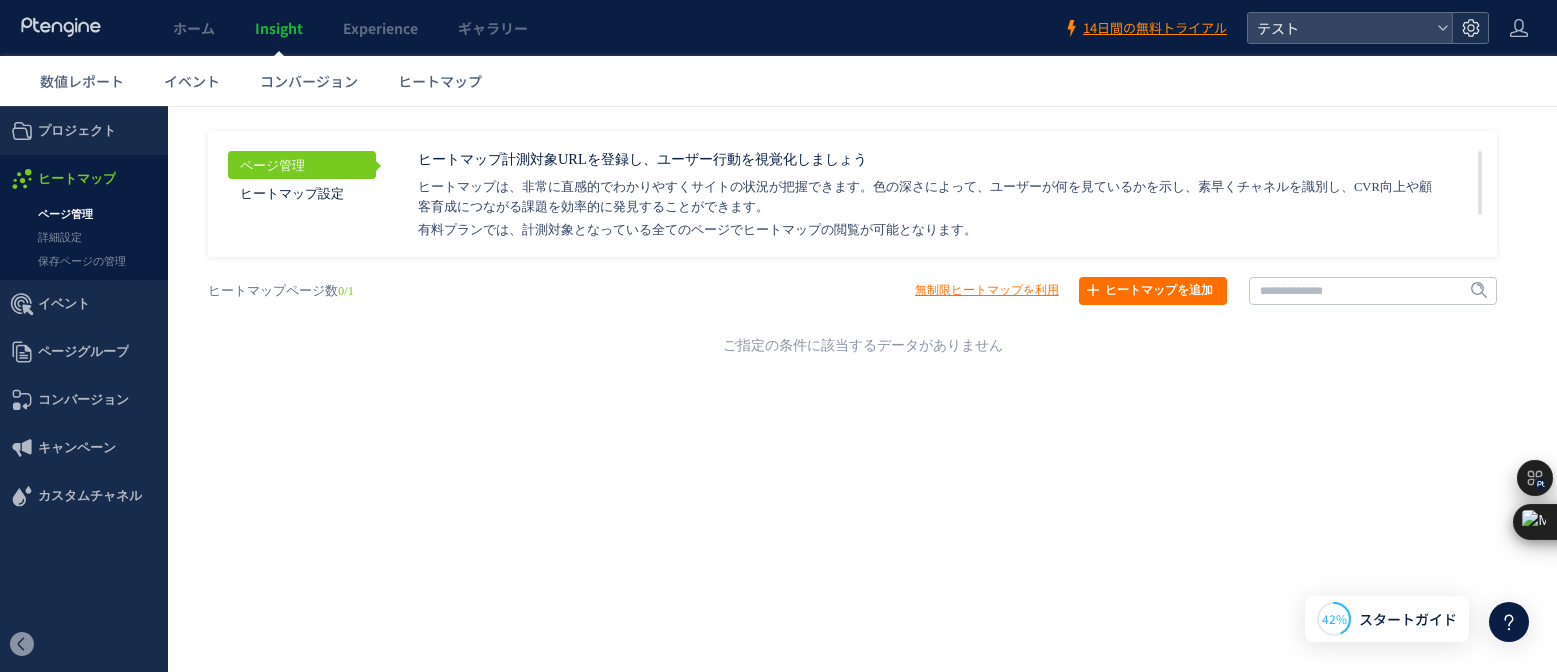 click 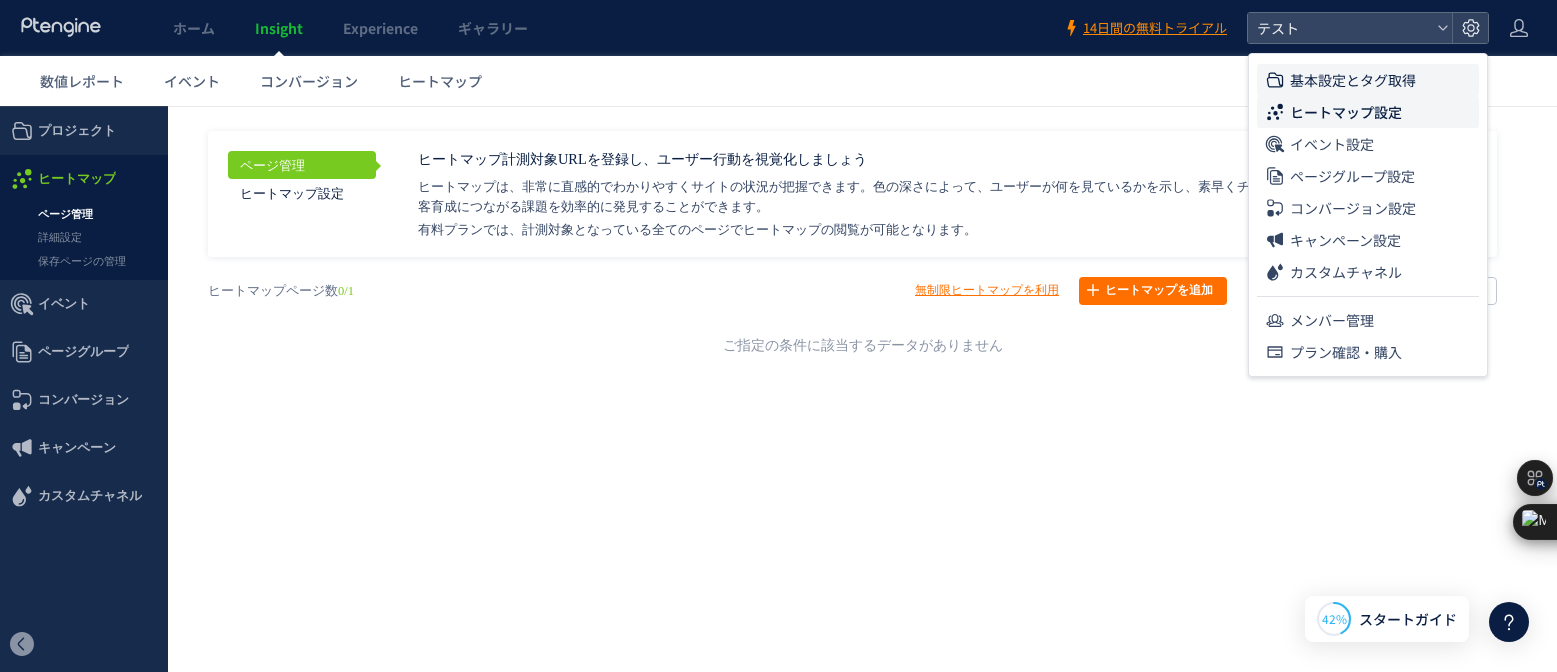 click on "基本設定とタグ取得" at bounding box center [1353, 80] 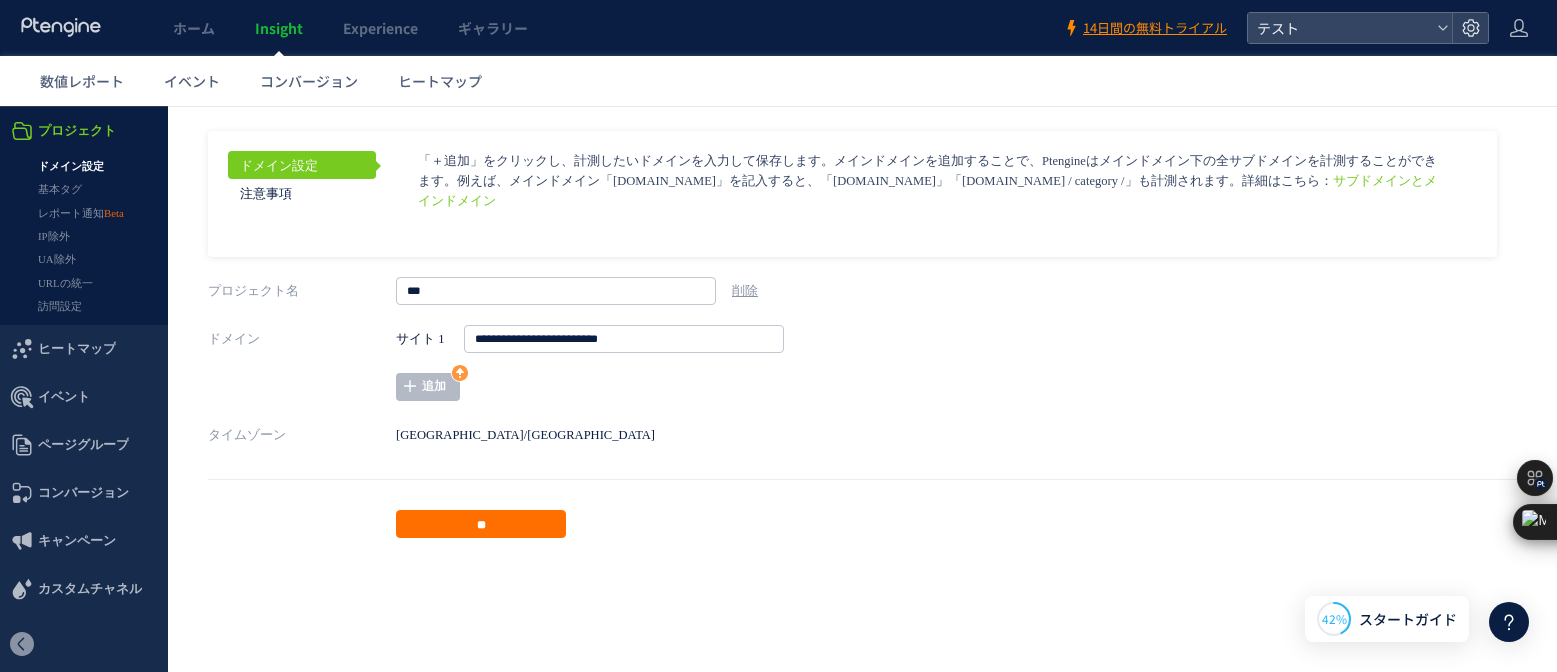 click on "サイト 1" at bounding box center (420, 339) 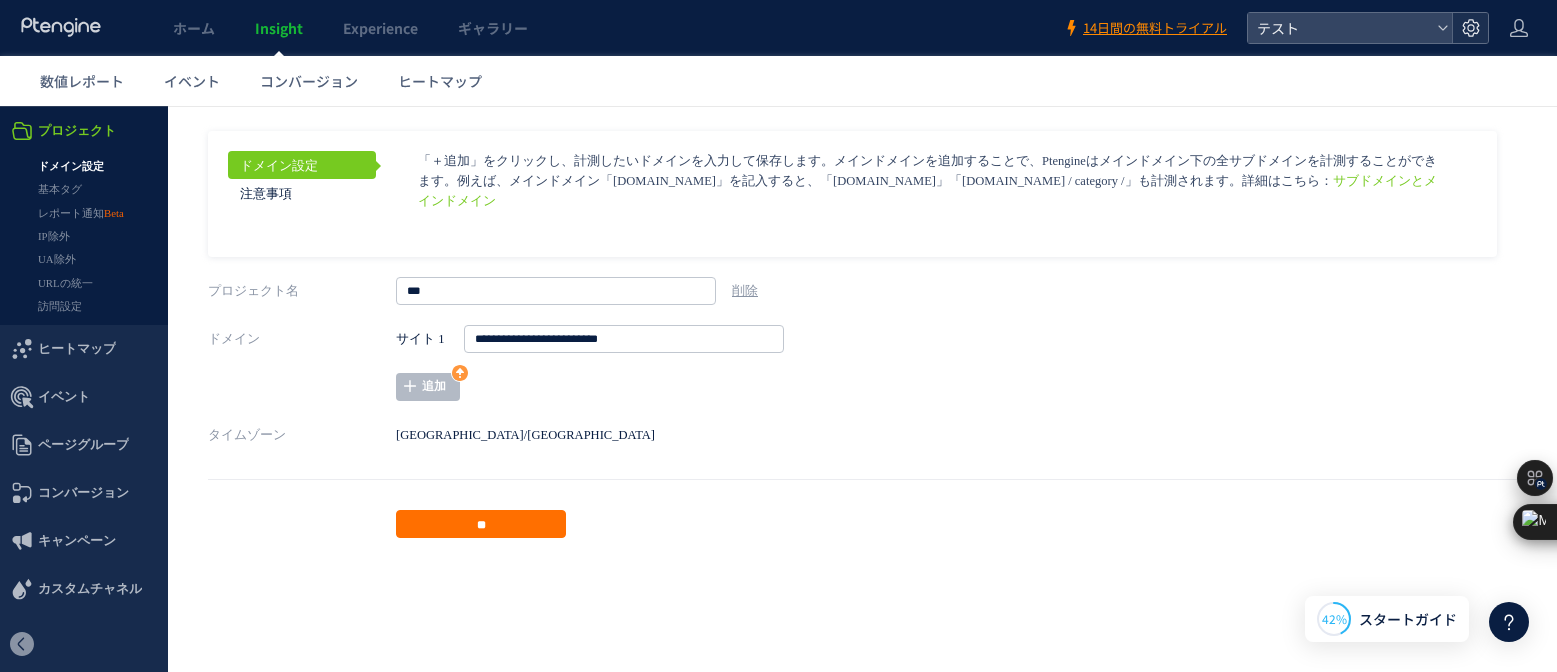 click 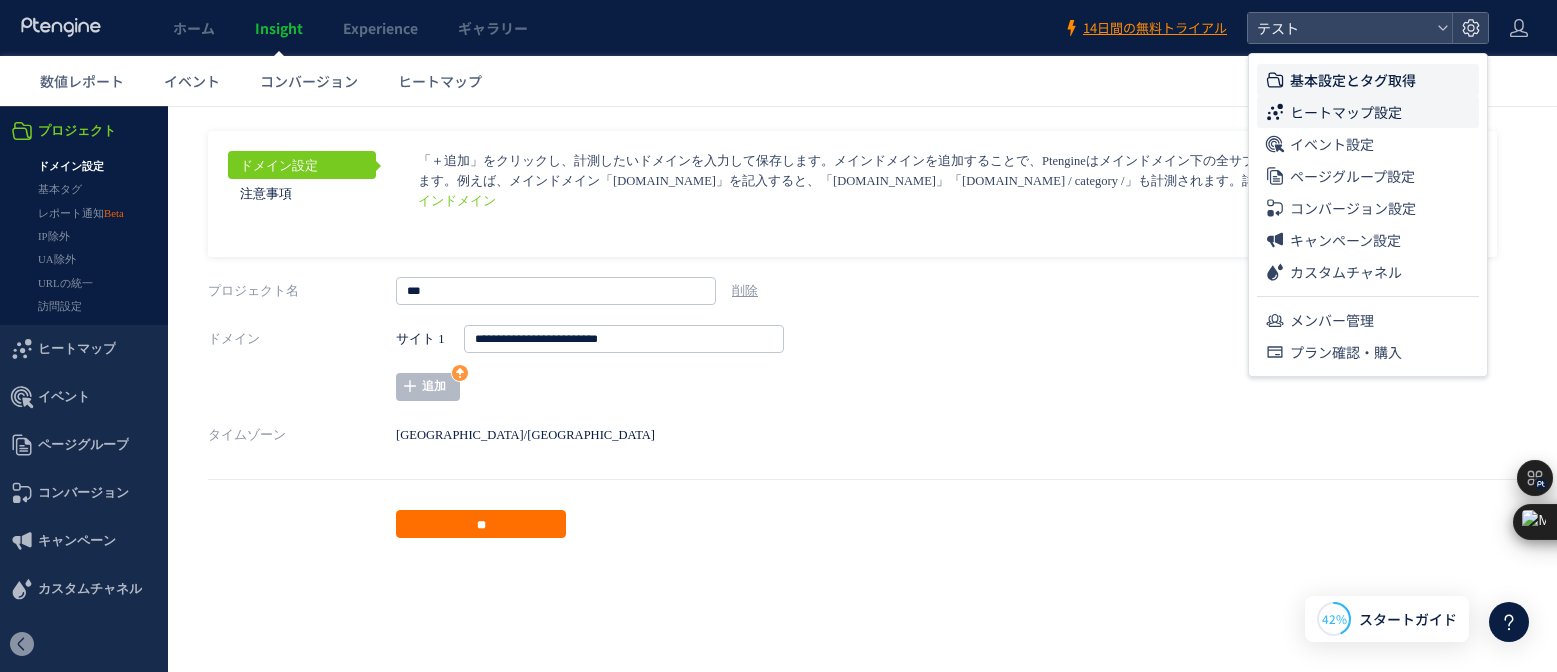 click on "ヒートマップ設定" at bounding box center (1346, 112) 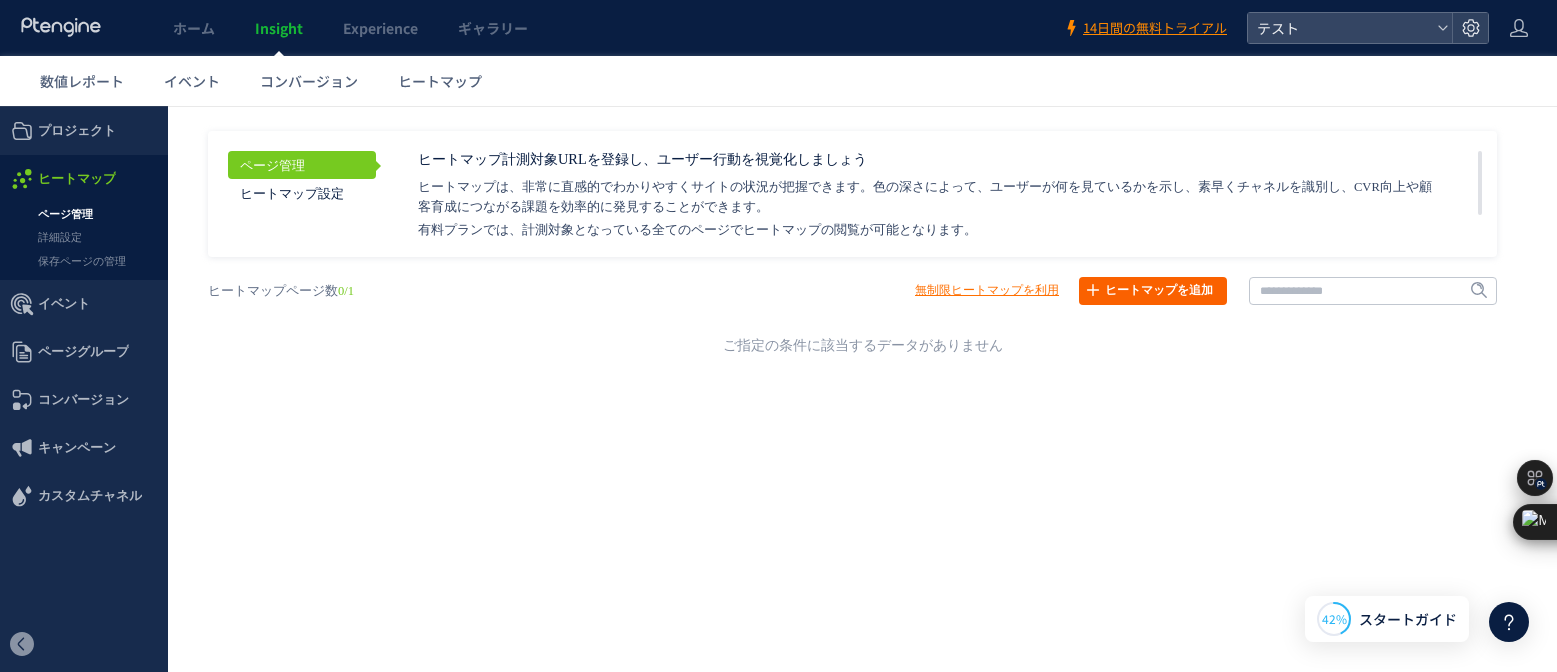 click on "ヒートマップを追加" at bounding box center [1153, 291] 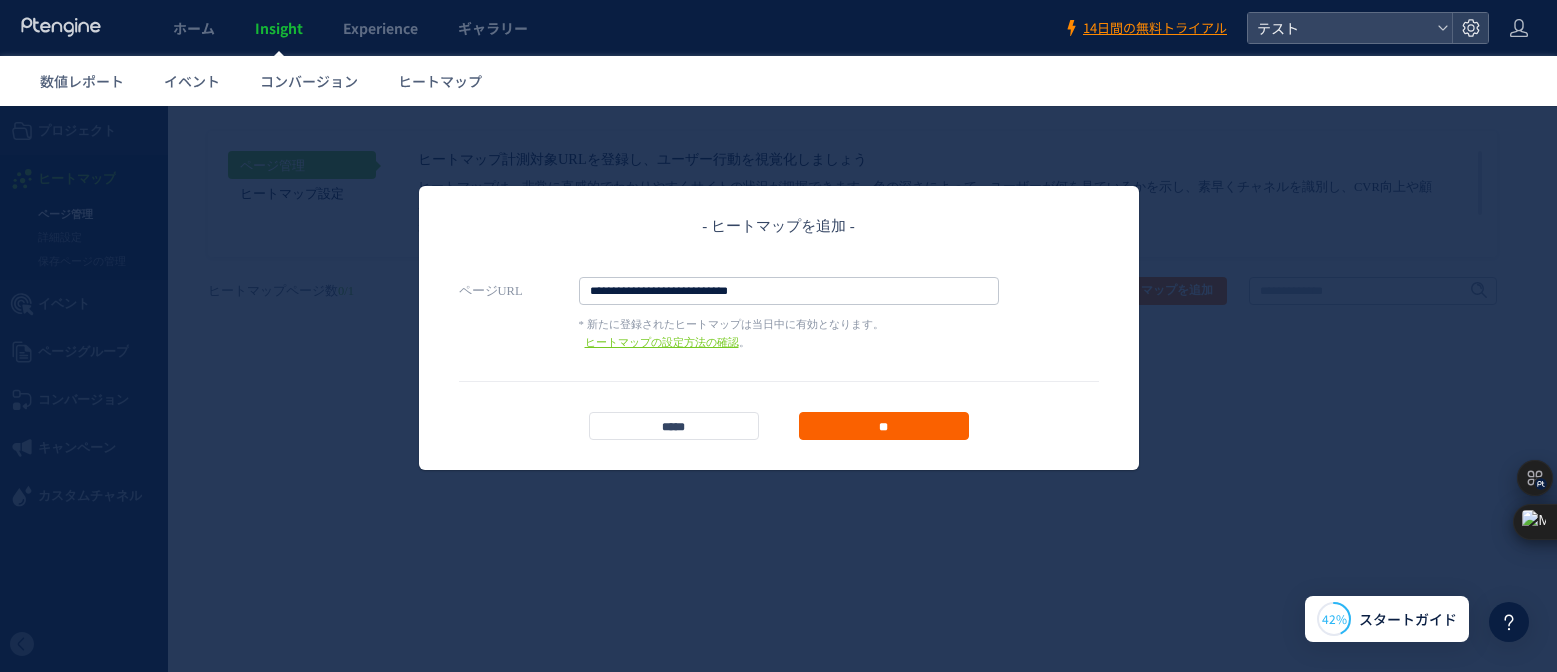 click on "**" at bounding box center (884, 426) 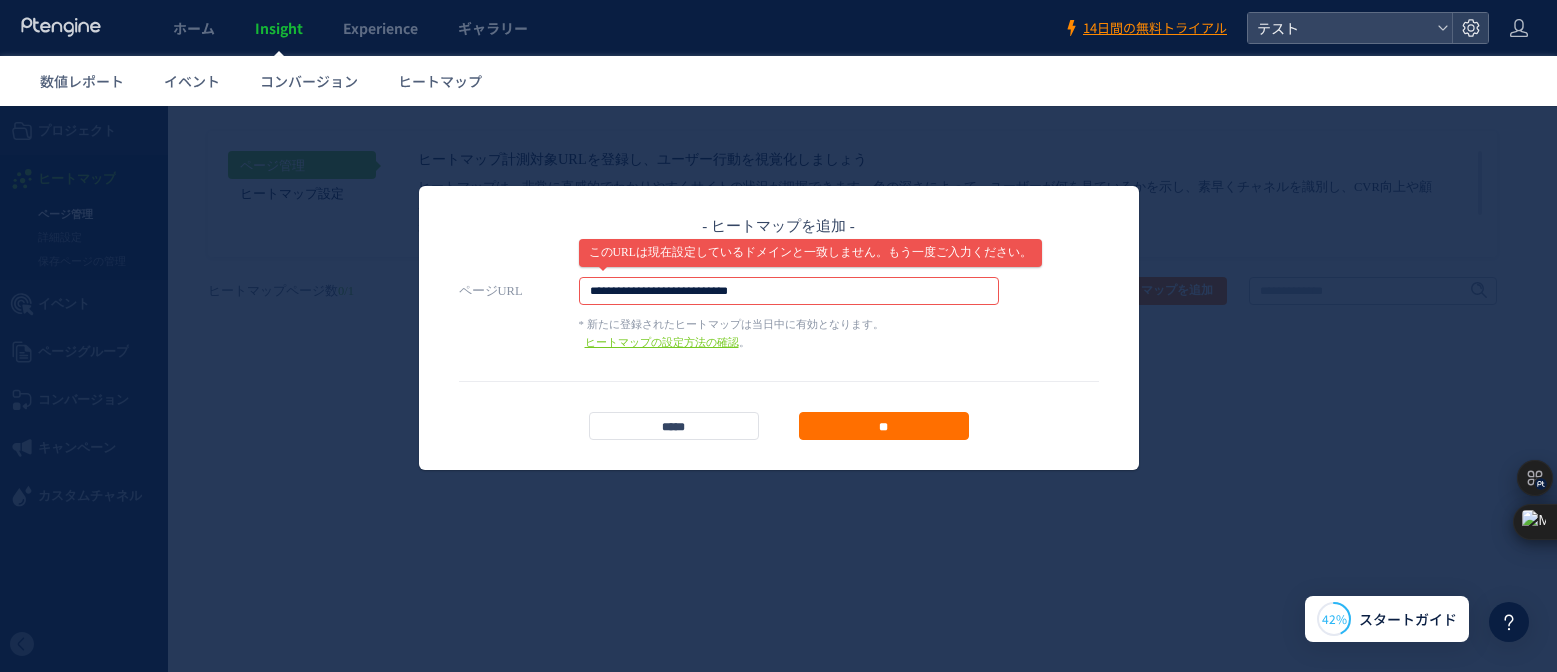 click on "**********" at bounding box center (789, 291) 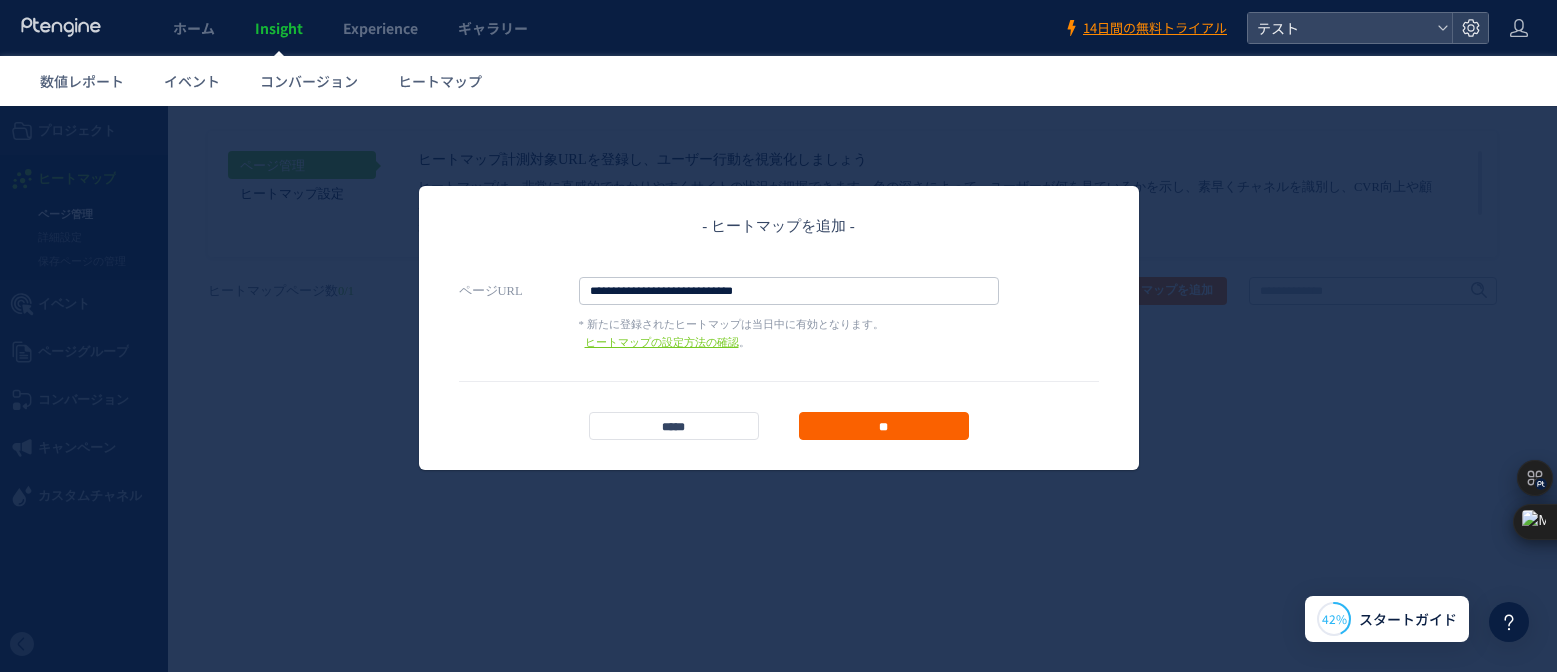 click on "**" at bounding box center [884, 426] 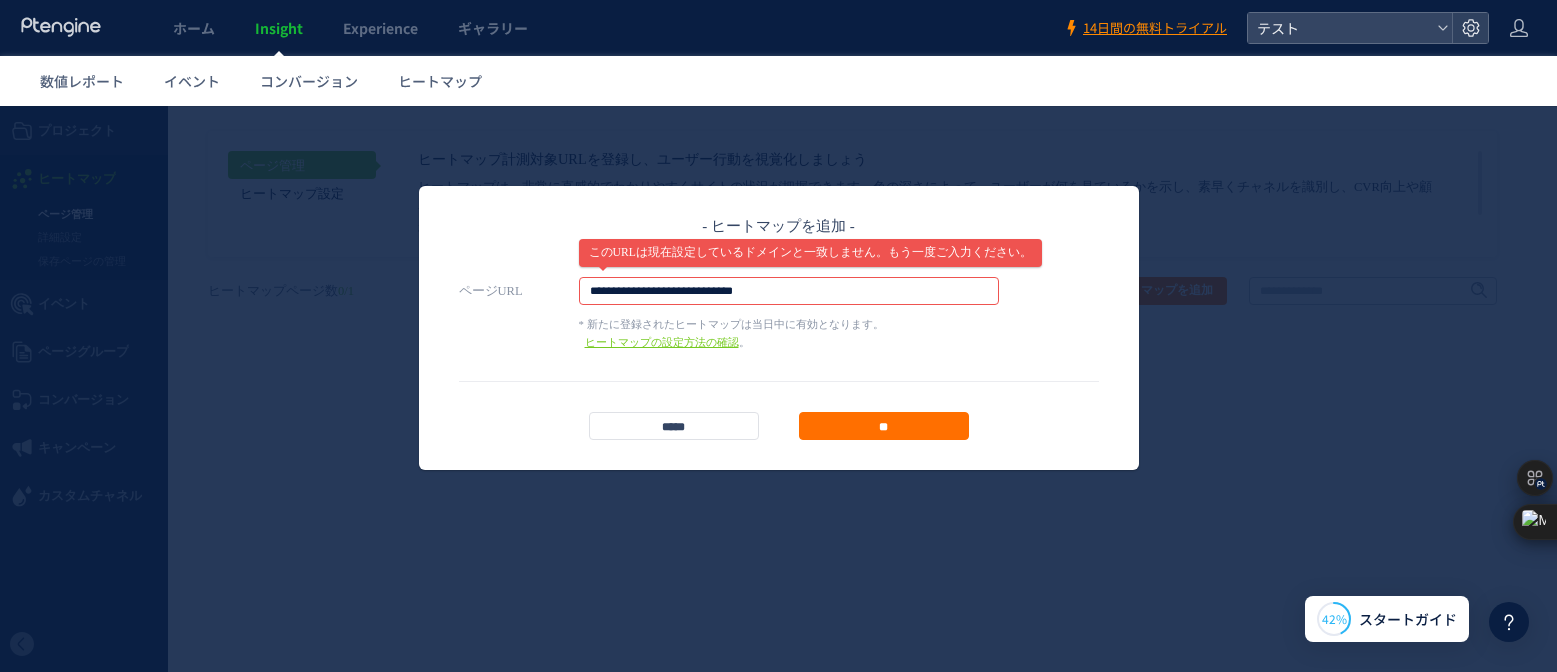 click on "**********" at bounding box center (789, 291) 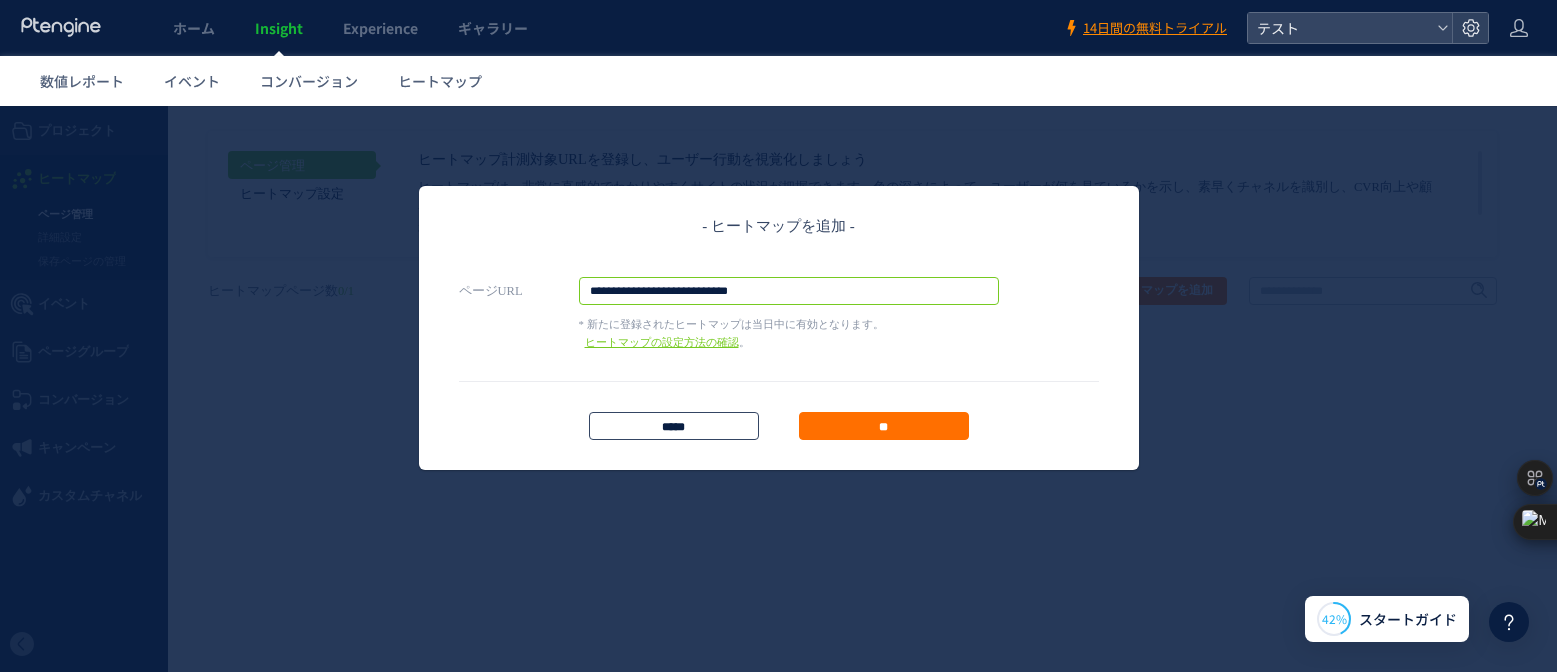 type on "**********" 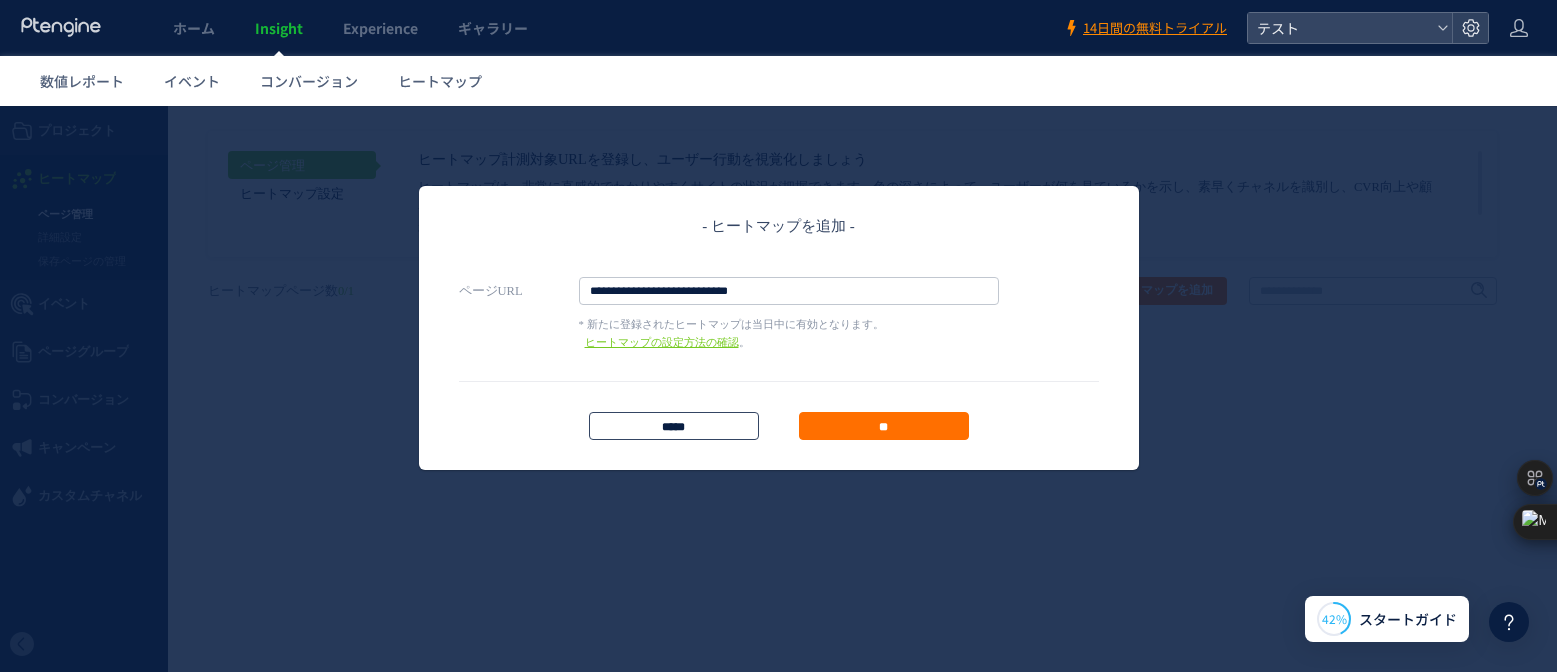 click on "*****" at bounding box center [674, 426] 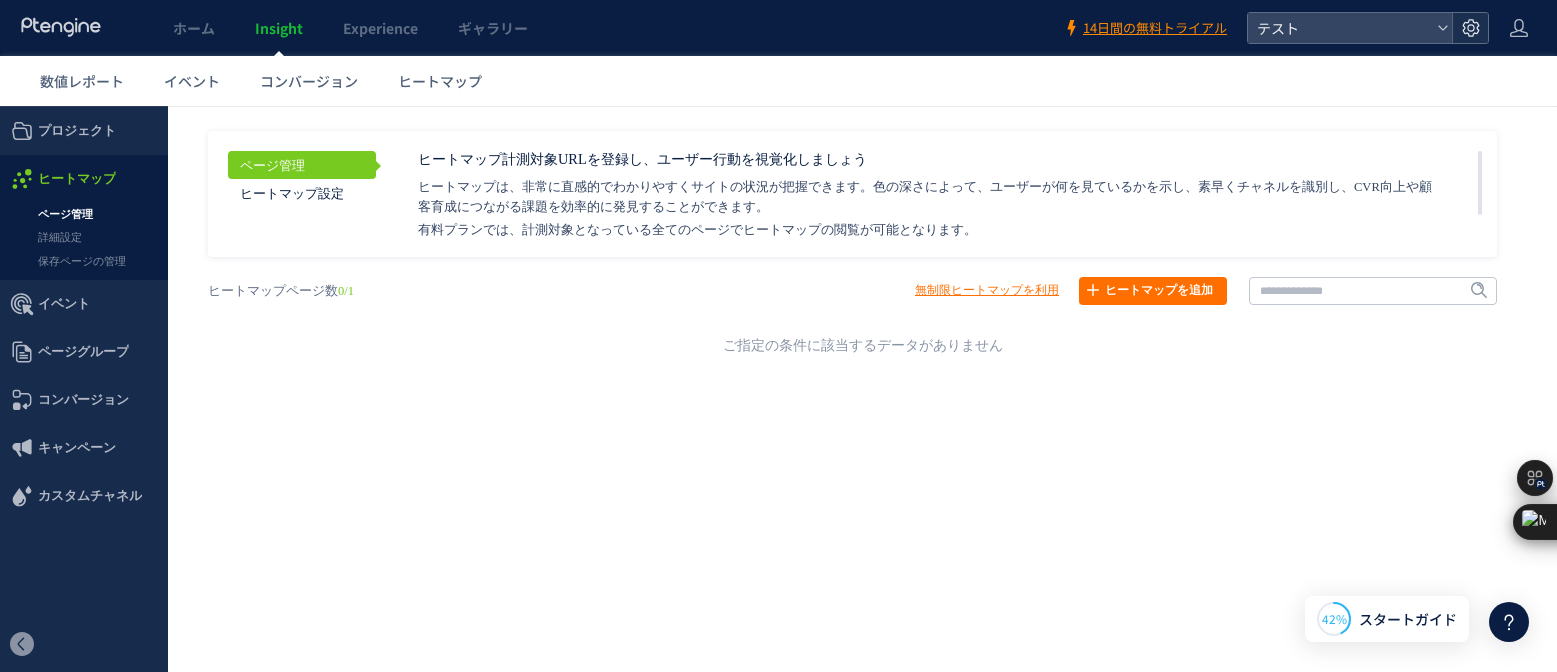 click 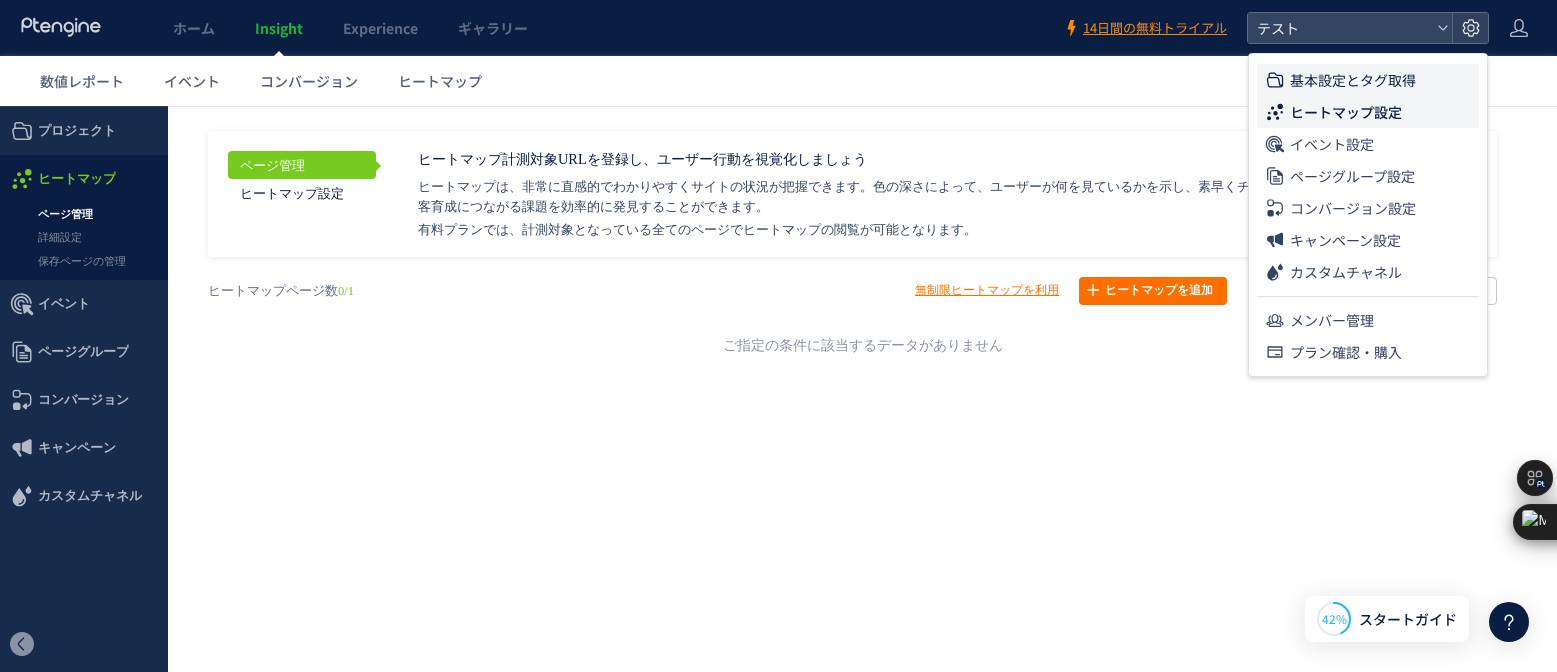 click on "基本設定とタグ取得" at bounding box center [1353, 80] 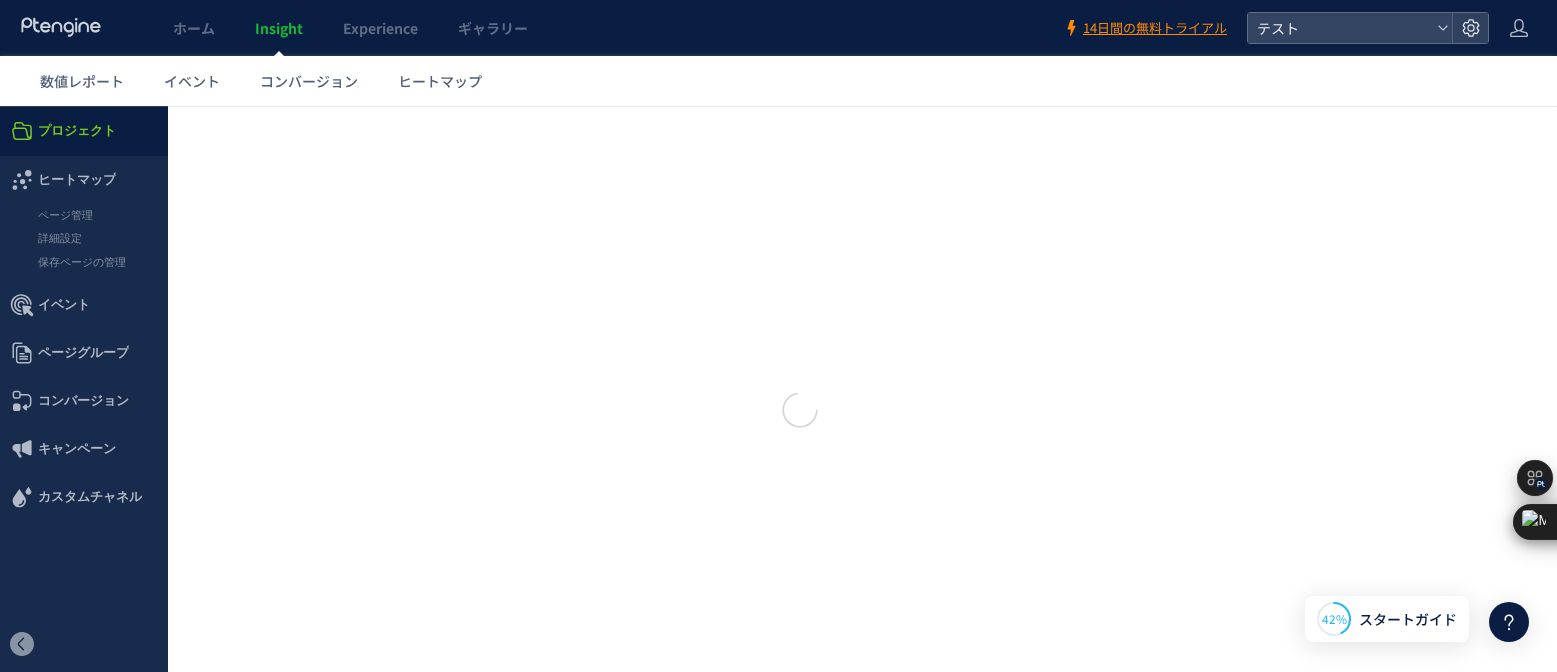 type on "***" 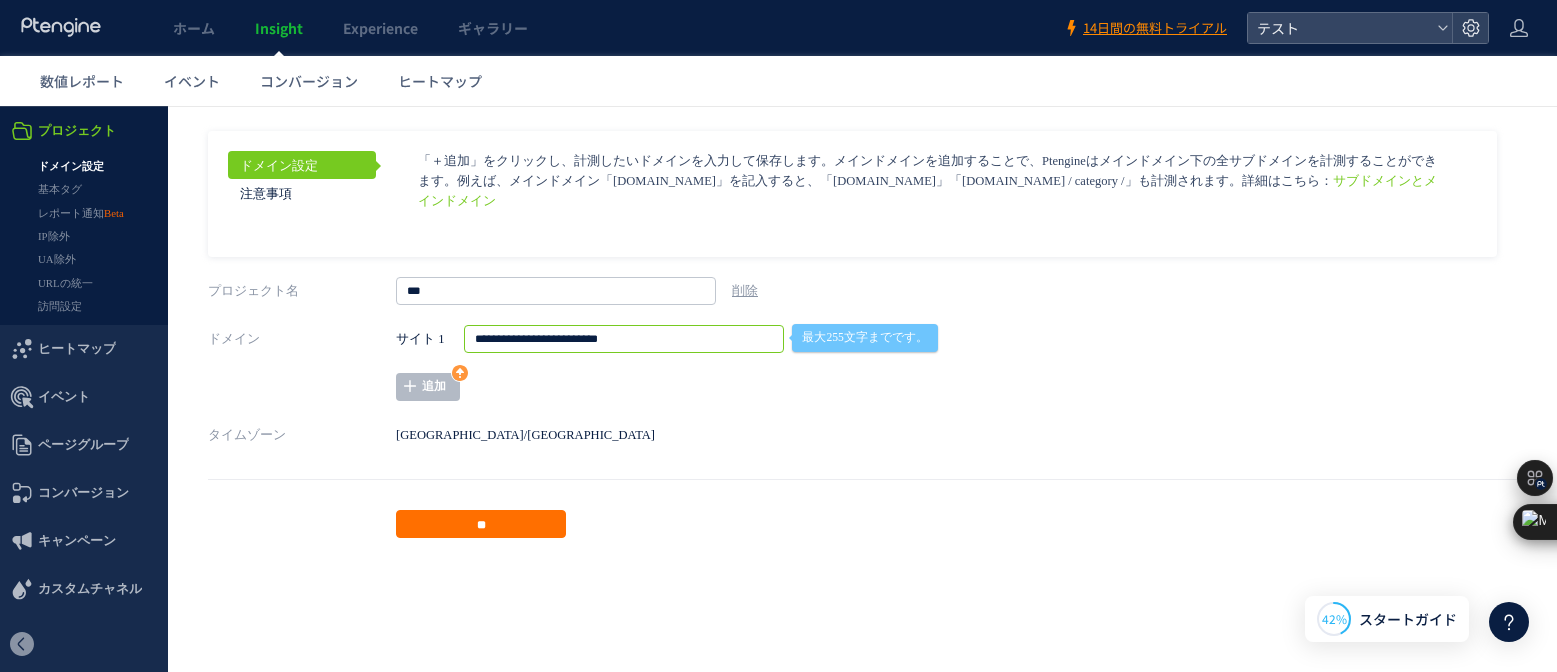 drag, startPoint x: 439, startPoint y: 330, endPoint x: 284, endPoint y: 329, distance: 155.00322 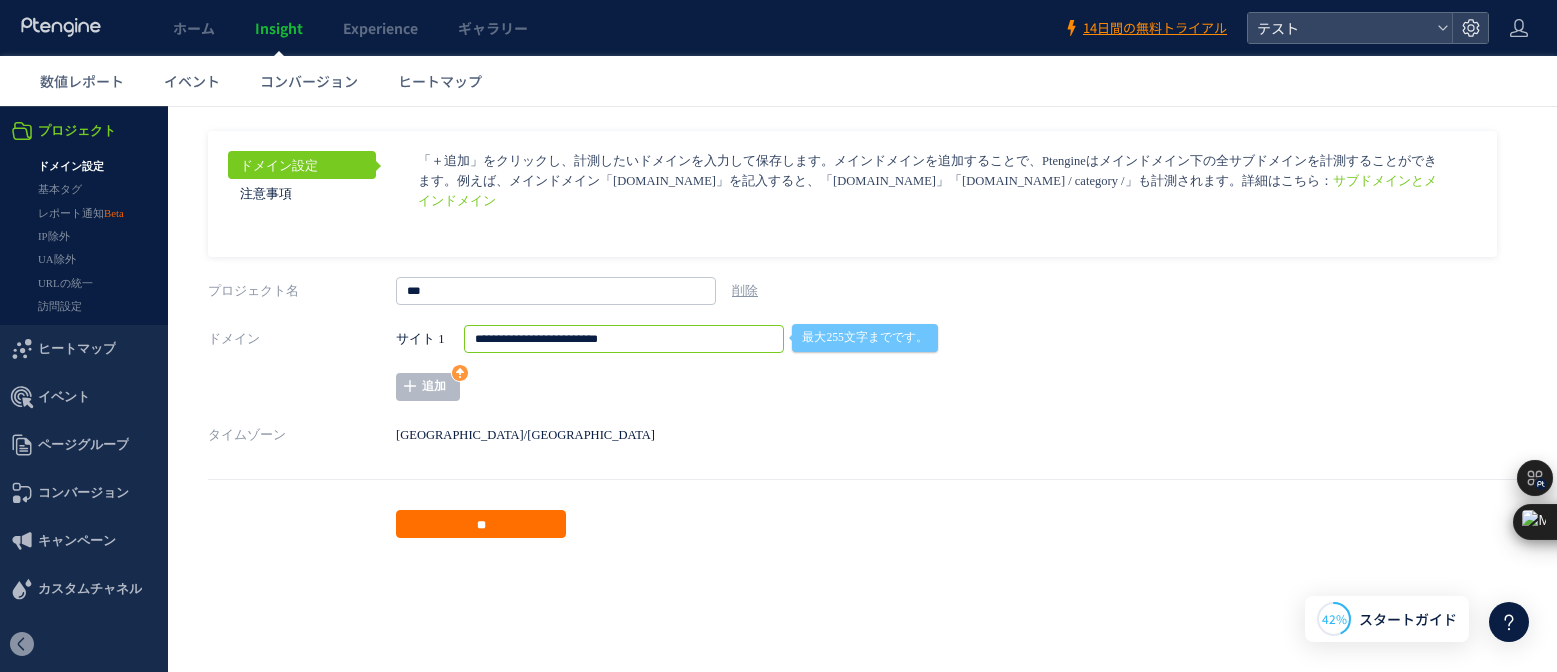 click on "タイムゾーン
Asia/Tokyo" at bounding box center [862, 435] 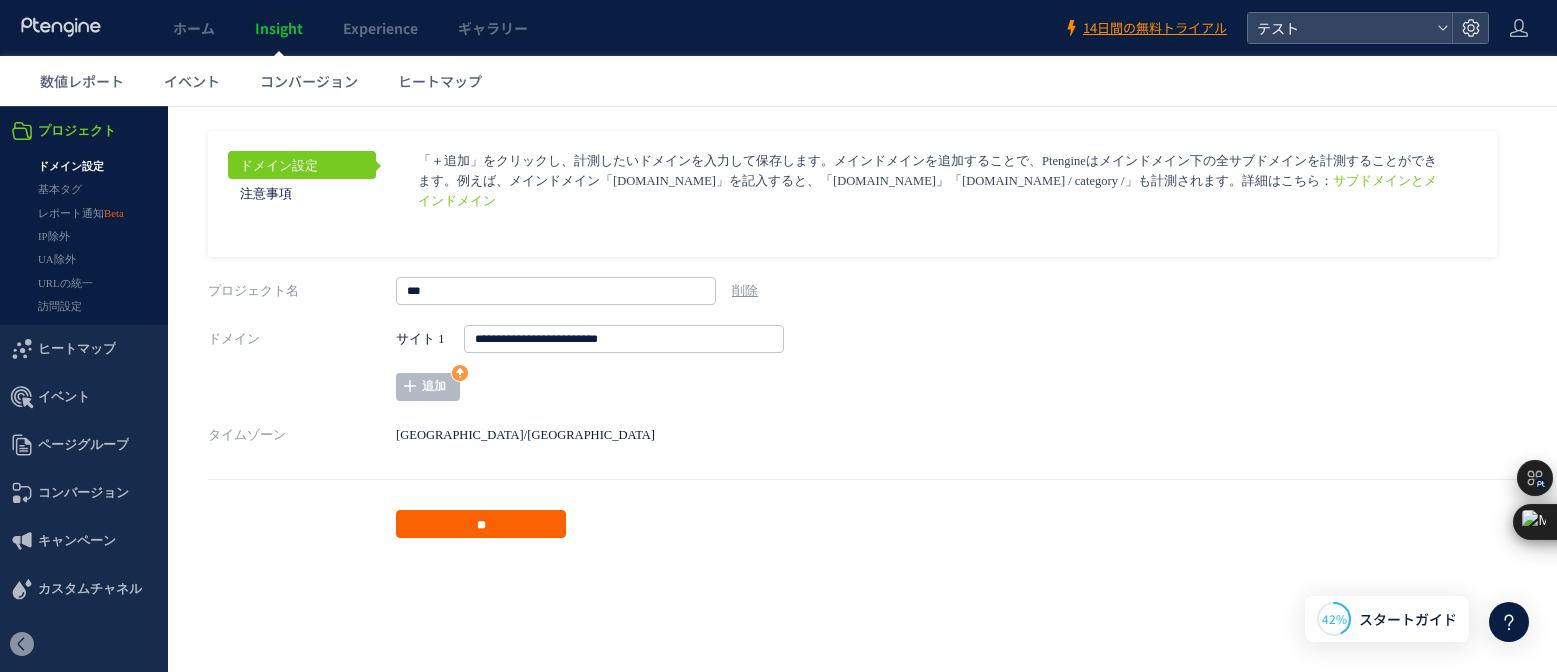 click on "**" at bounding box center [481, 524] 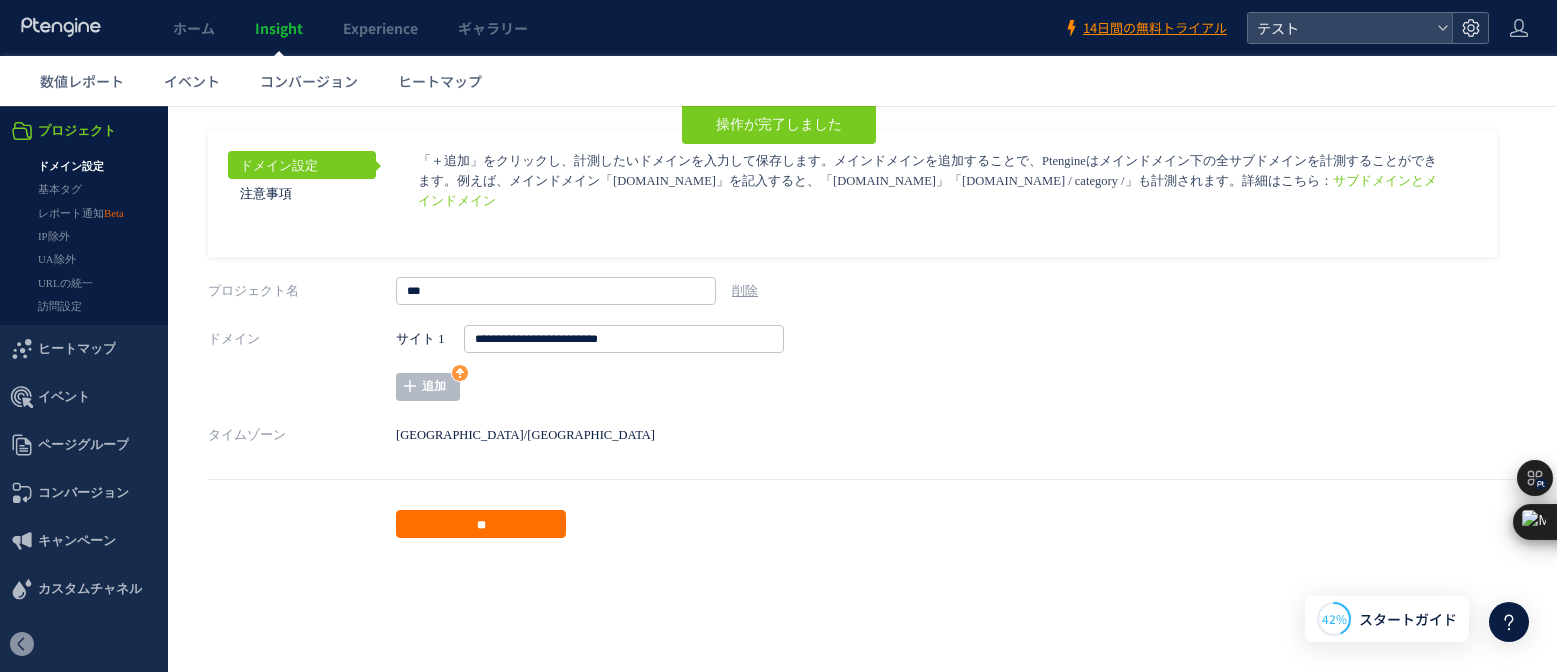 click 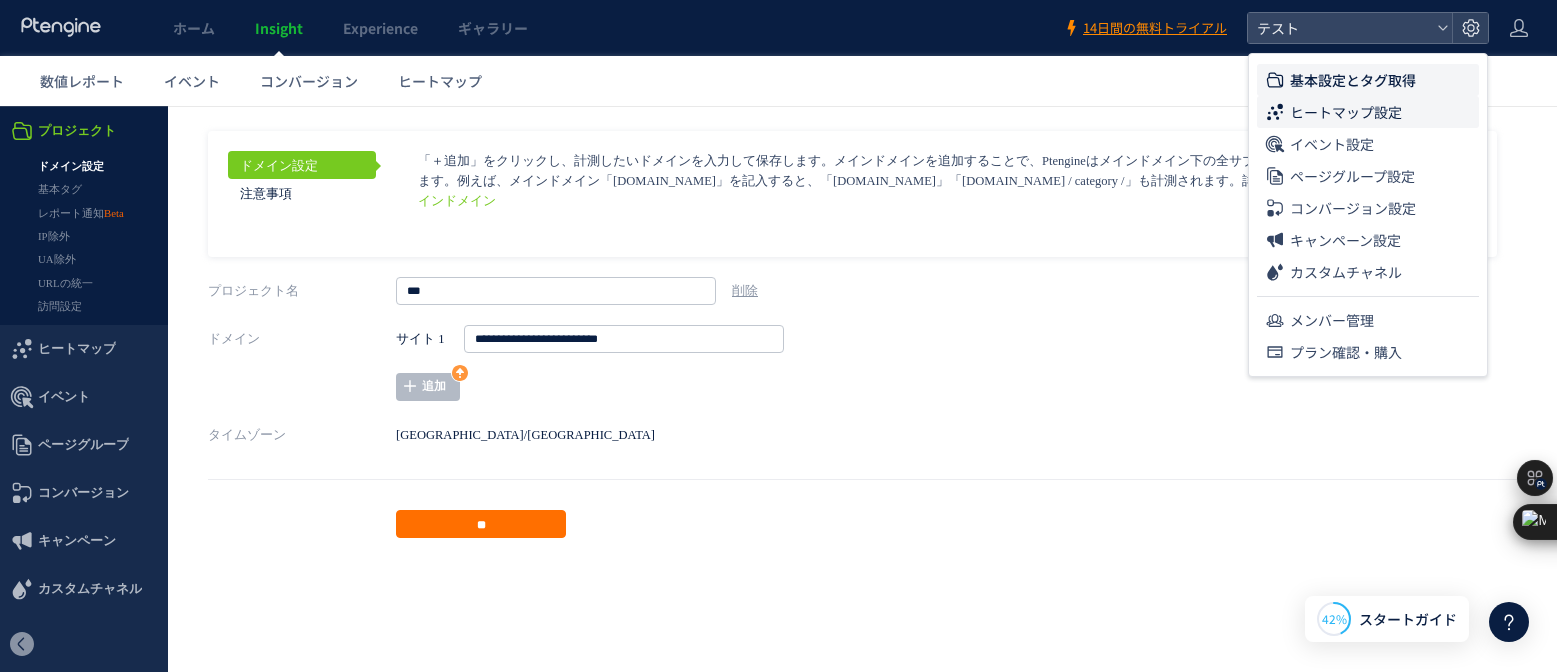 click on "ヒートマップ設定" at bounding box center [1346, 112] 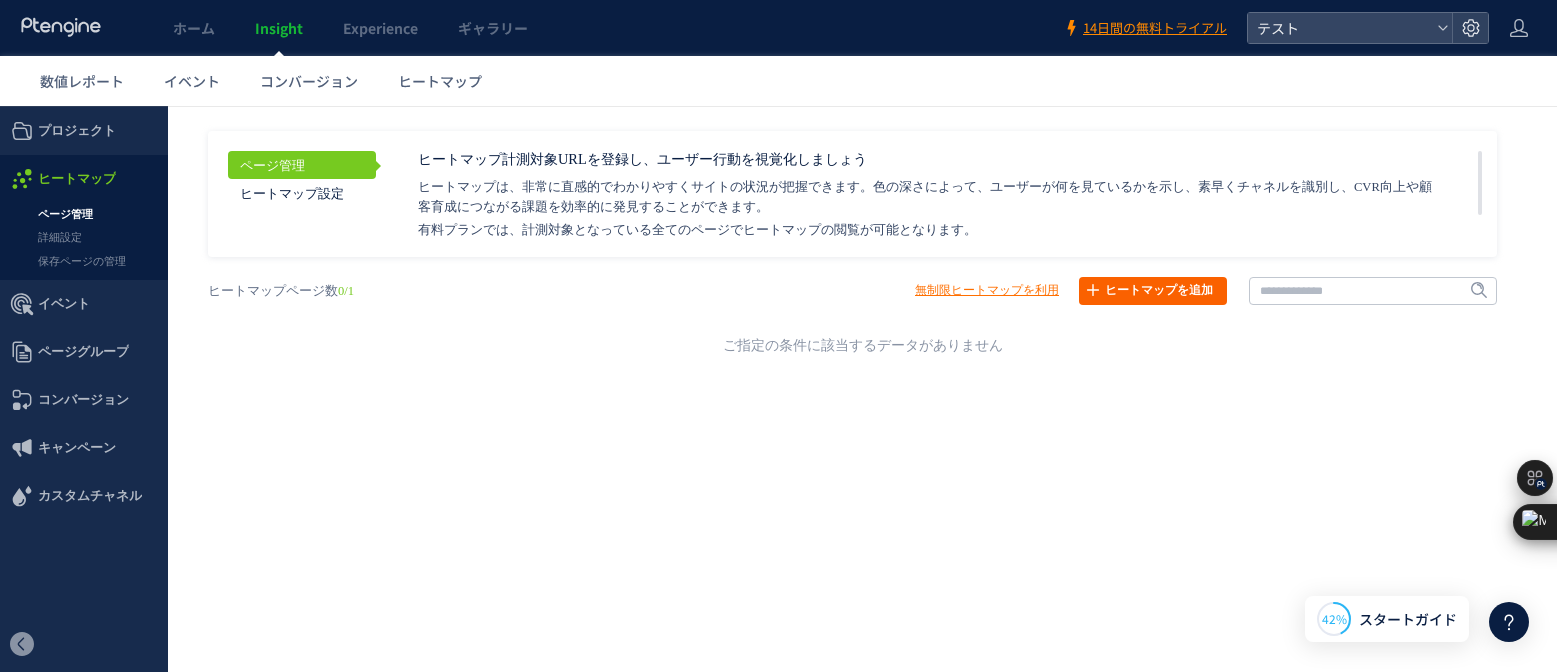 click on "ヒートマップを追加" at bounding box center (1153, 291) 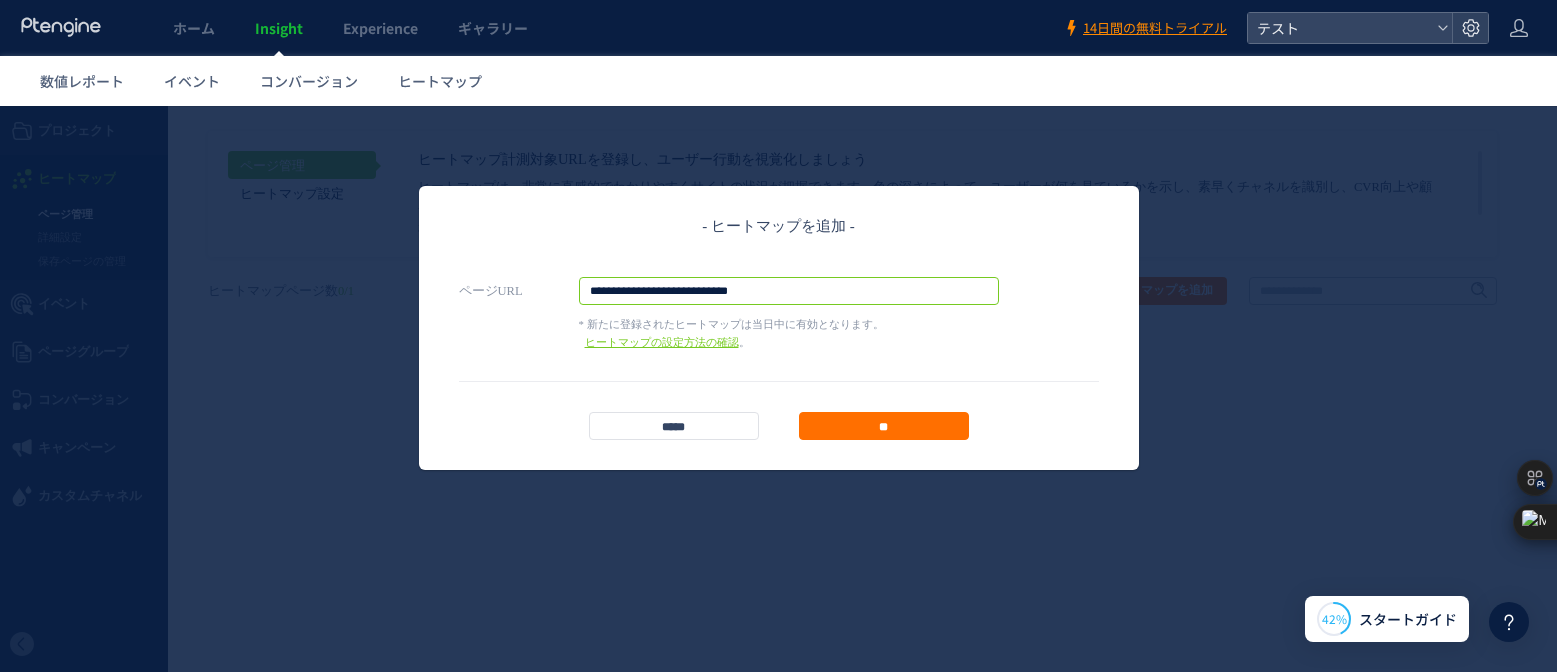 drag, startPoint x: 785, startPoint y: 294, endPoint x: 233, endPoint y: 293, distance: 552.0009 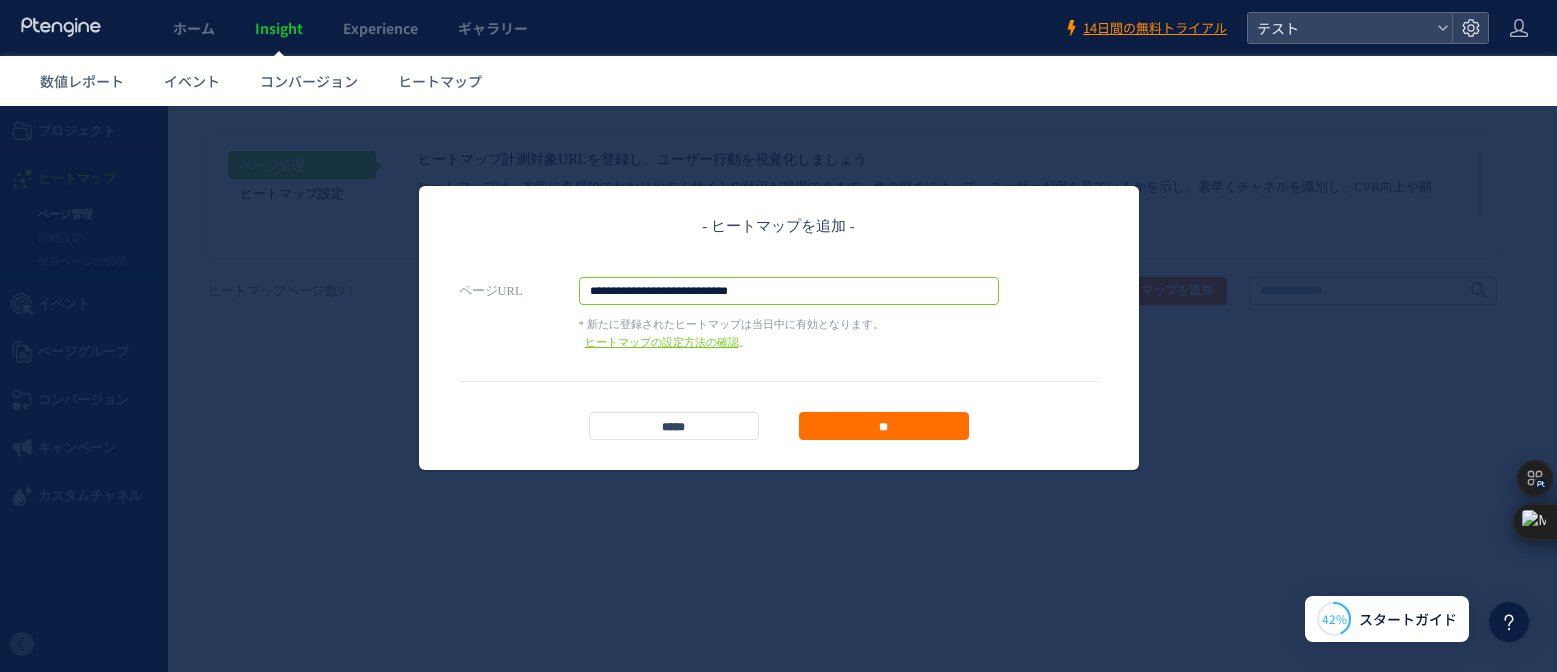 click on "**********" at bounding box center (778, 389) 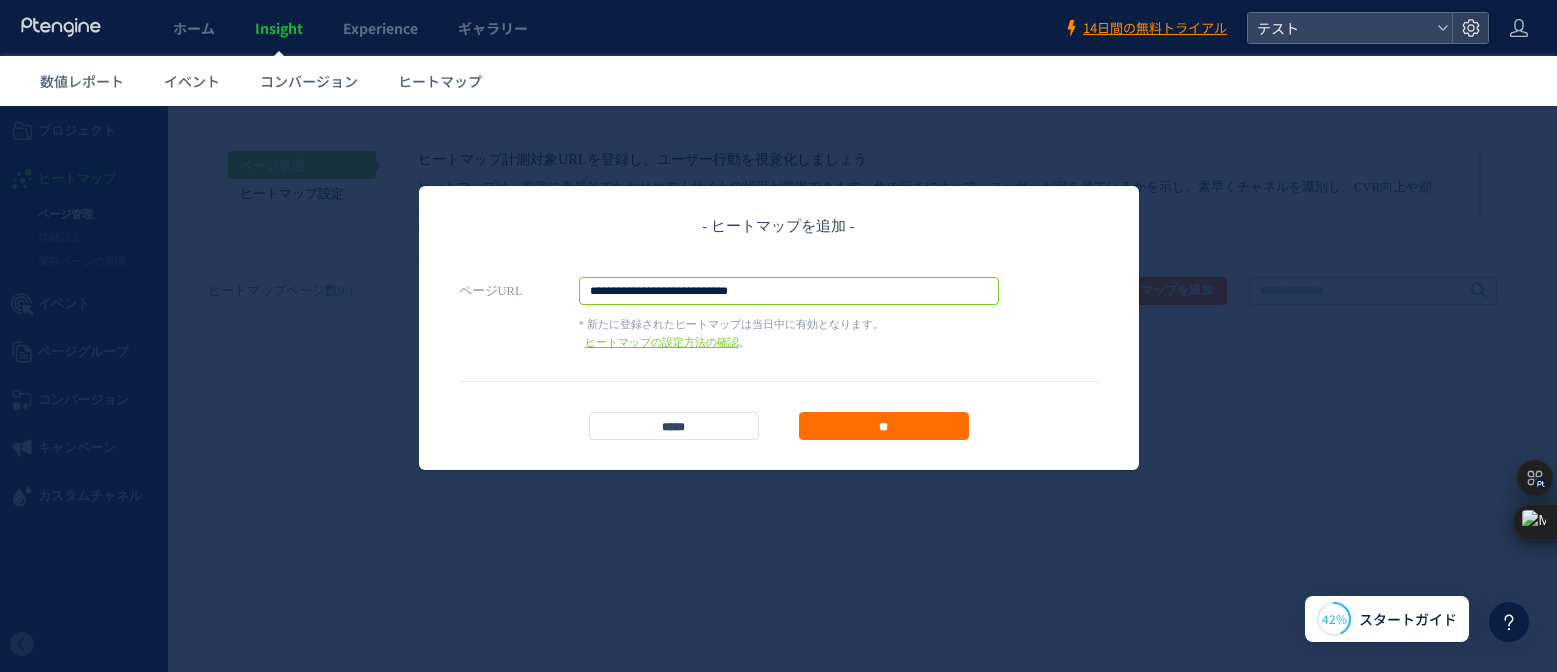 paste 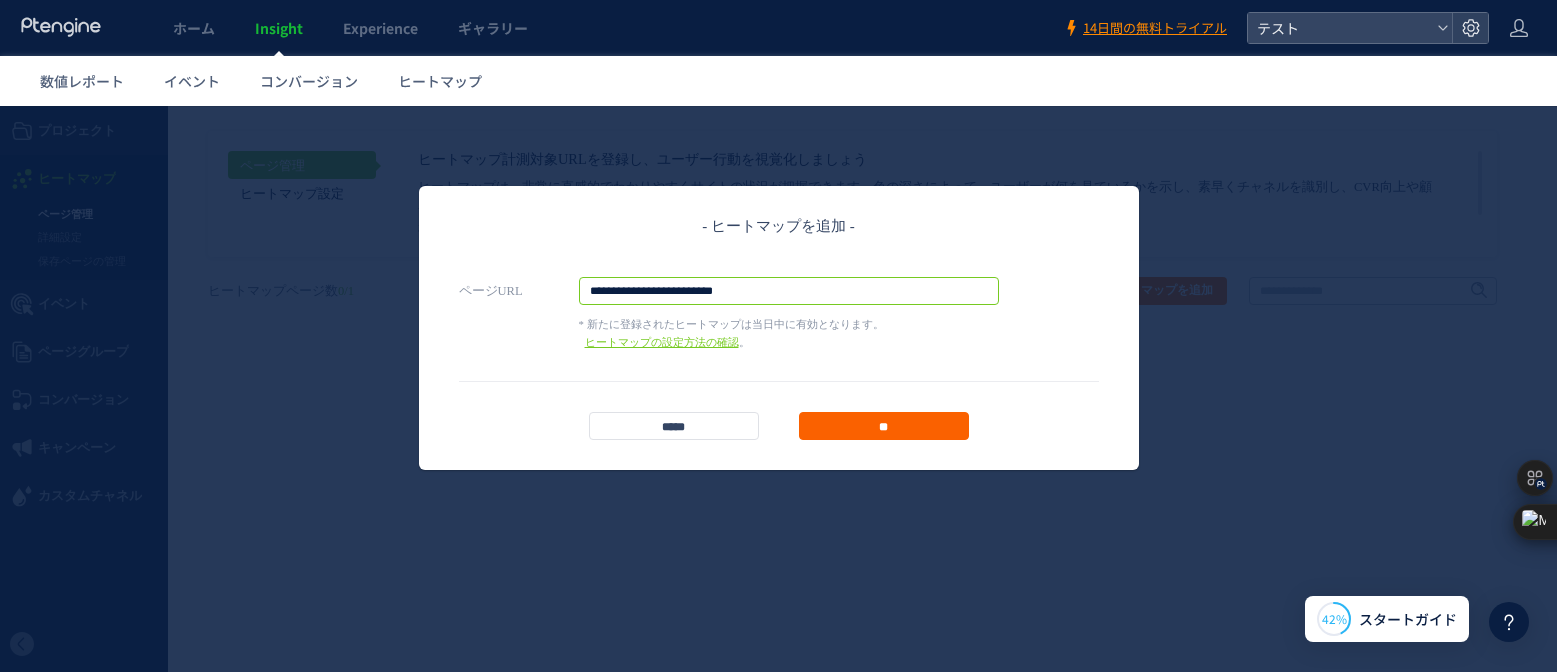 type on "**********" 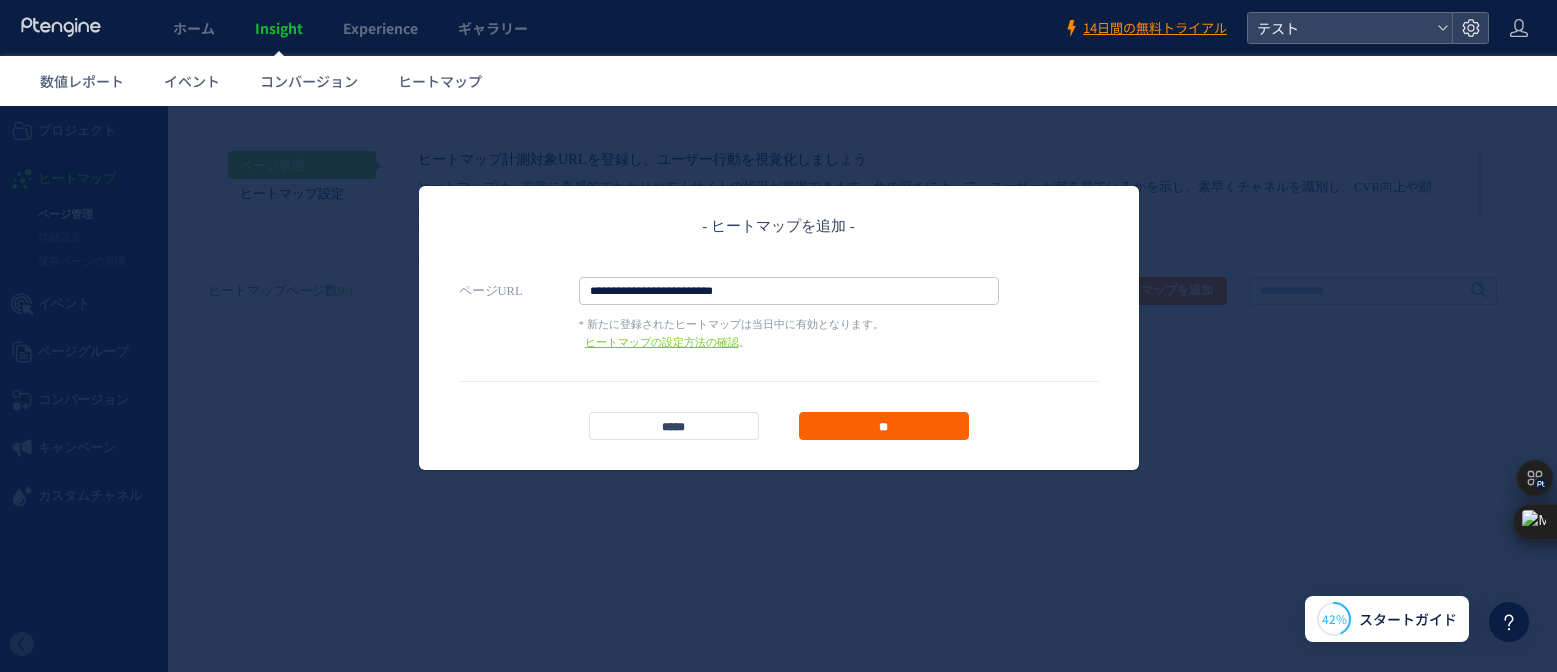 click on "**" at bounding box center [884, 426] 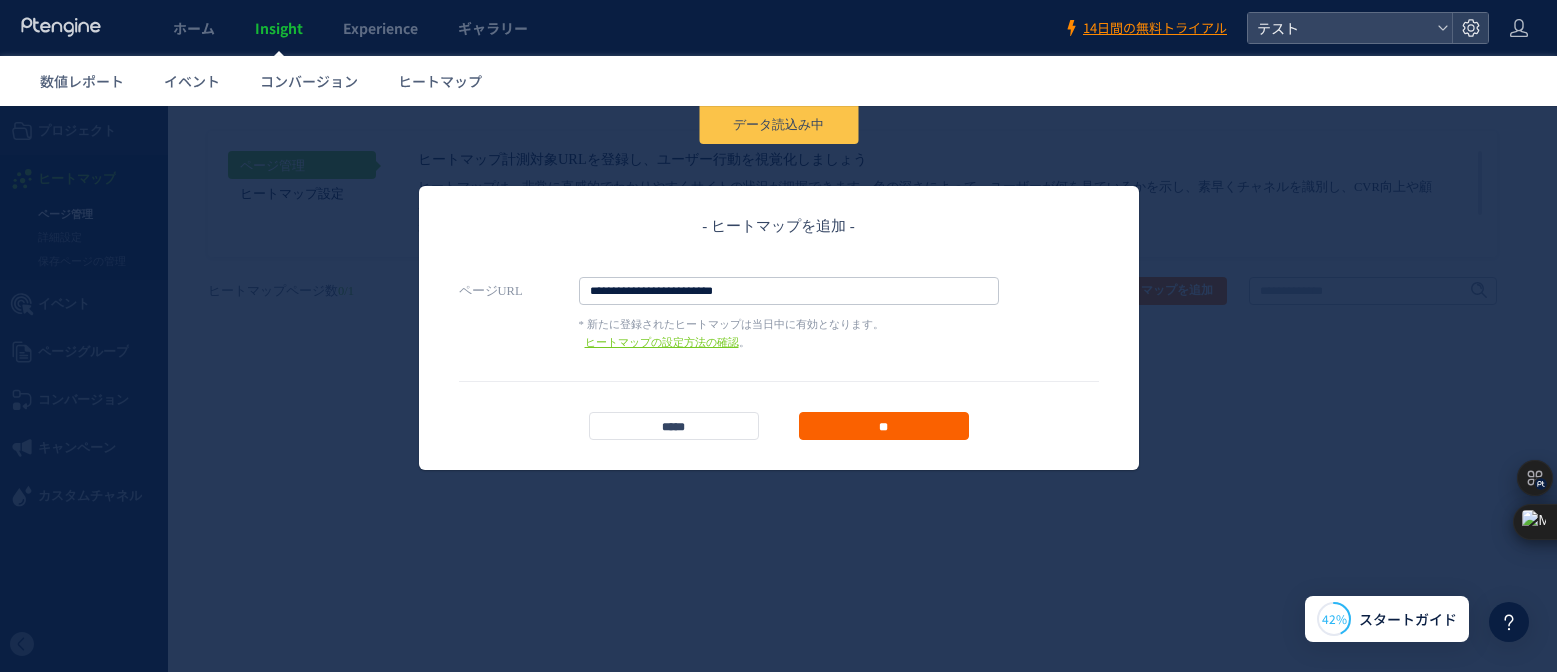 type 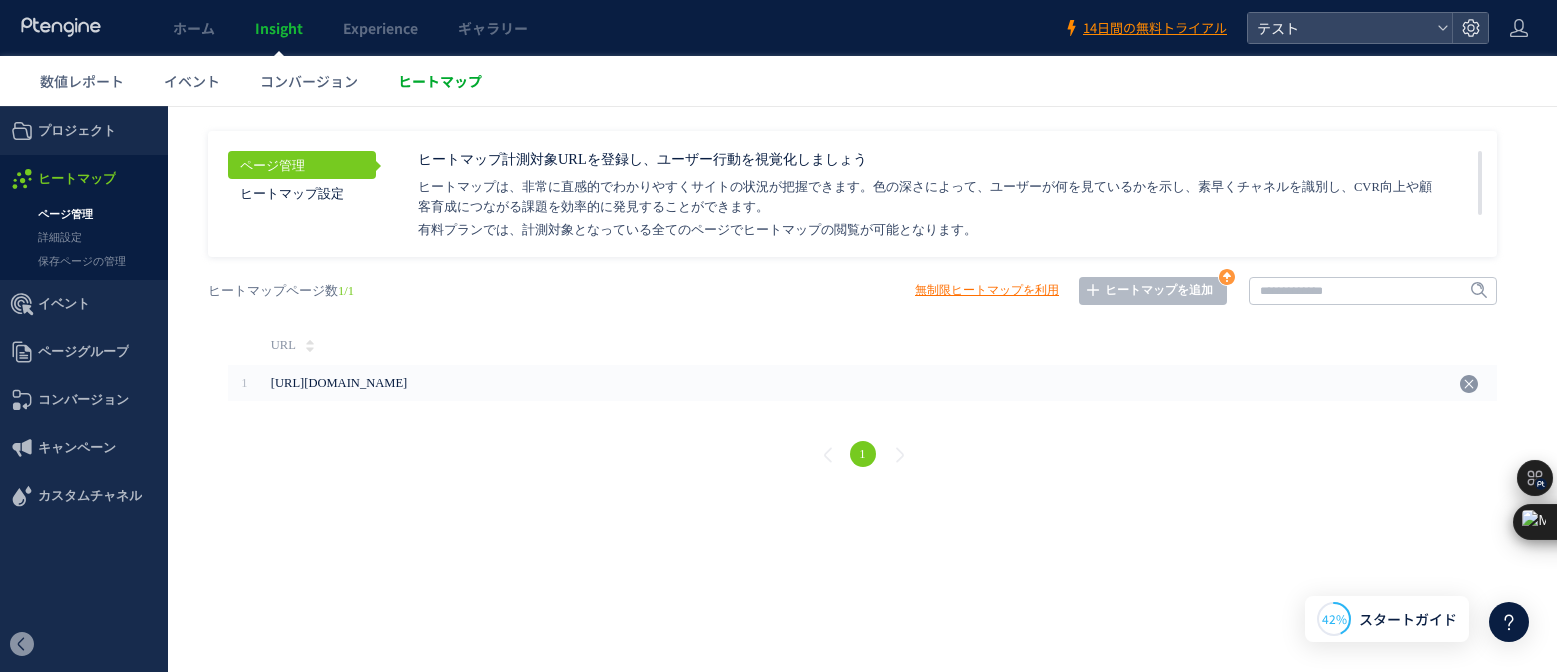 click on "ヒートマップ" at bounding box center [440, 81] 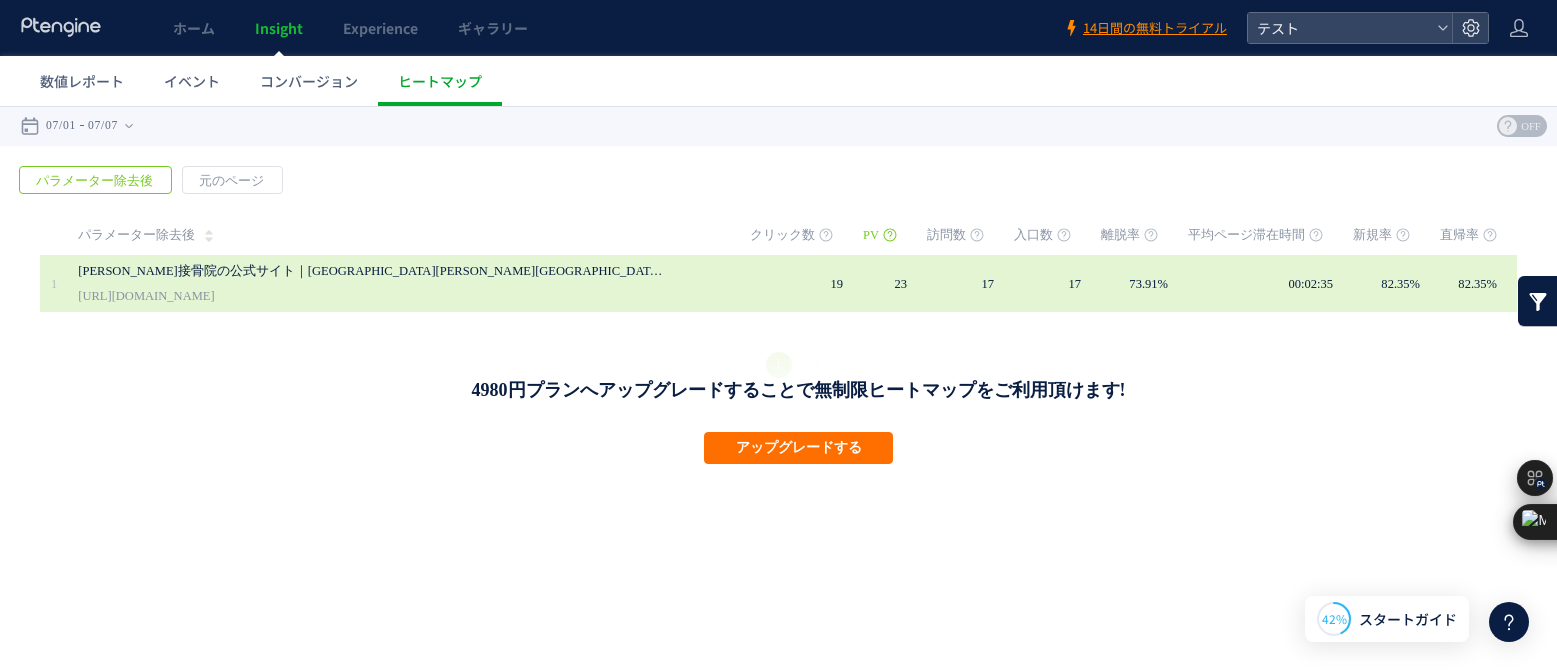 click on "宮田接骨院の公式サイト｜愛知県江南市宮田接骨院（宮田鍼灸接骨院）
http://k-miyata.sakura.ne.jp" at bounding box center [400, 283] 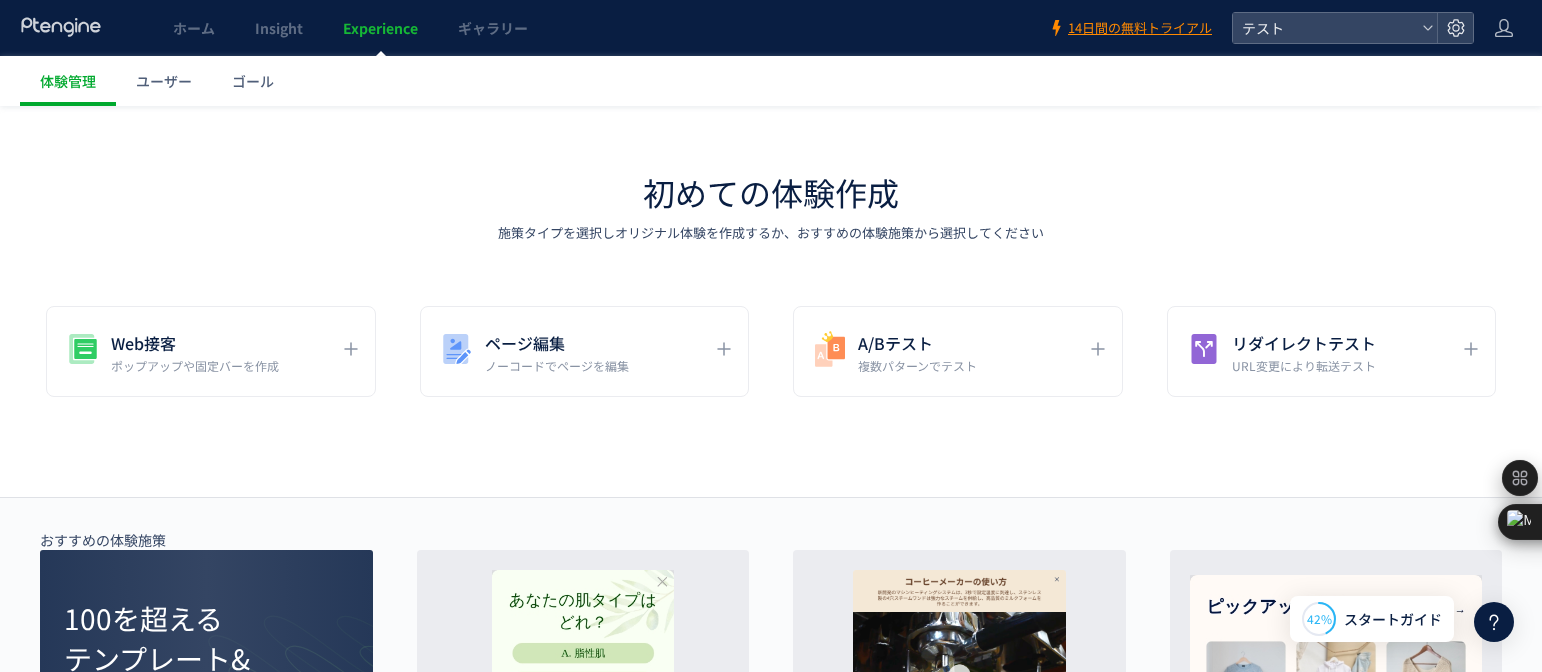 scroll, scrollTop: 0, scrollLeft: 0, axis: both 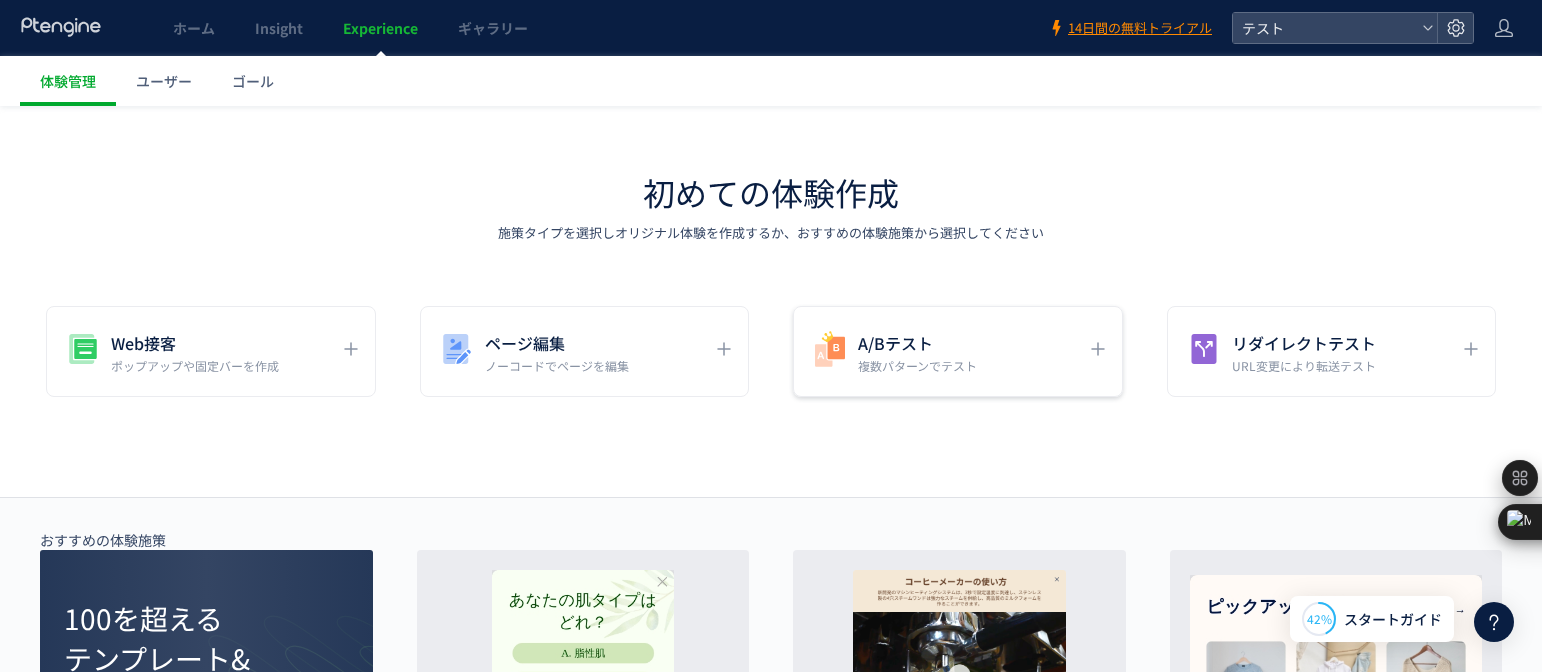 click on "A/Bテスト" at bounding box center [917, 343] 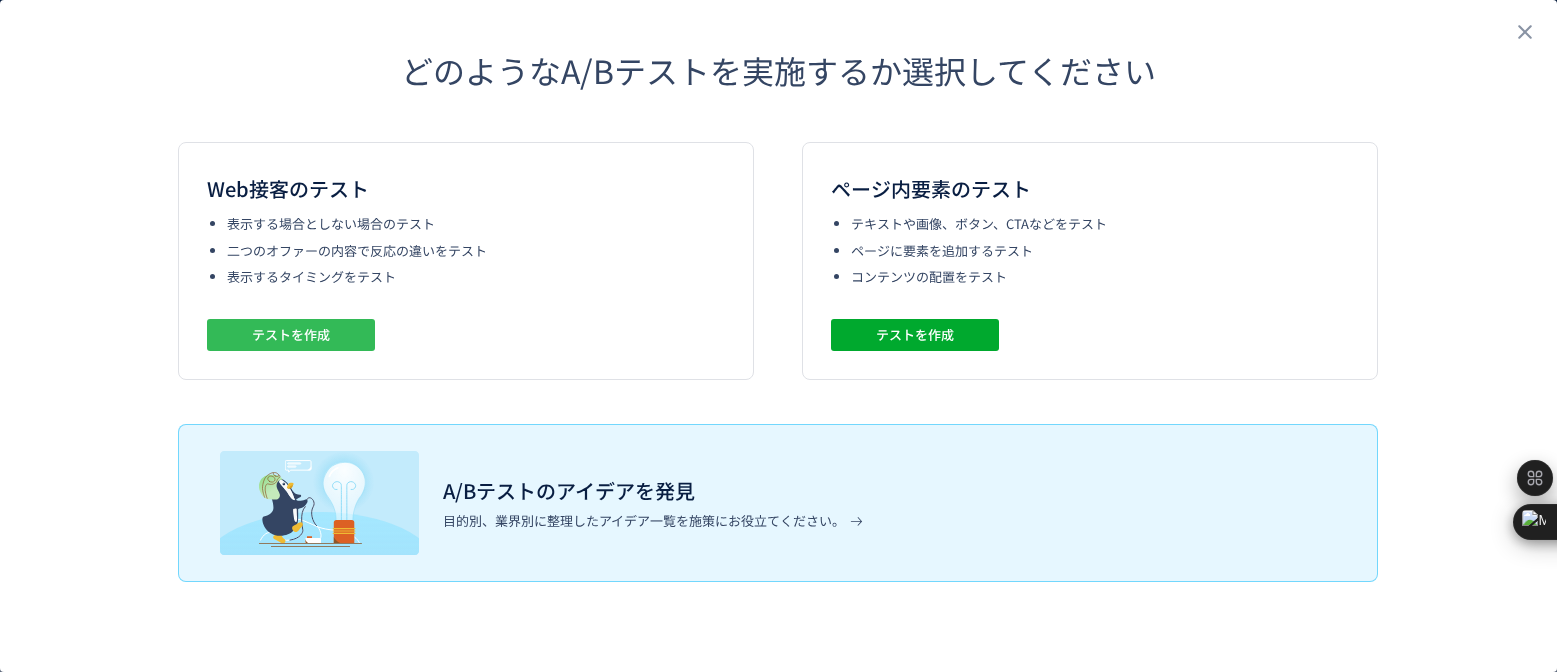 click on "テストを作成" at bounding box center [291, 335] 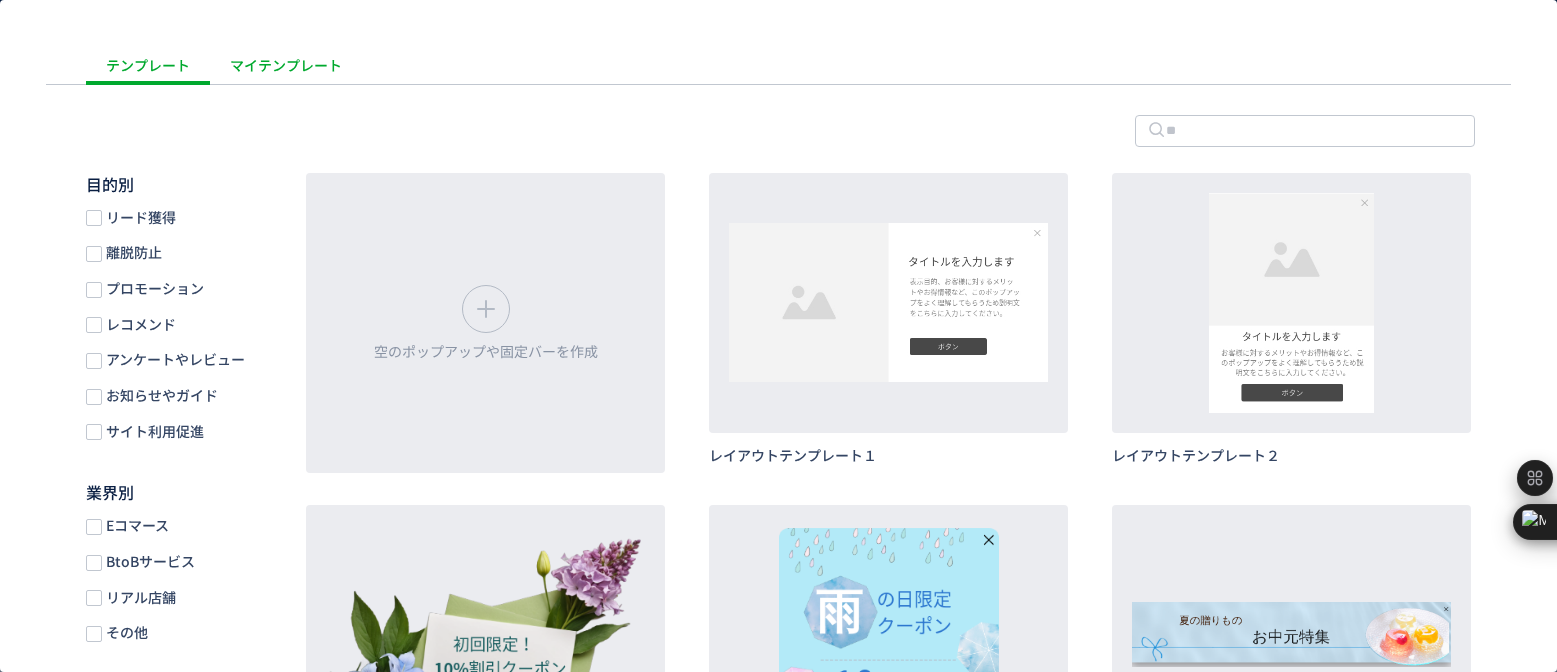 scroll, scrollTop: 0, scrollLeft: 0, axis: both 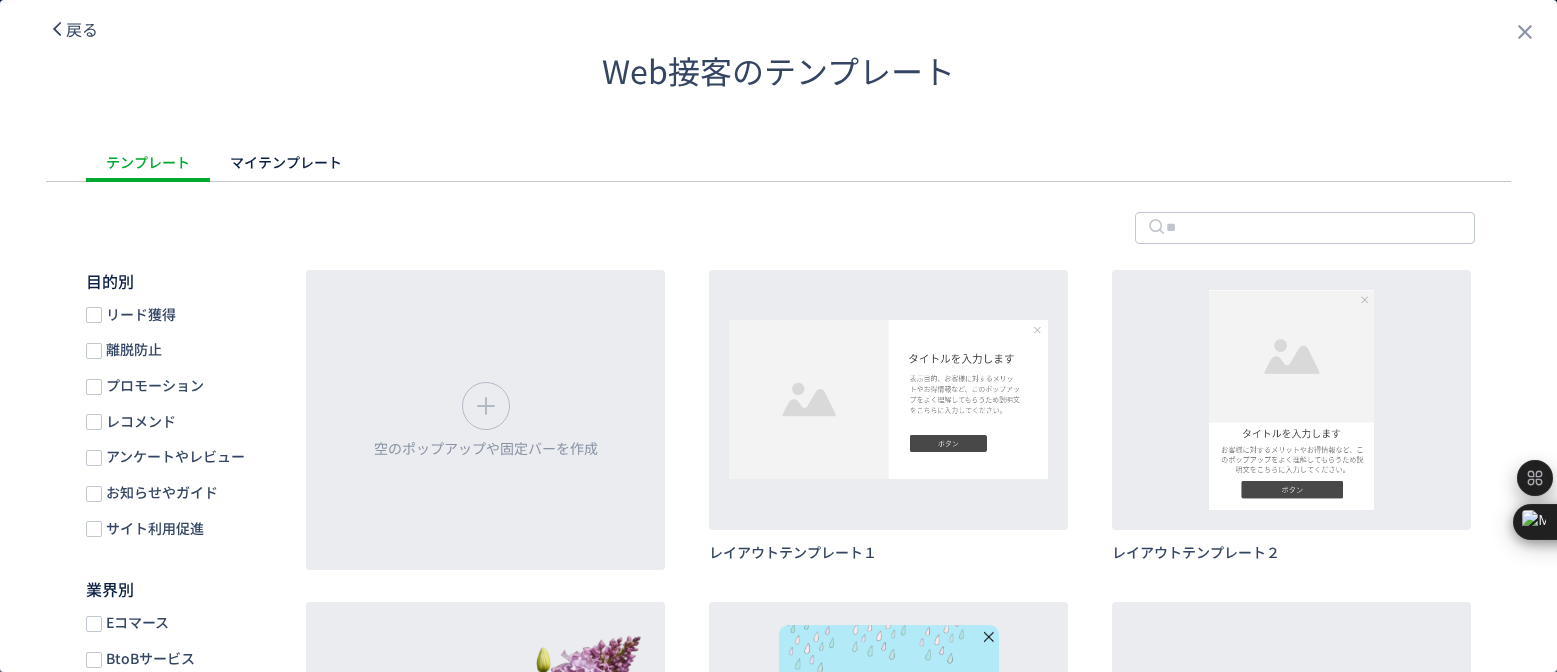 click on "戻る" 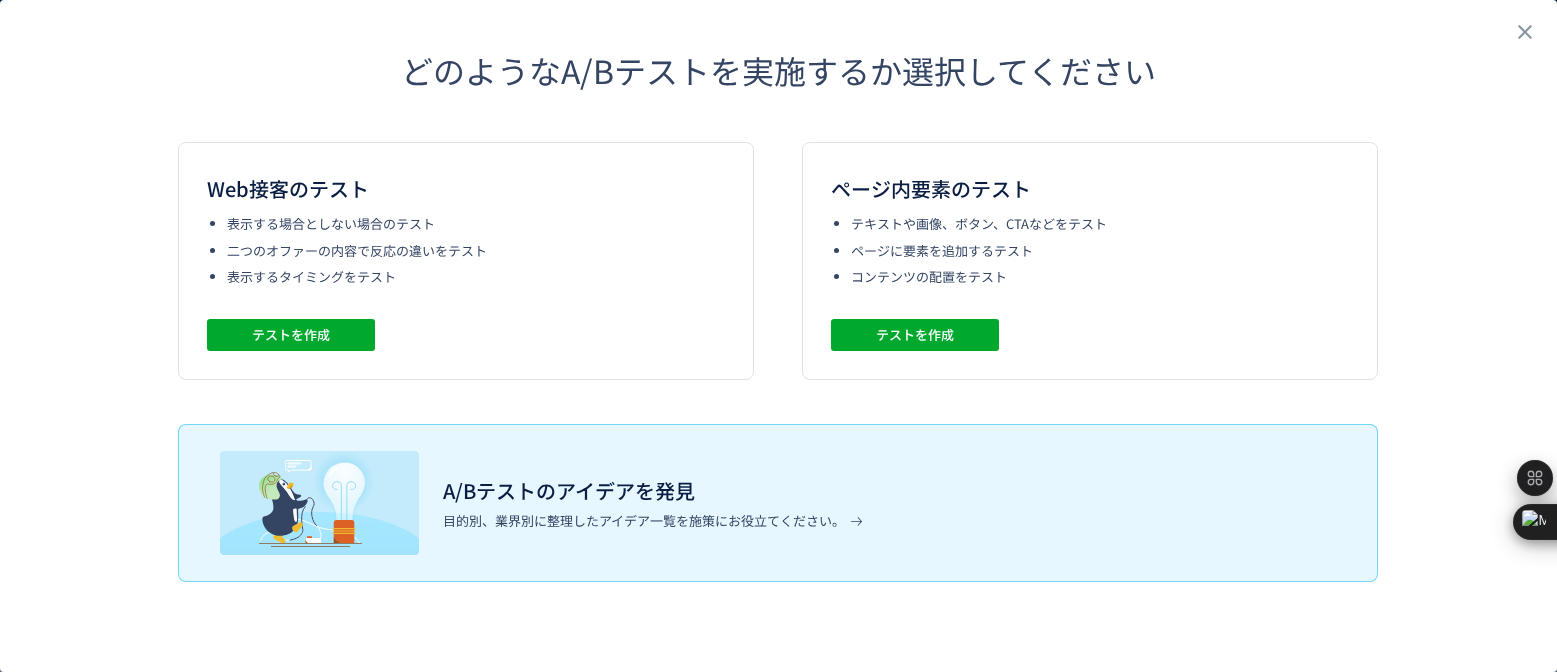 click on "どのようなA/Bテストを実施するか選択してください Web接客のテスト 表示する場合としない場合のテスト 二つのオファーの内容で反応の違いをテスト 表示するタイミングをテスト テストを作成 ページ内要素のテスト テキストや画像、ボタン、CTAなどをテスト ページに要素を追加するテスト コンテンツの配置をテスト テストを作成 A/Bテストのアイデアを発見 目的別、業界別に整理したアイデア一覧を施策にお役立てください。" 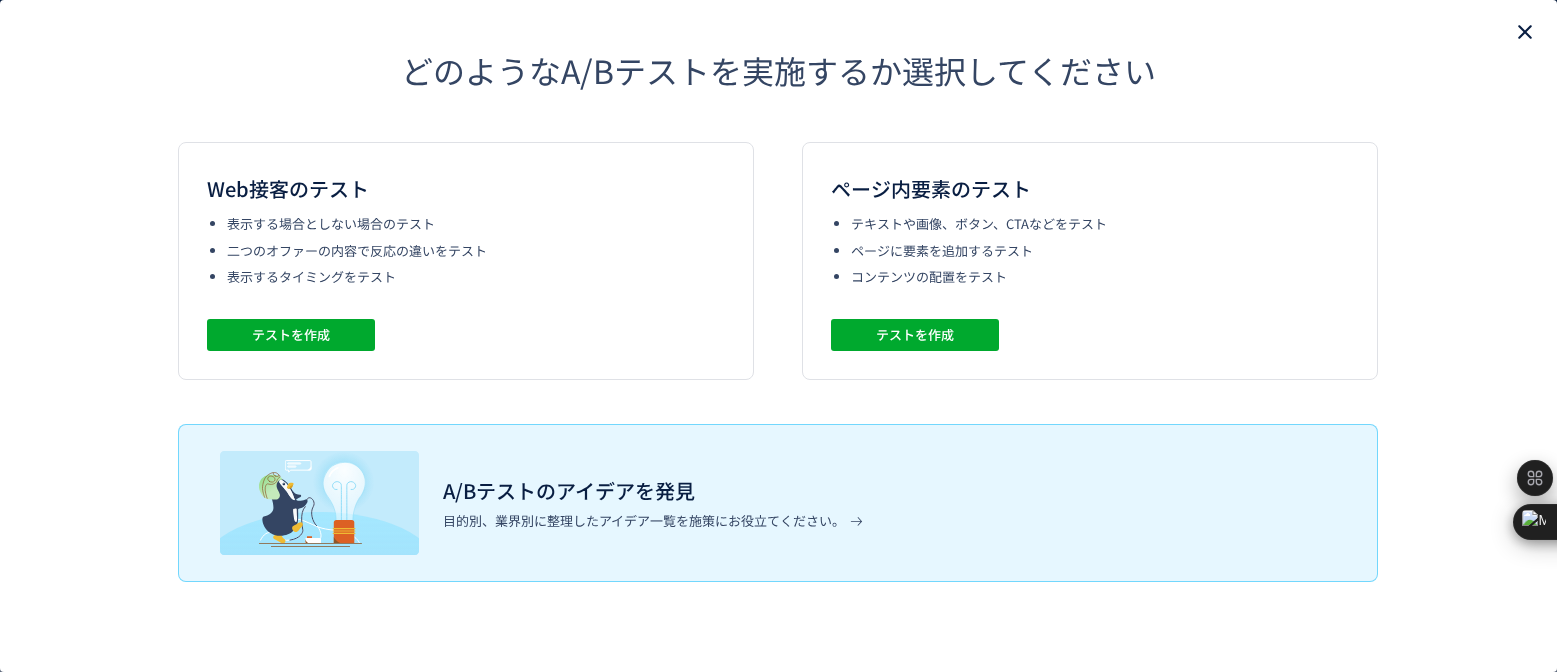 click 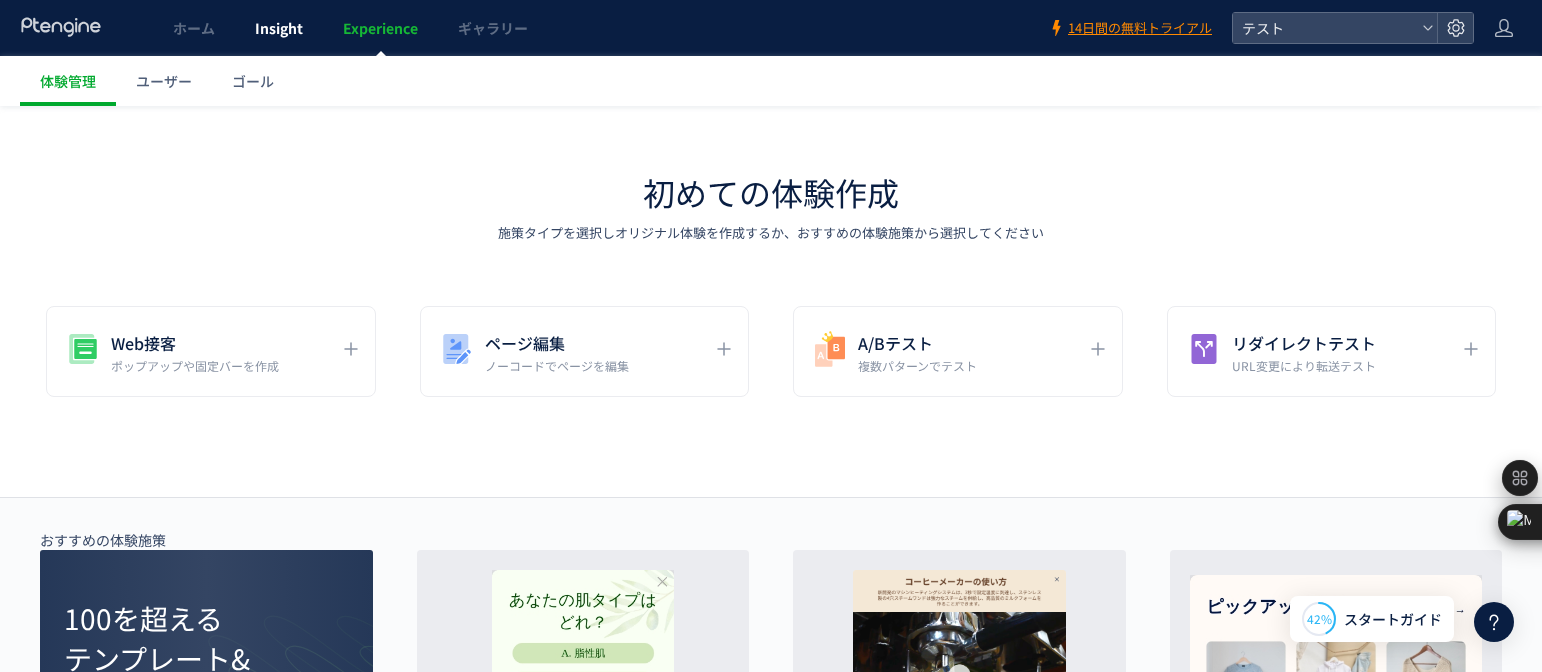 click on "Insight" at bounding box center [279, 28] 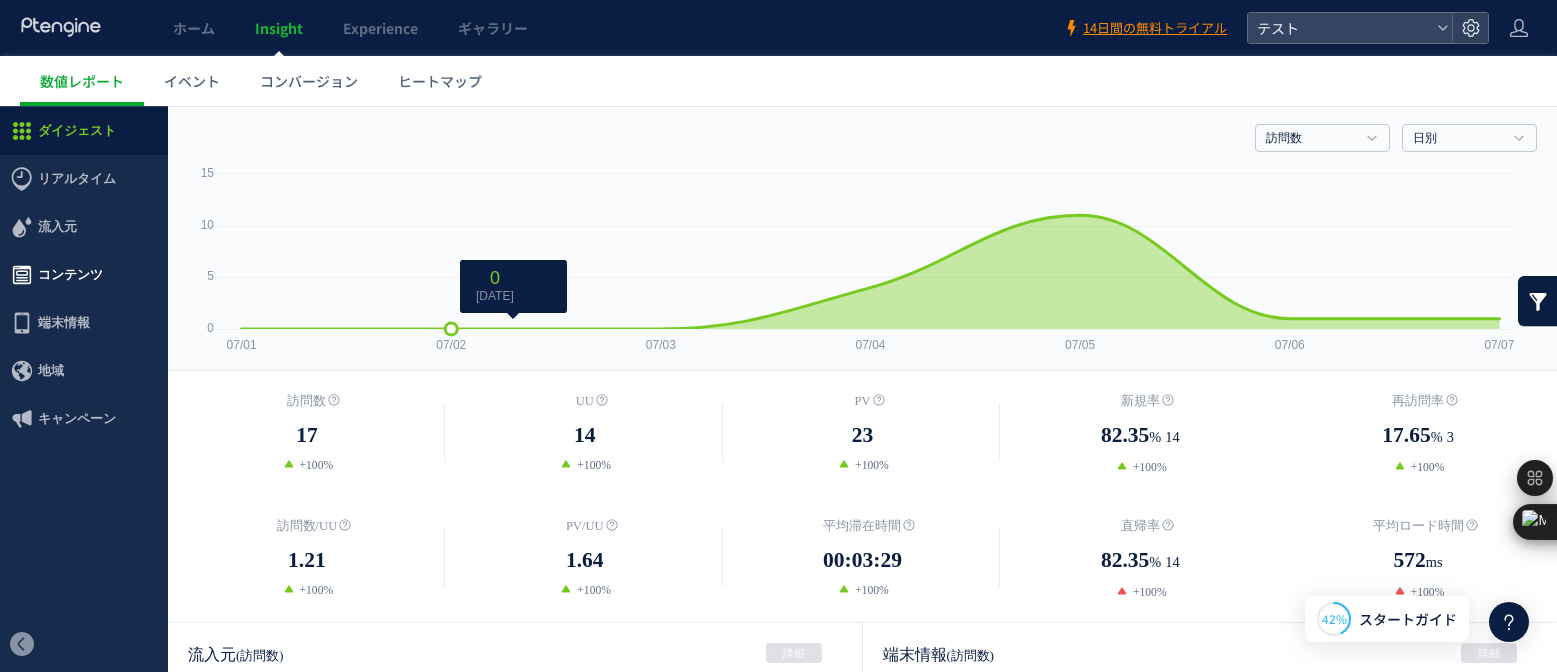 scroll, scrollTop: 0, scrollLeft: 0, axis: both 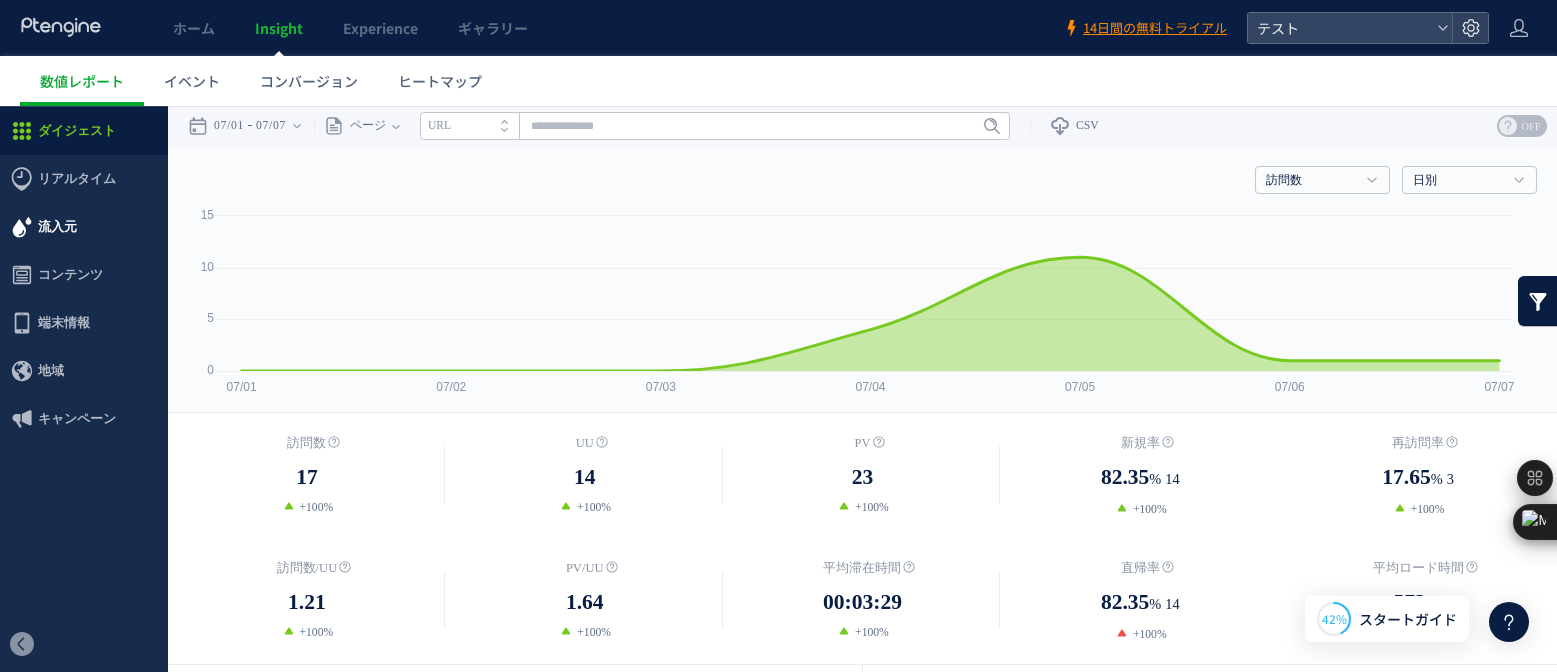 click on "流入元" at bounding box center (57, 227) 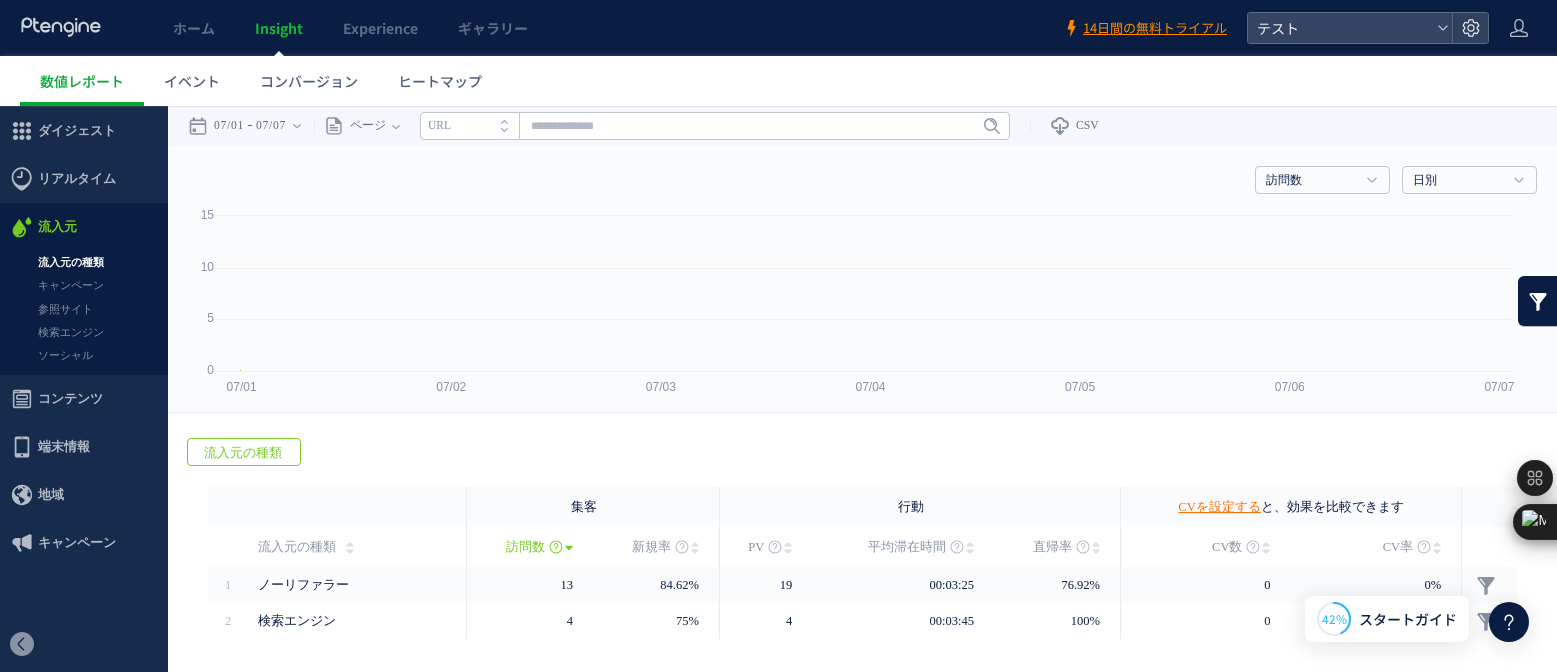 click on "流入元の種類" at bounding box center [84, 262] 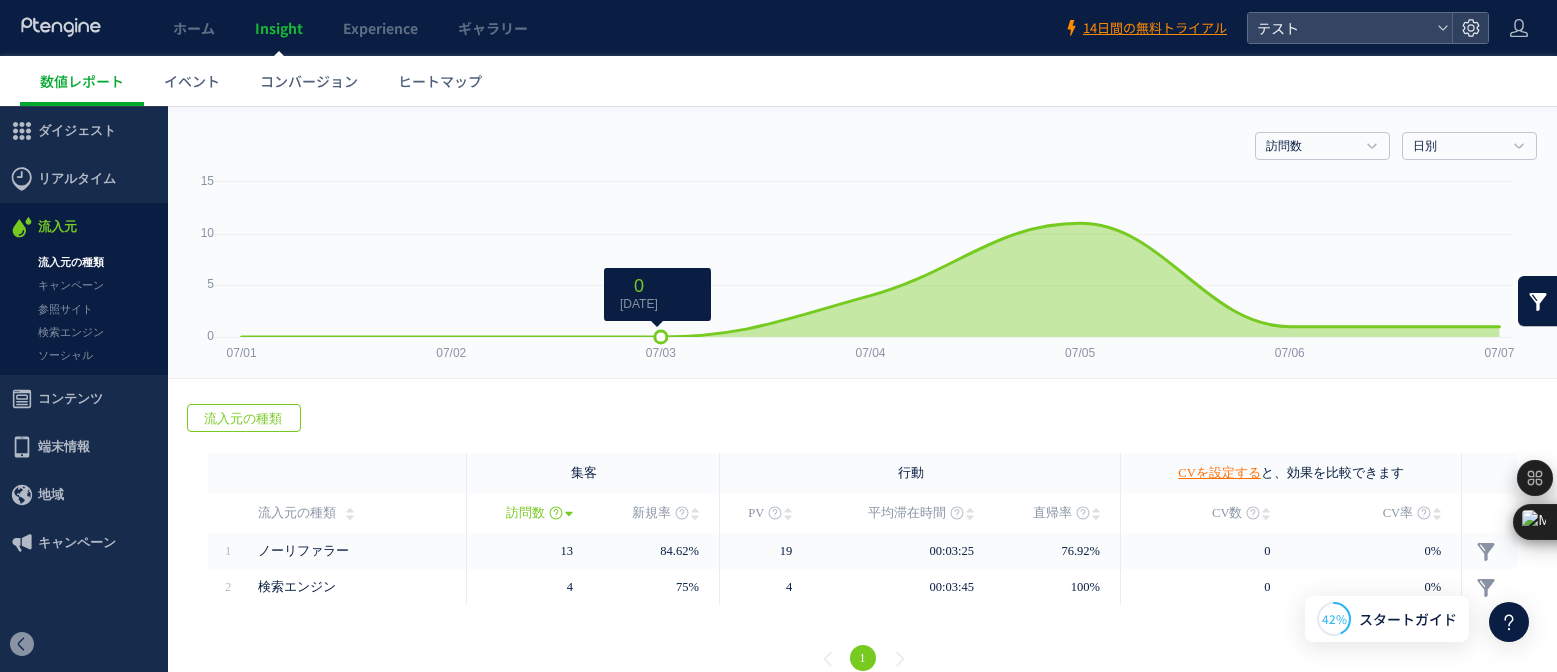 scroll, scrollTop: 59, scrollLeft: 0, axis: vertical 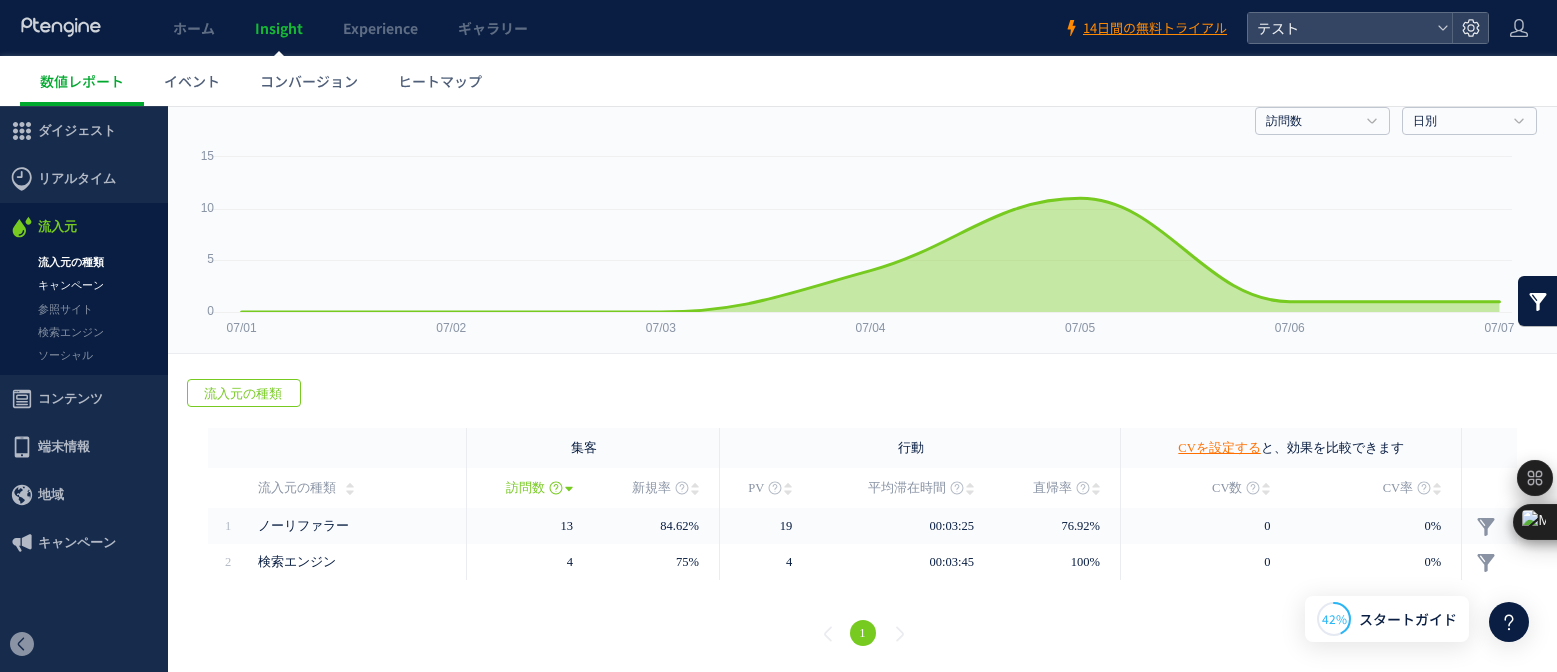 click on "キャンペーン" at bounding box center (84, 285) 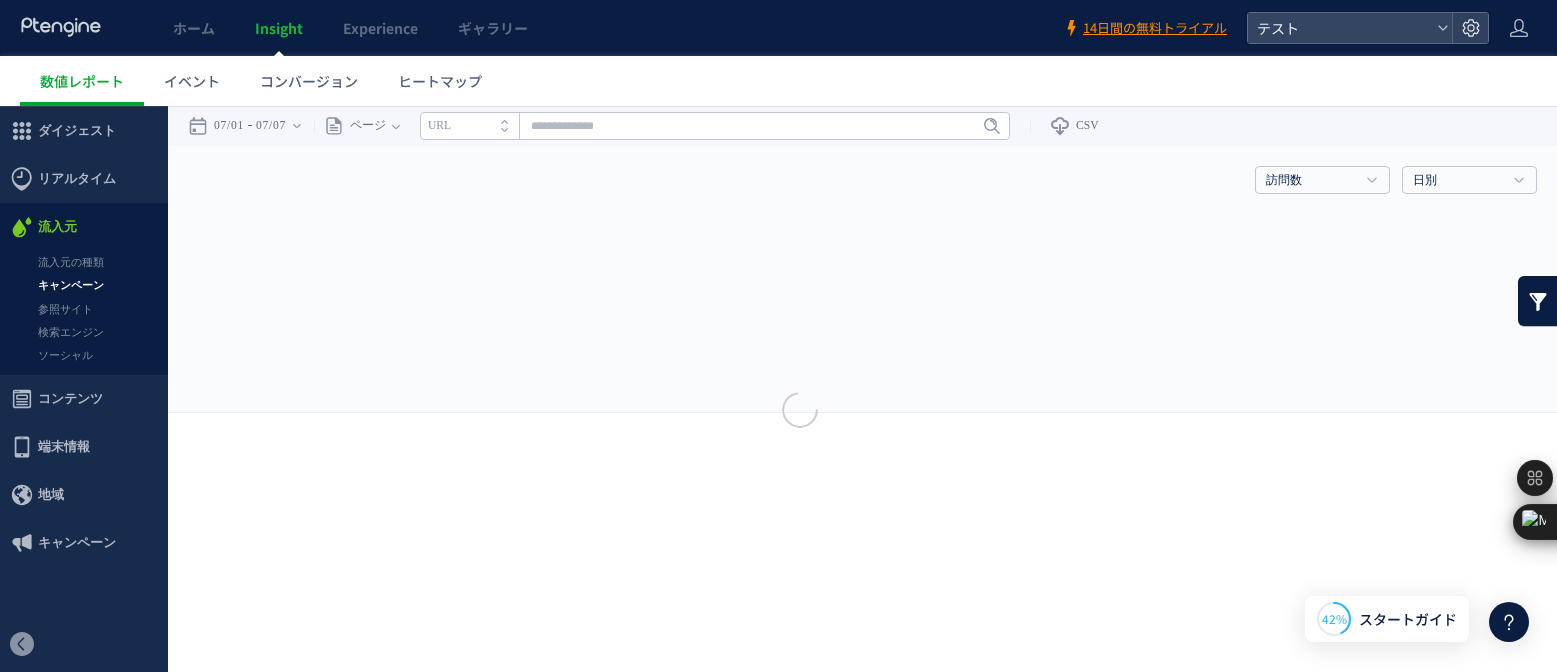 scroll, scrollTop: 0, scrollLeft: 0, axis: both 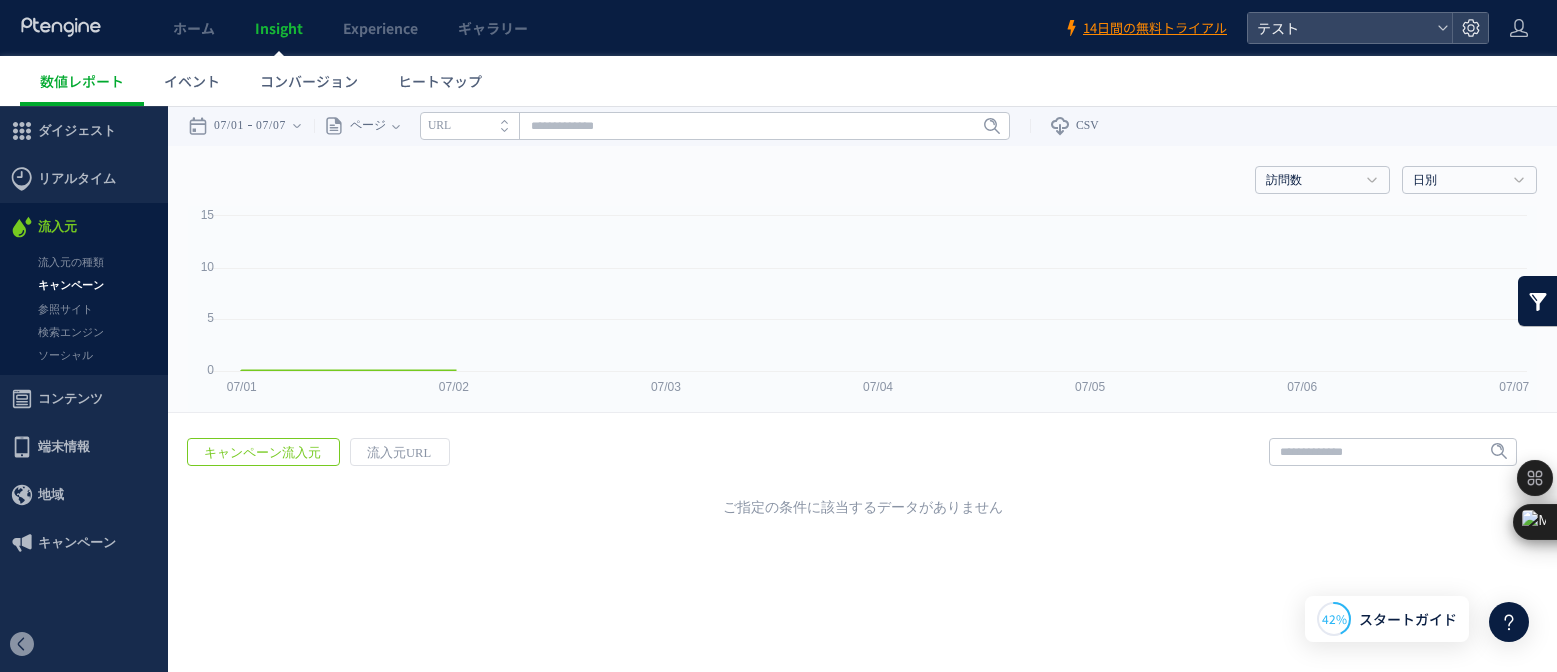 click on "参照サイト" at bounding box center [84, 309] 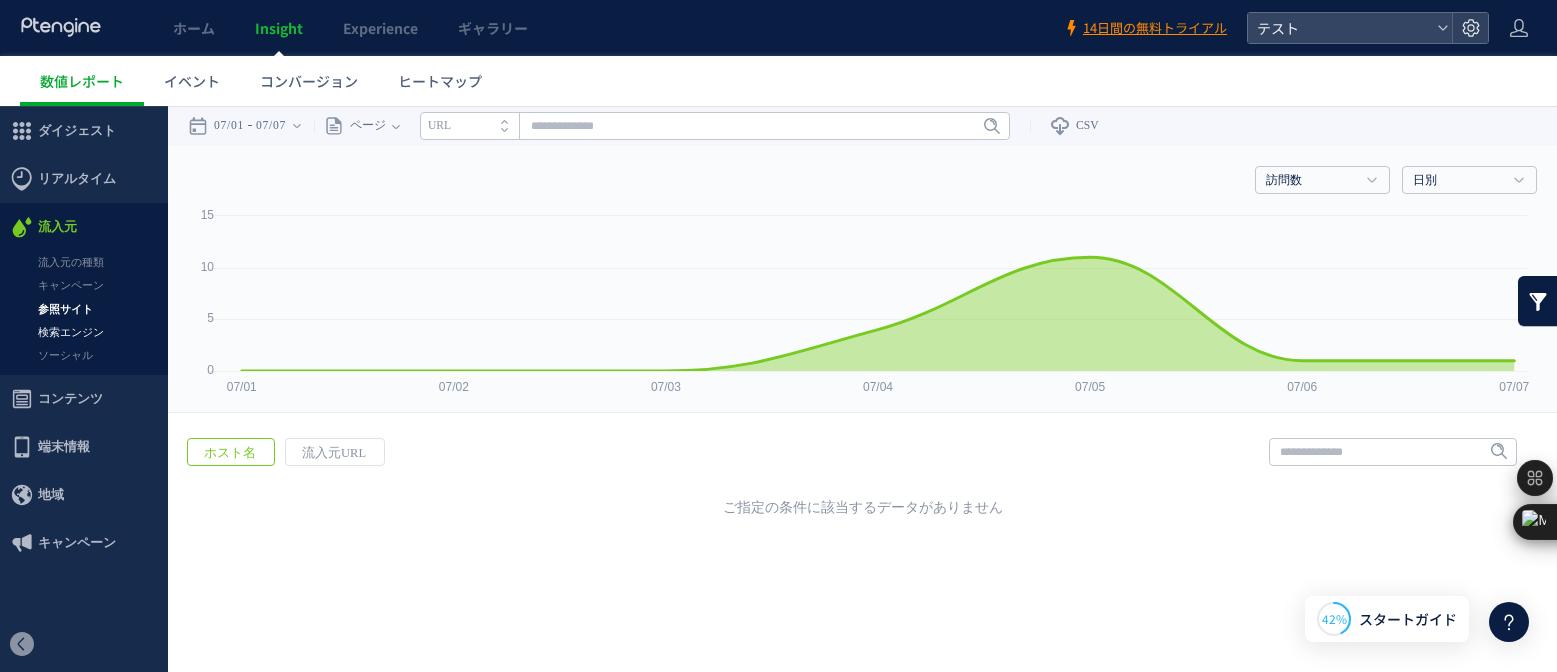 click on "検索エンジン" at bounding box center [84, 332] 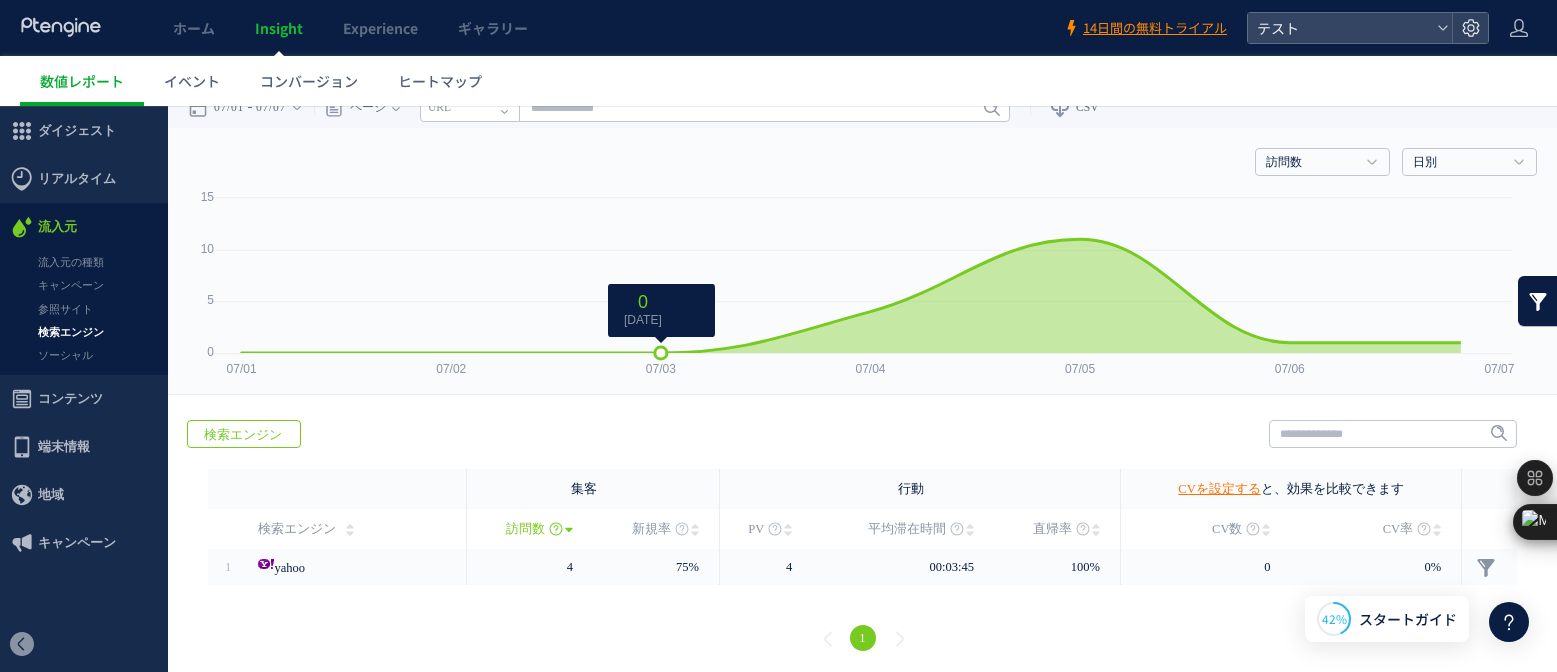 scroll, scrollTop: 23, scrollLeft: 0, axis: vertical 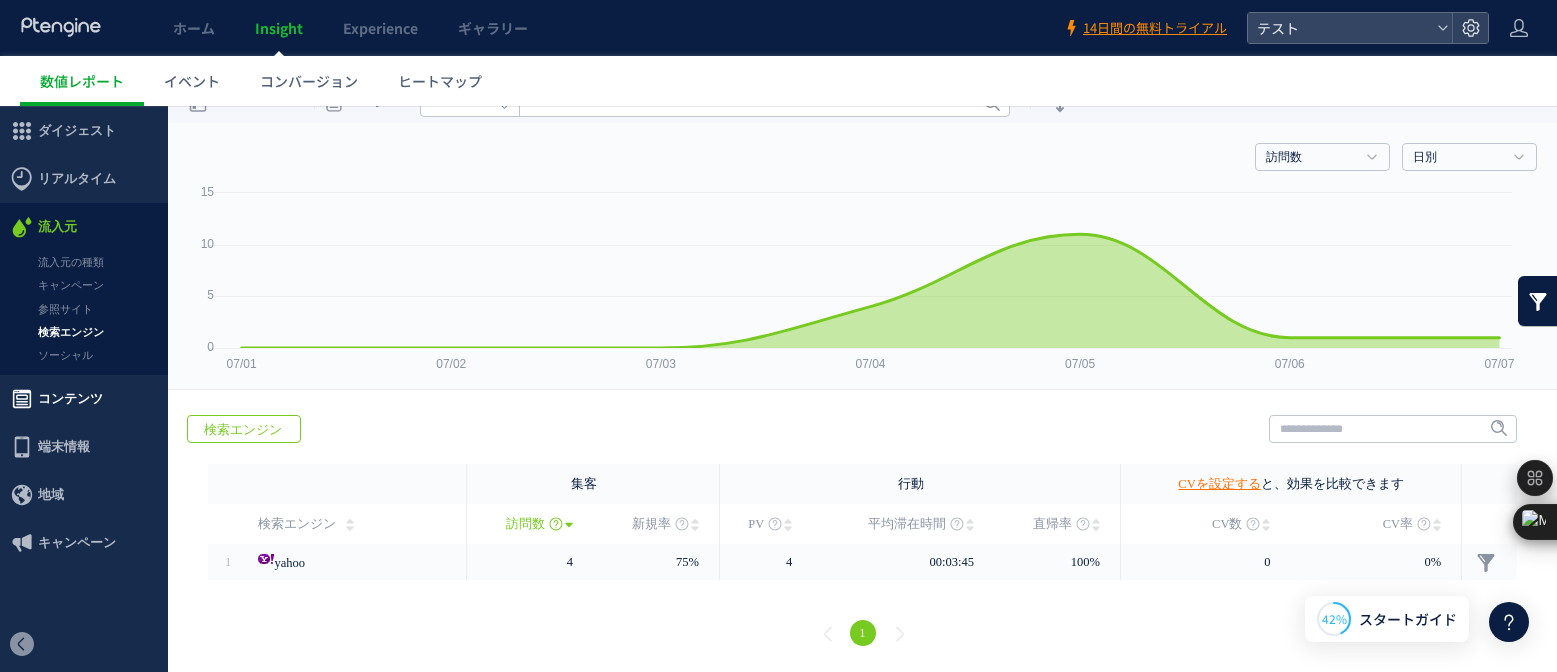 click on "コンテンツ" at bounding box center (70, 399) 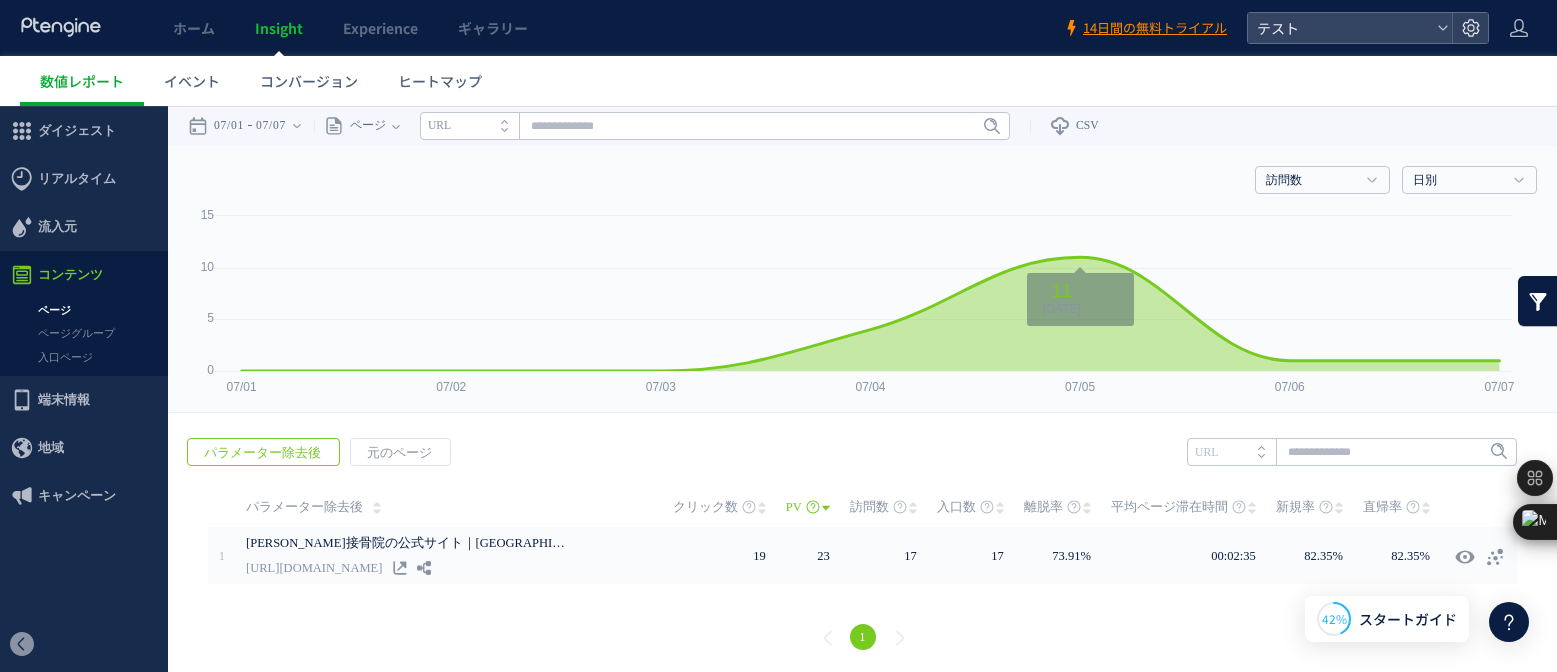 scroll, scrollTop: 3, scrollLeft: 0, axis: vertical 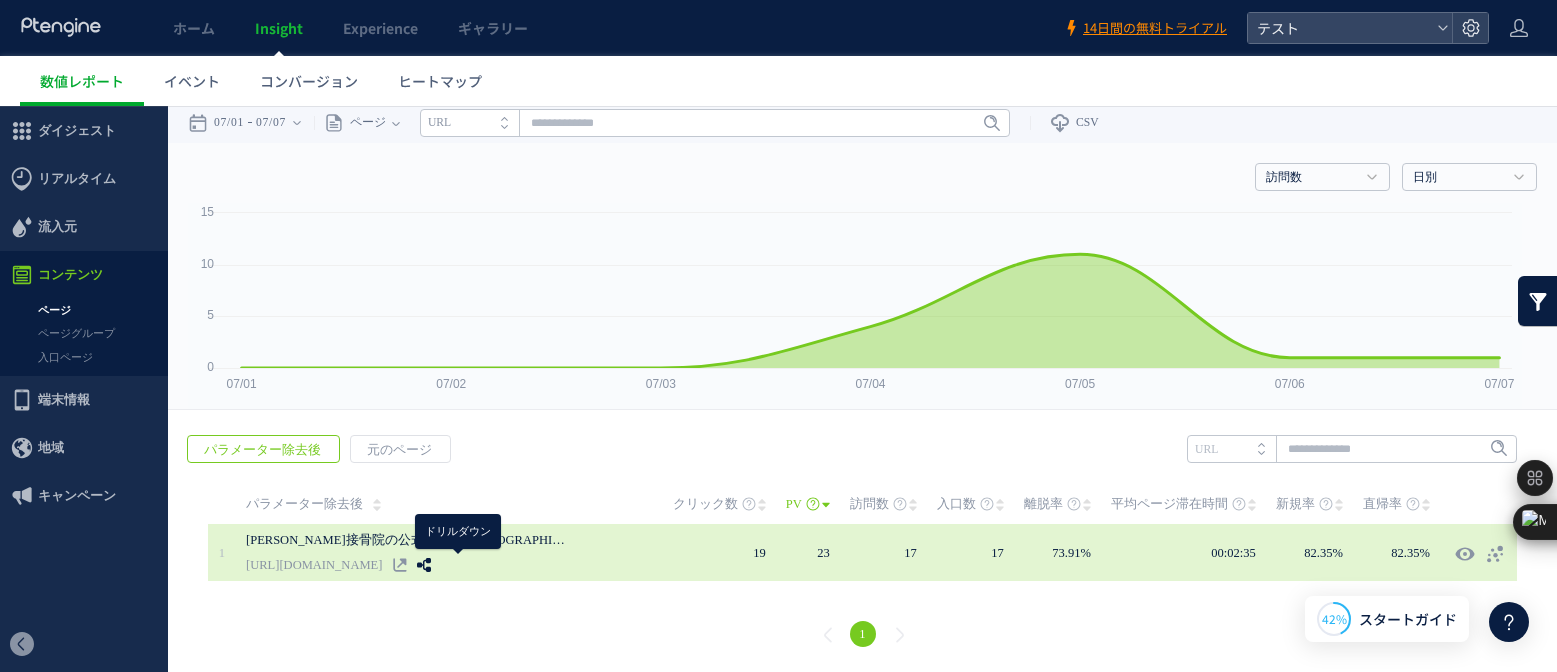 click 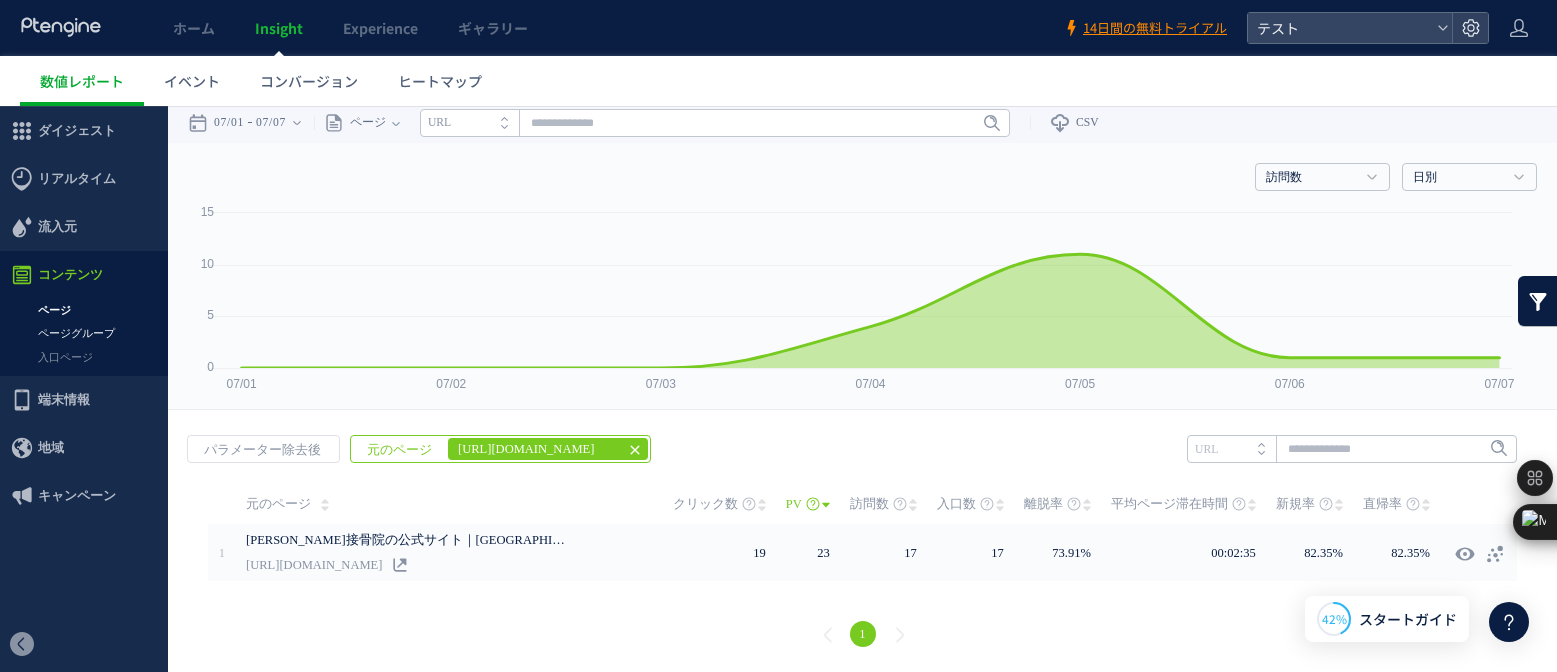 click on "ページグループ" at bounding box center (84, 333) 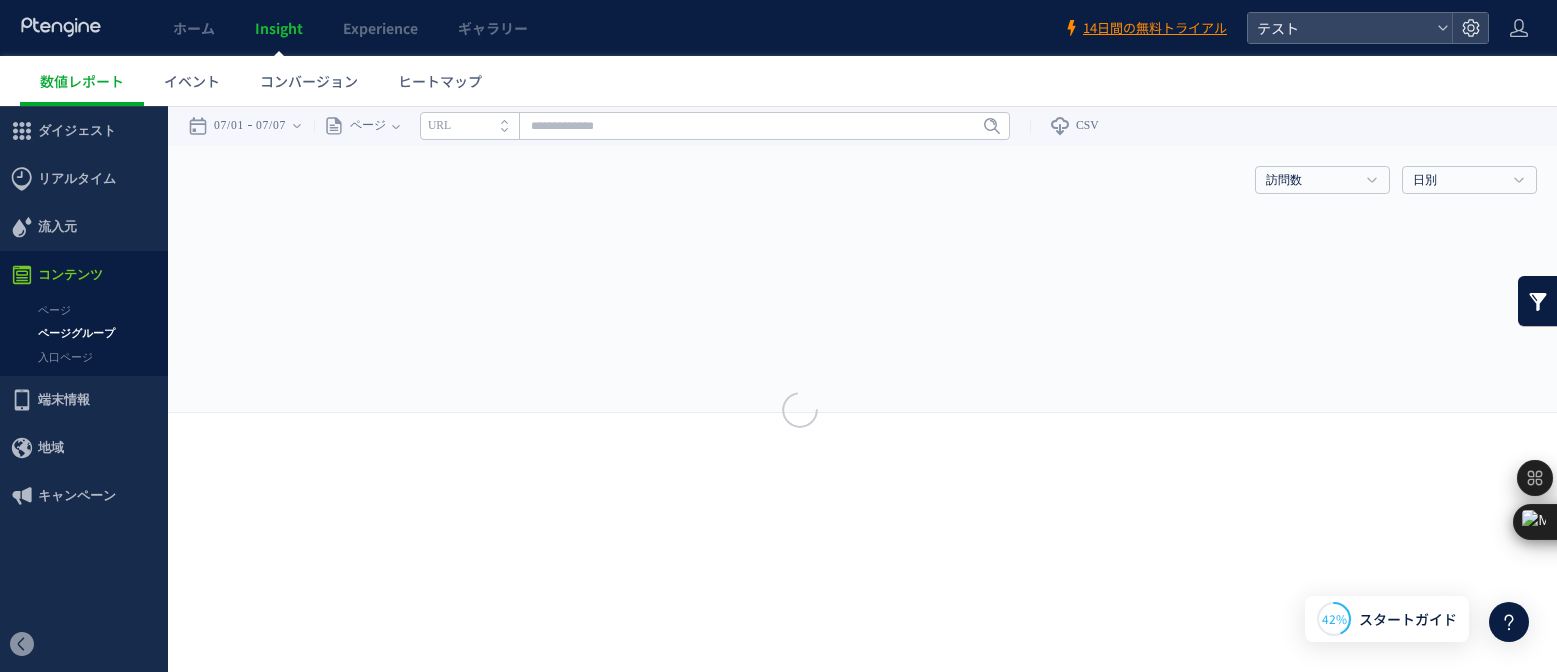 scroll, scrollTop: 0, scrollLeft: 0, axis: both 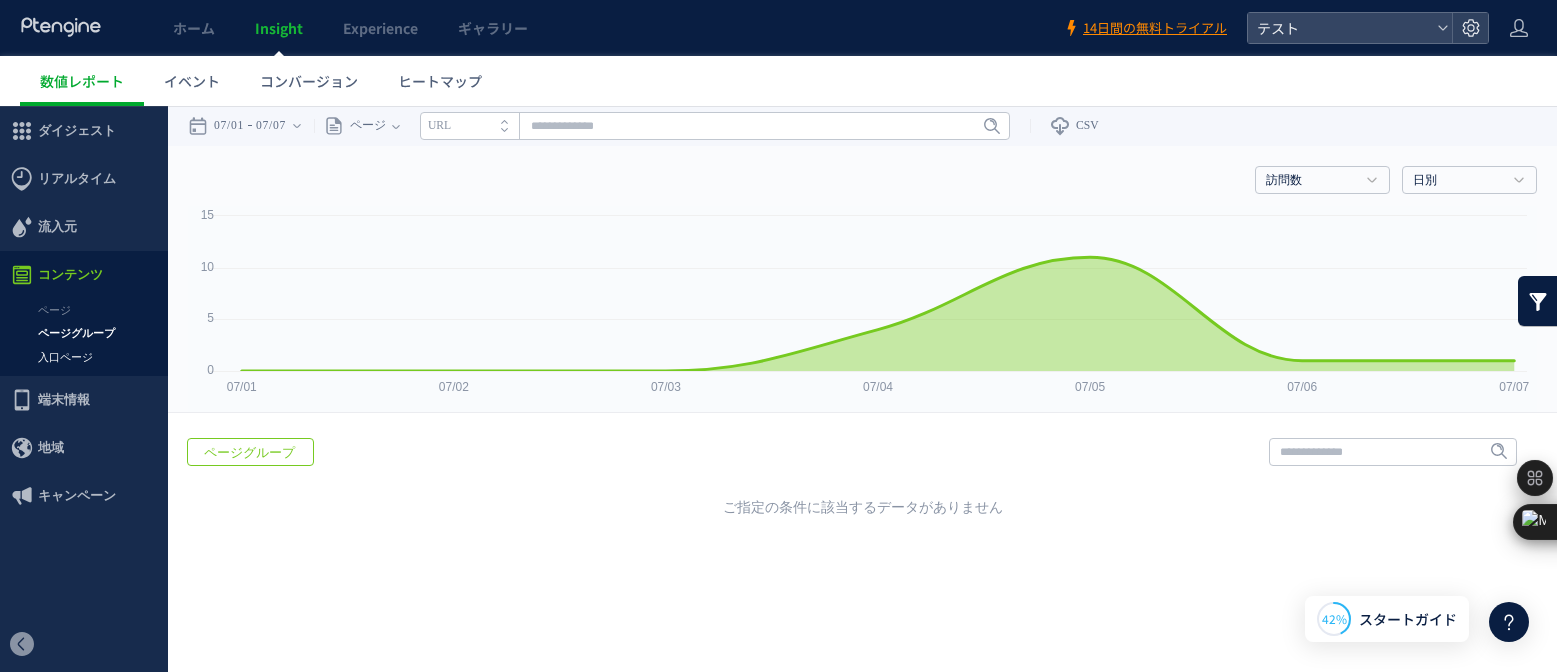 click on "入口ページ" at bounding box center (84, 357) 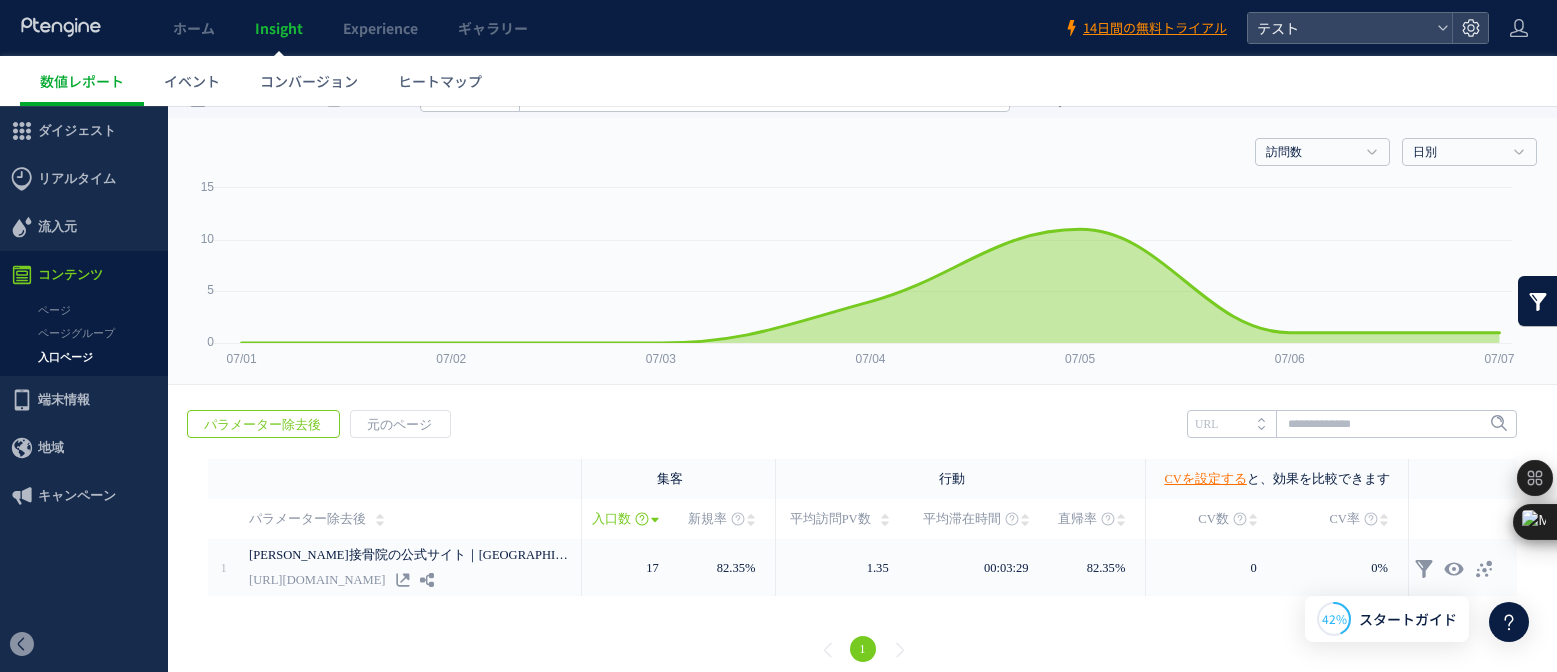 scroll, scrollTop: 43, scrollLeft: 0, axis: vertical 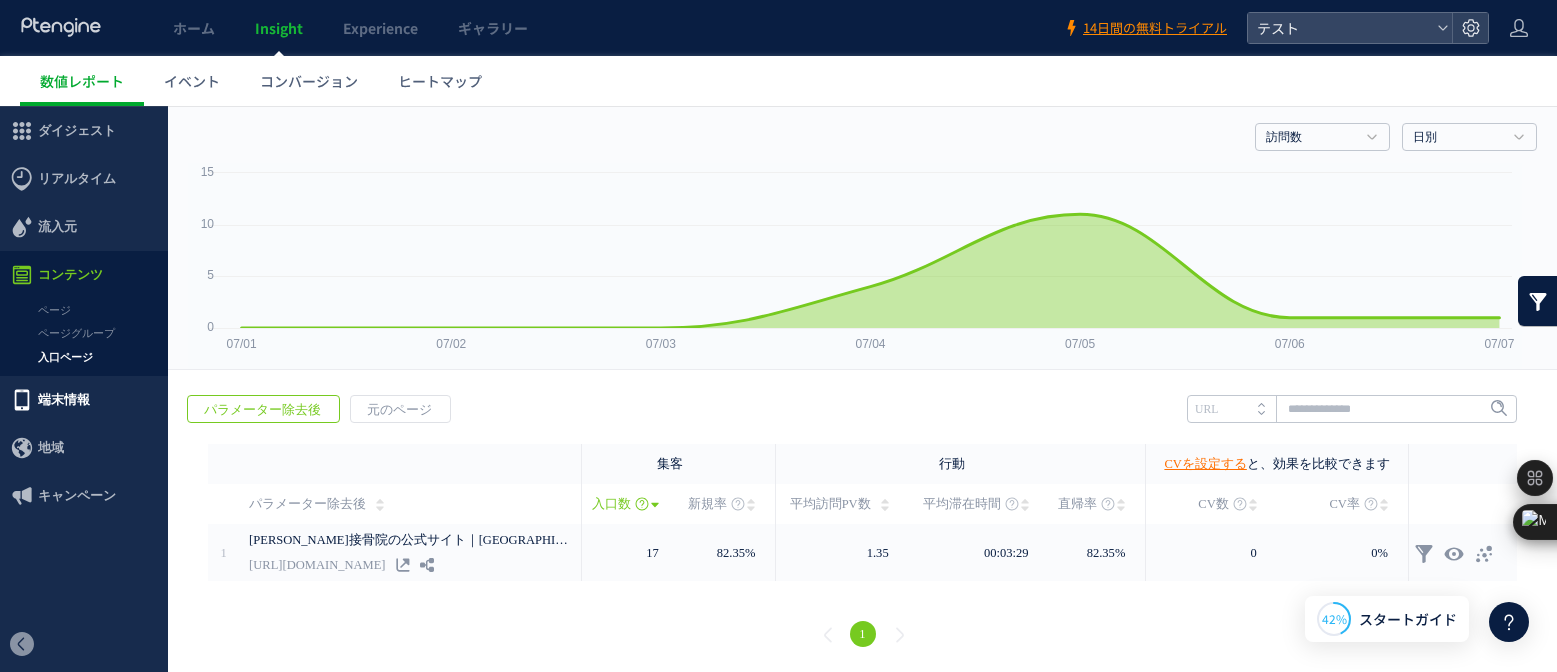 click on "端末情報" at bounding box center (64, 400) 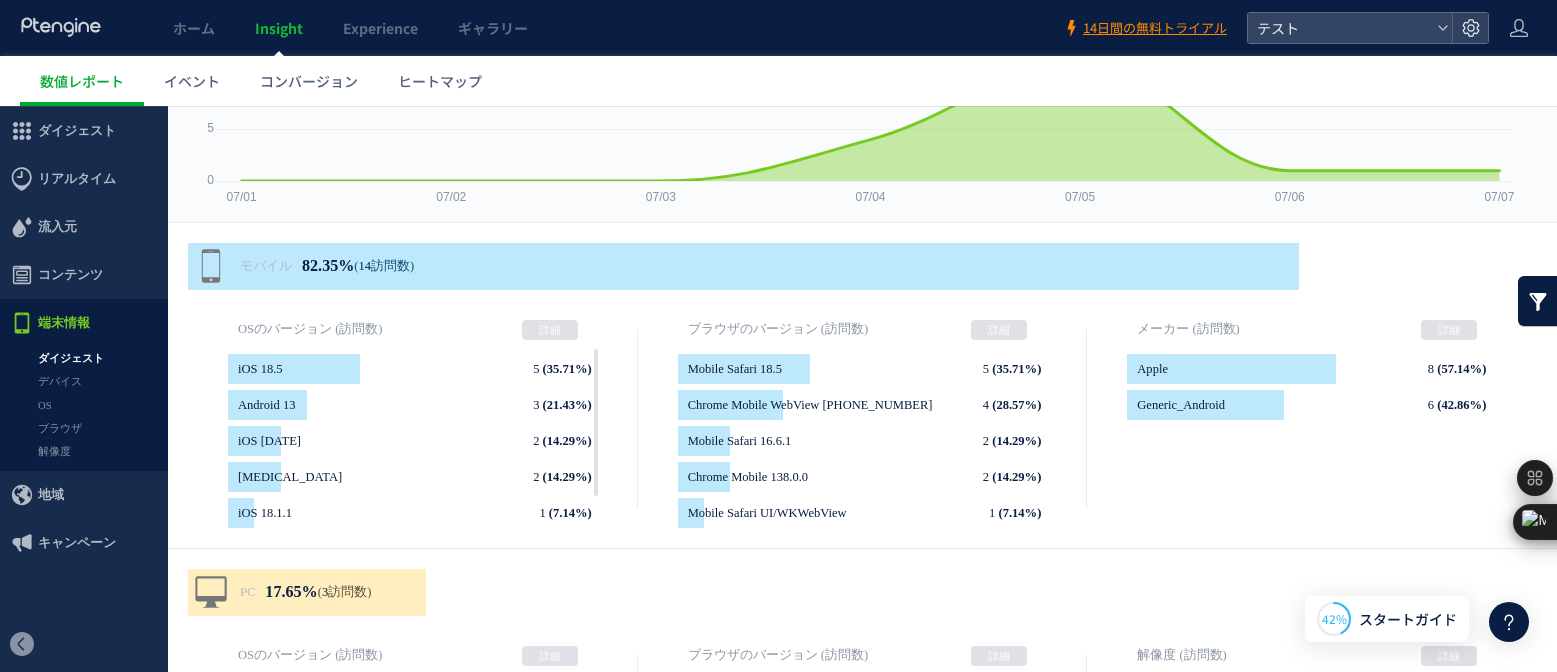 scroll, scrollTop: 176, scrollLeft: 0, axis: vertical 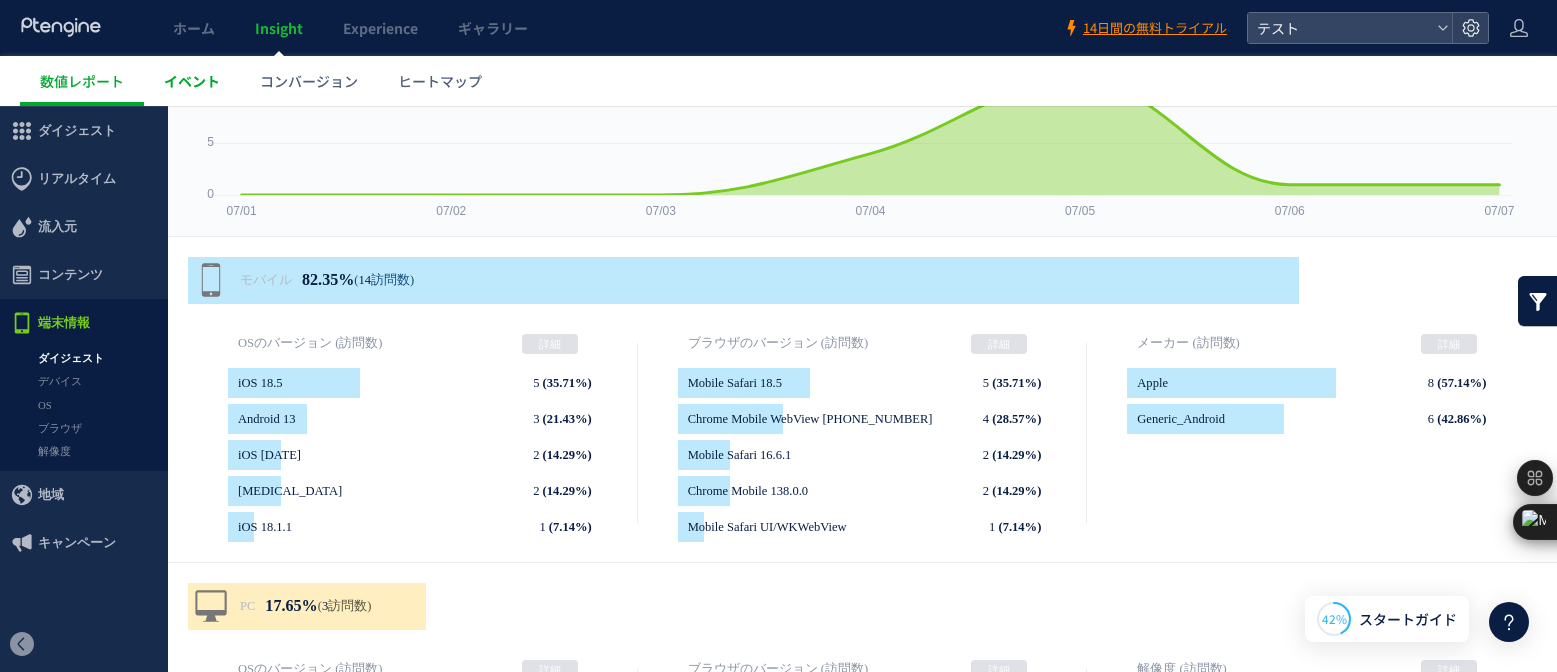 click on "イベント" at bounding box center (192, 81) 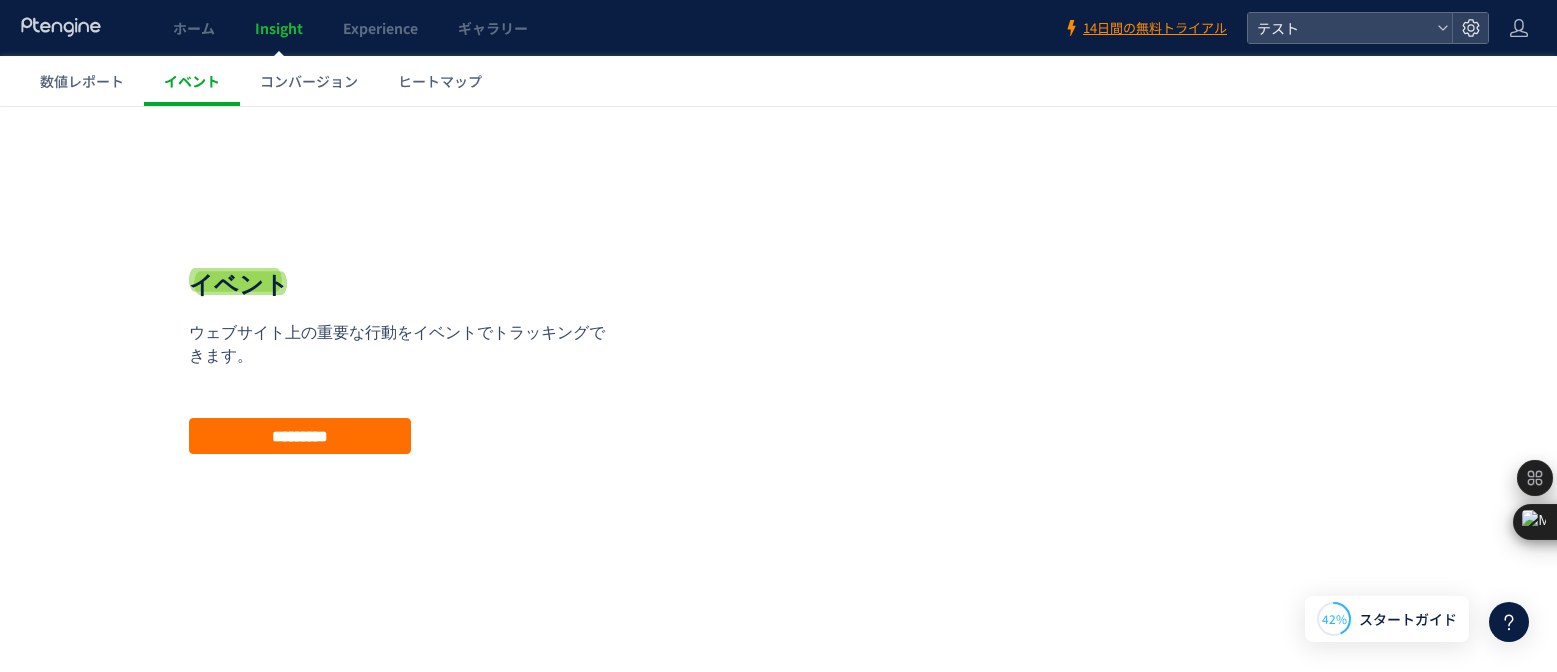 scroll, scrollTop: 24, scrollLeft: 0, axis: vertical 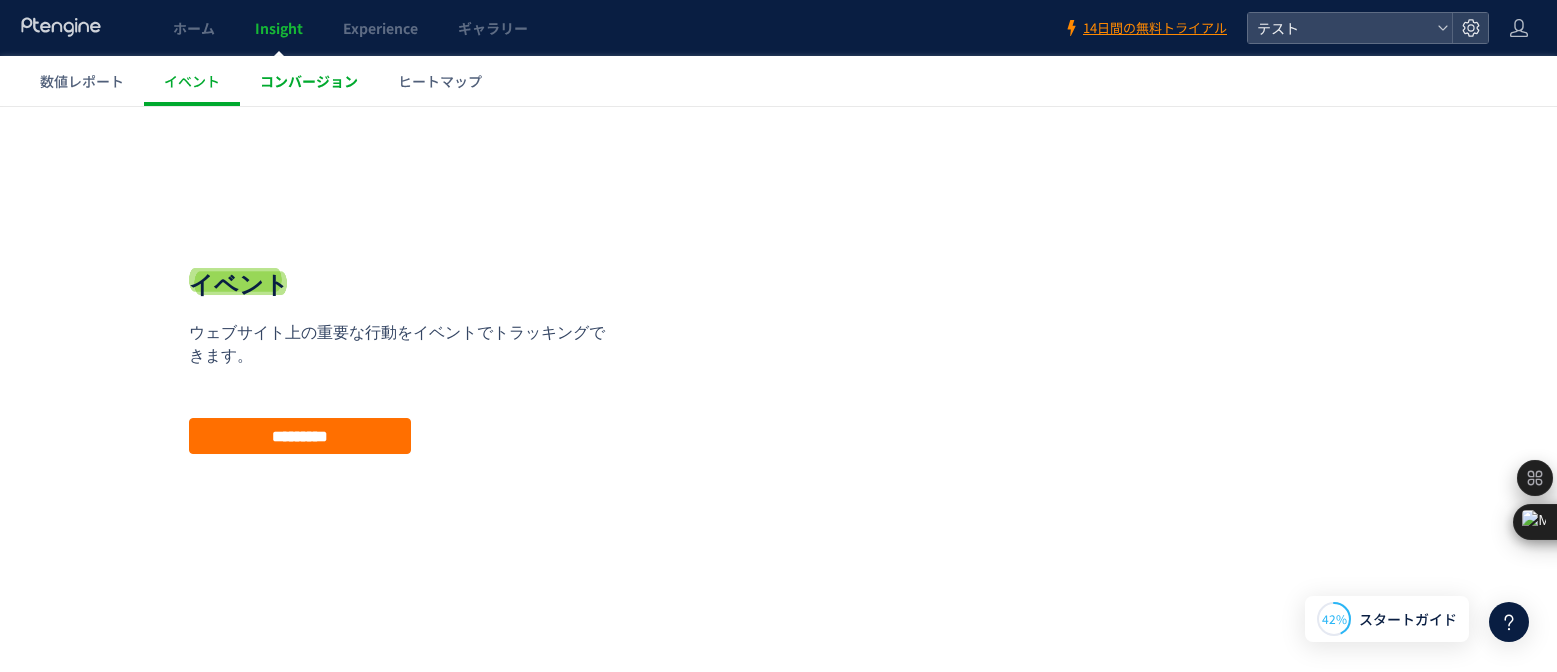 click on "コンバージョン" at bounding box center (309, 81) 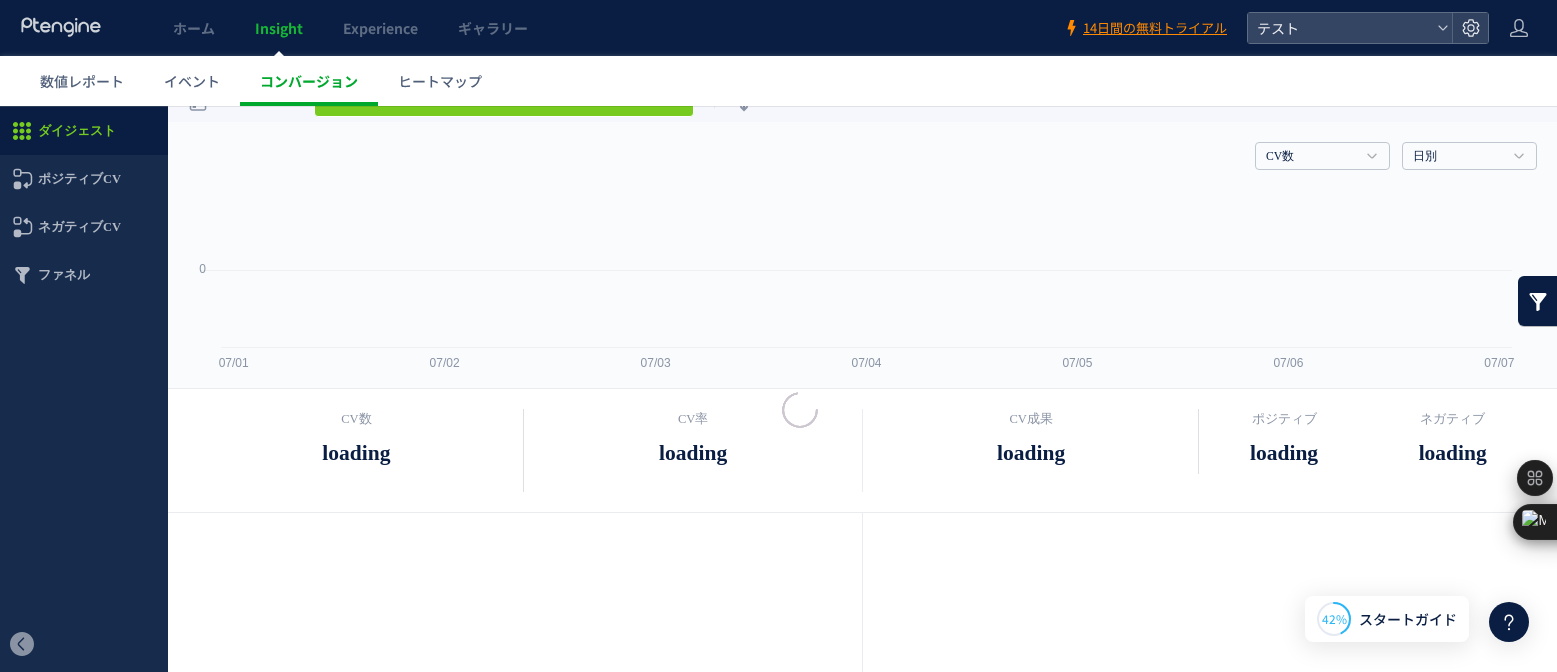 scroll, scrollTop: 0, scrollLeft: 0, axis: both 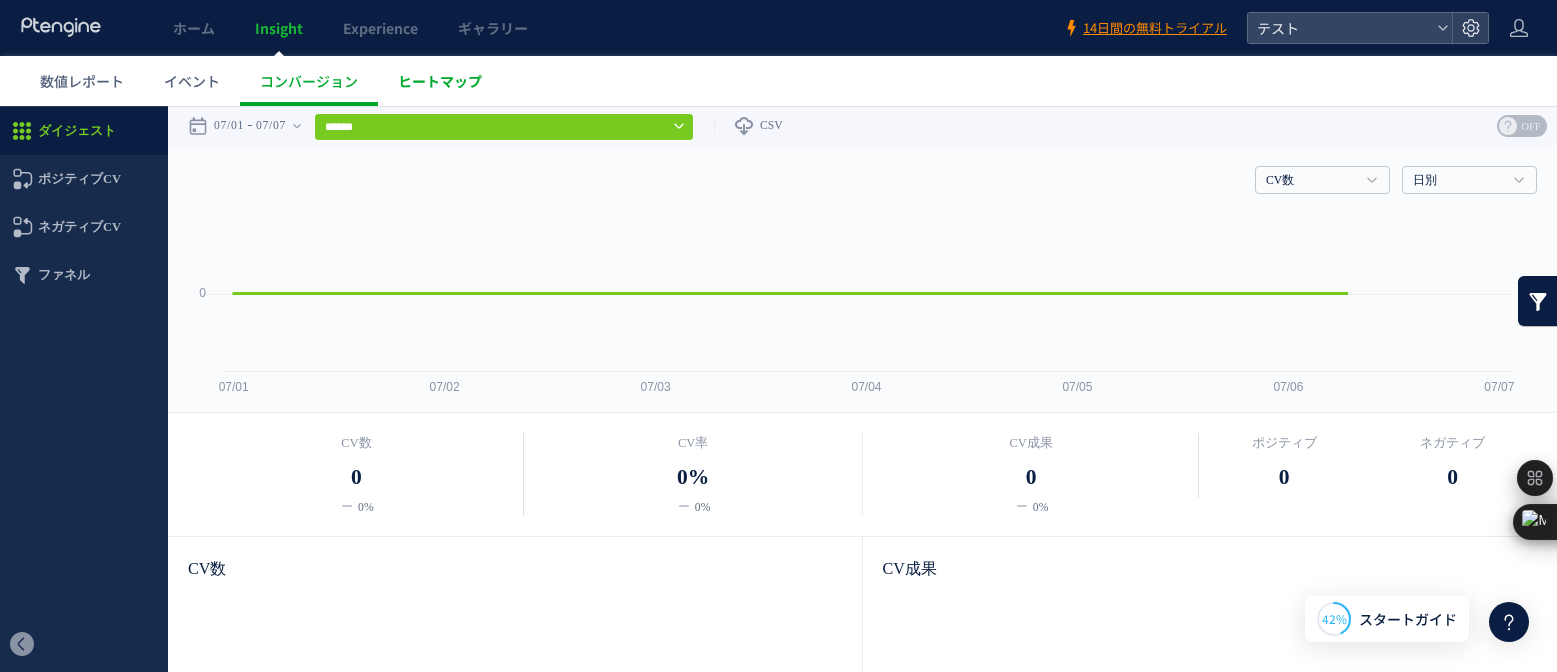 click on "ヒートマップ" at bounding box center (440, 81) 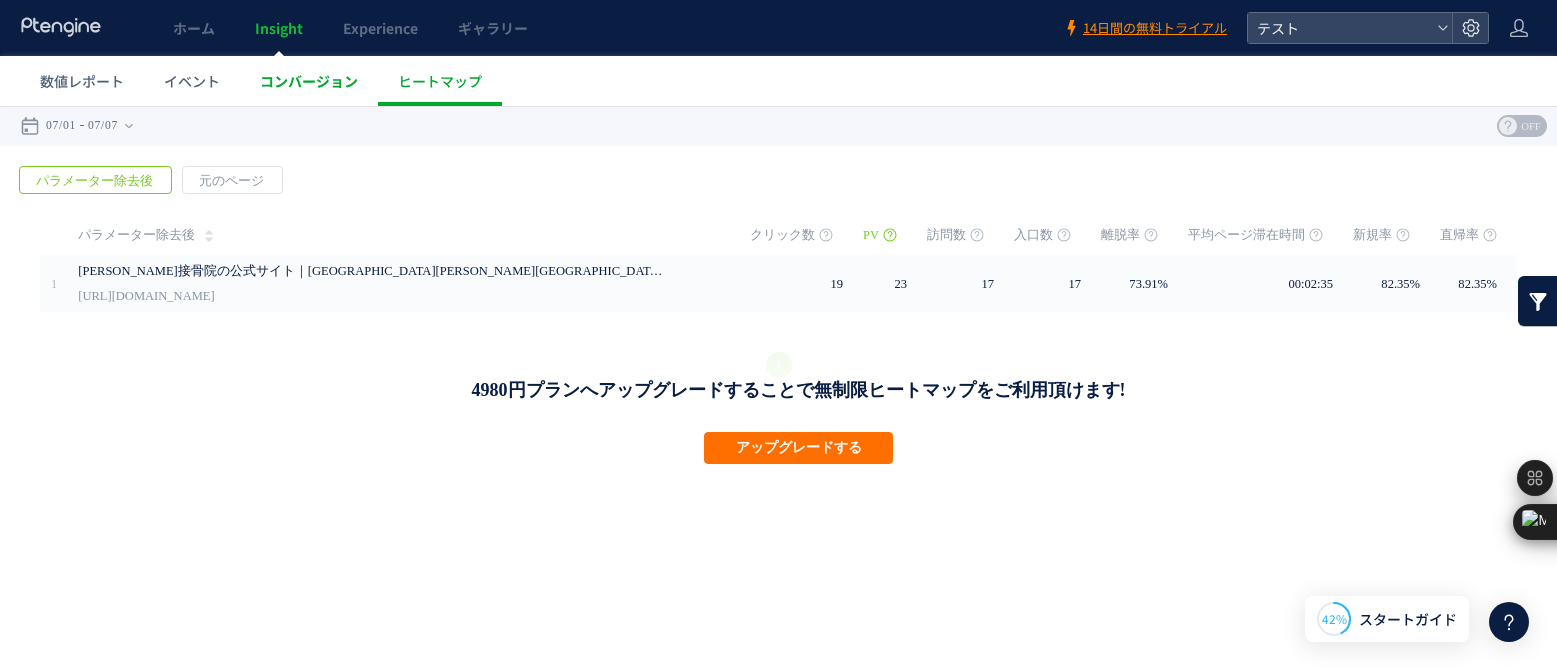 click on "コンバージョン" at bounding box center (309, 81) 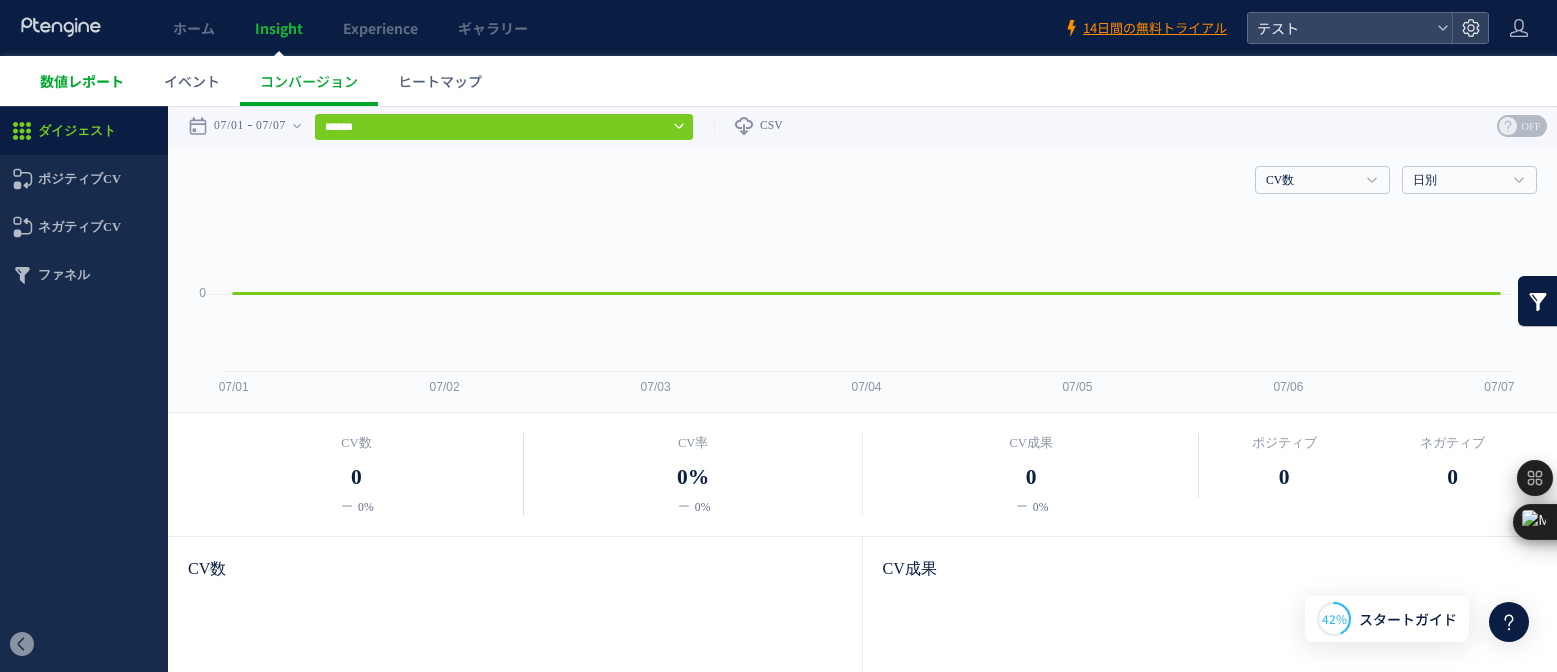 click on "数値レポート" at bounding box center [82, 81] 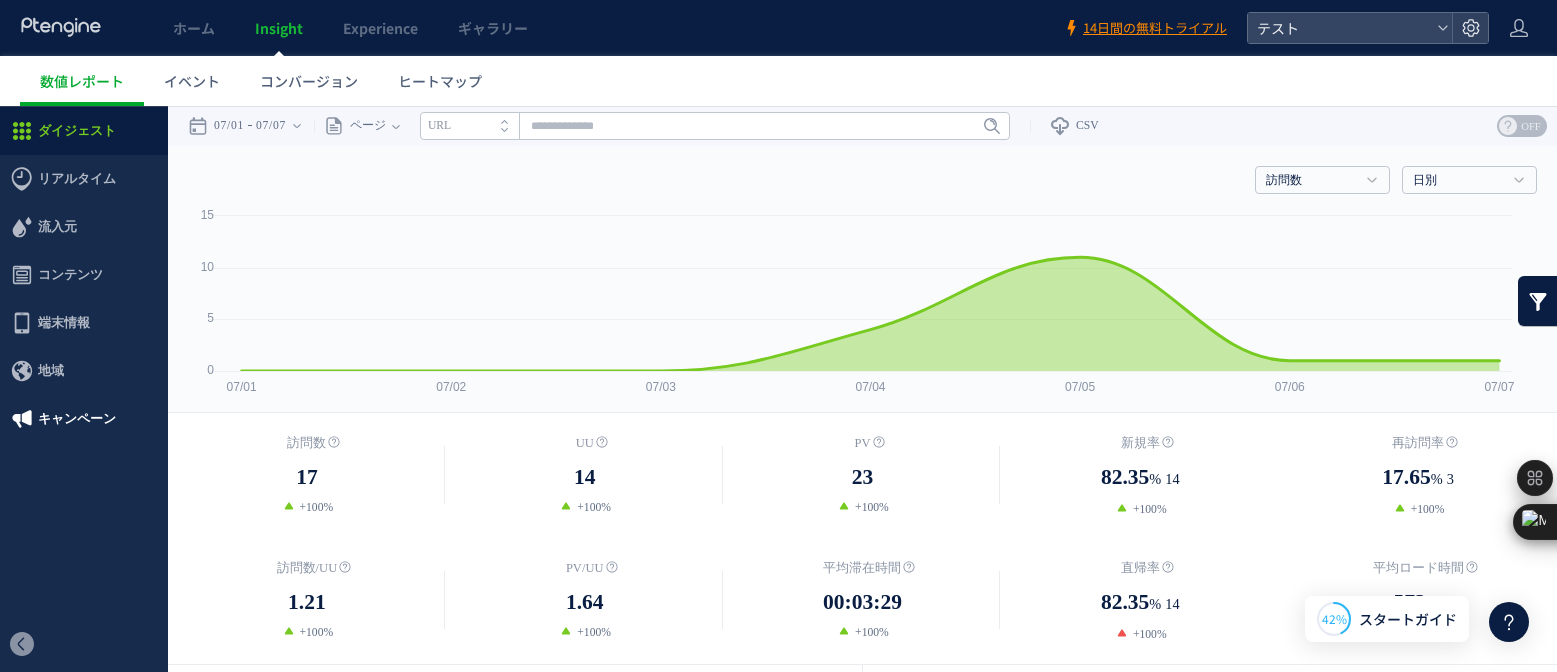 click on "キャンペーン" at bounding box center (77, 419) 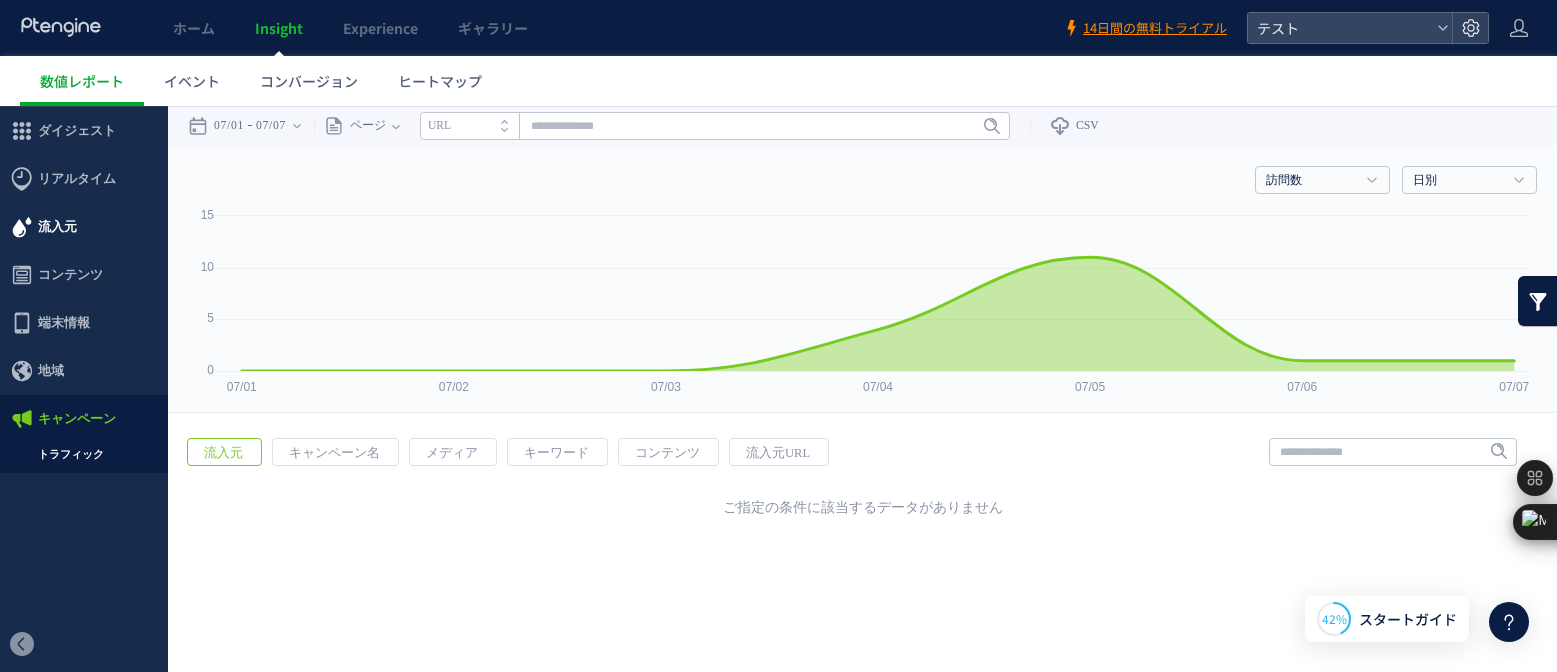 click on "流入元" at bounding box center [84, 227] 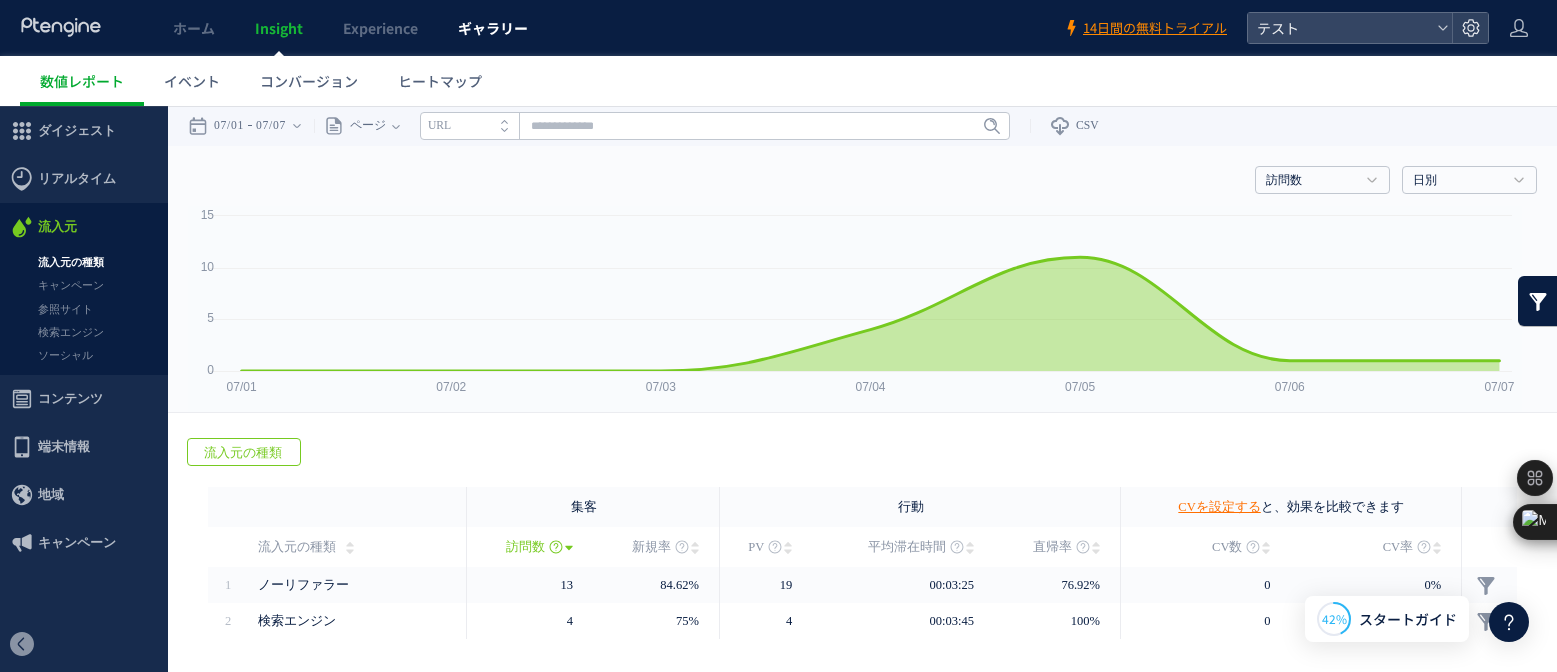 click on "ギャラリー" at bounding box center (493, 28) 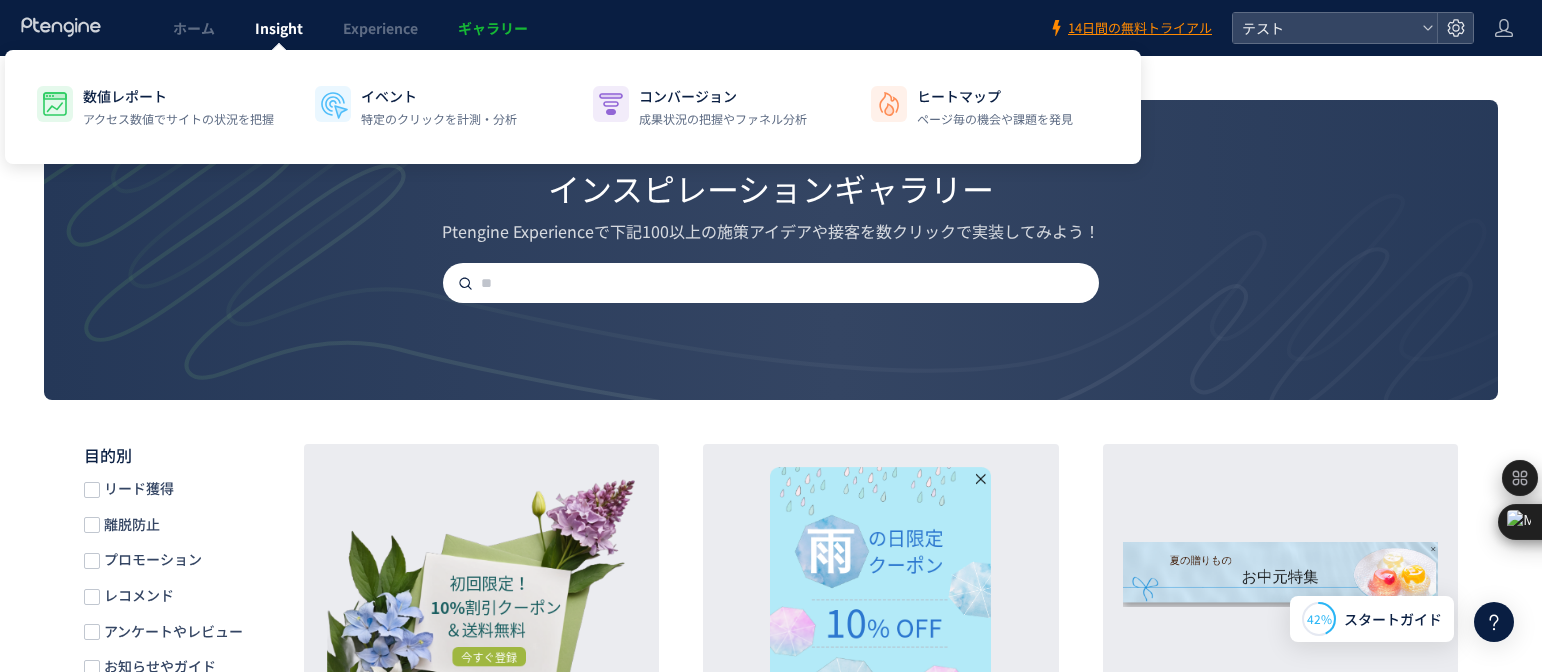 click on "Insight" at bounding box center [279, 28] 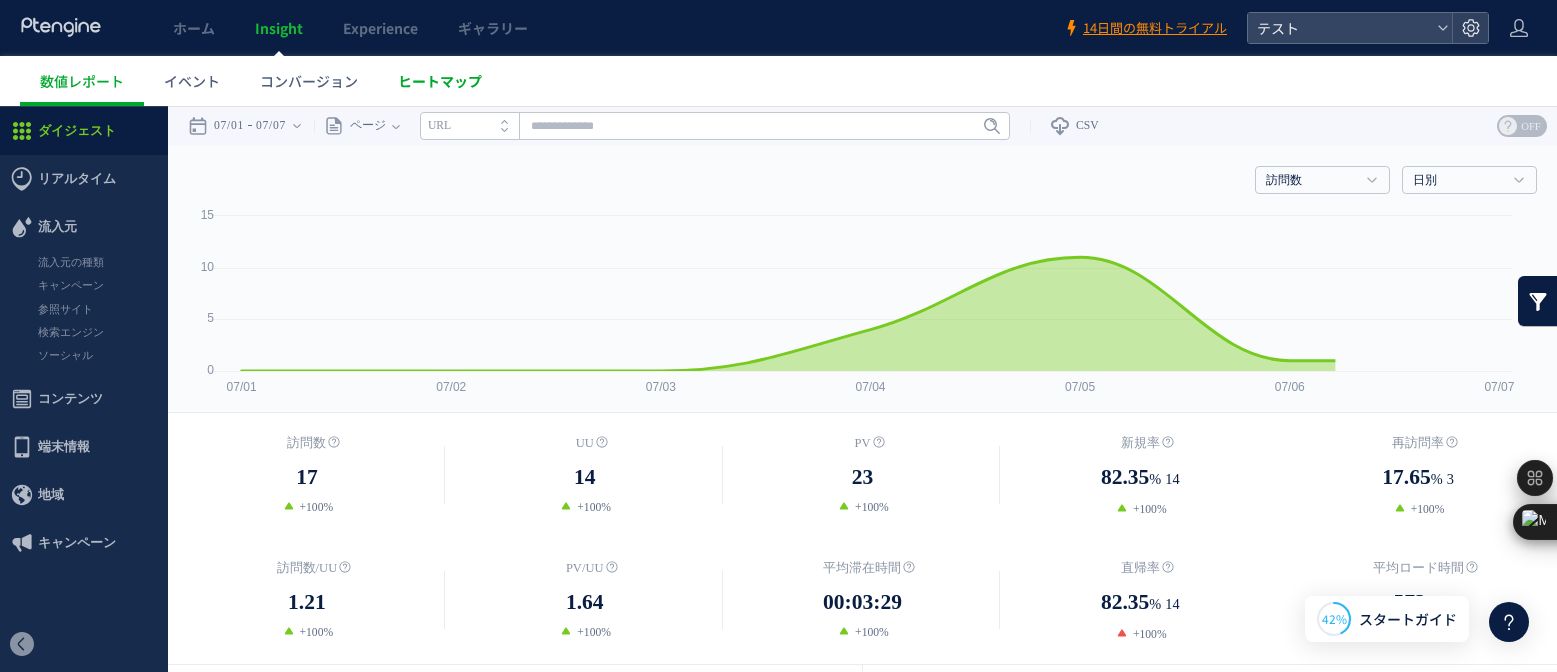 click on "ヒートマップ" at bounding box center [440, 81] 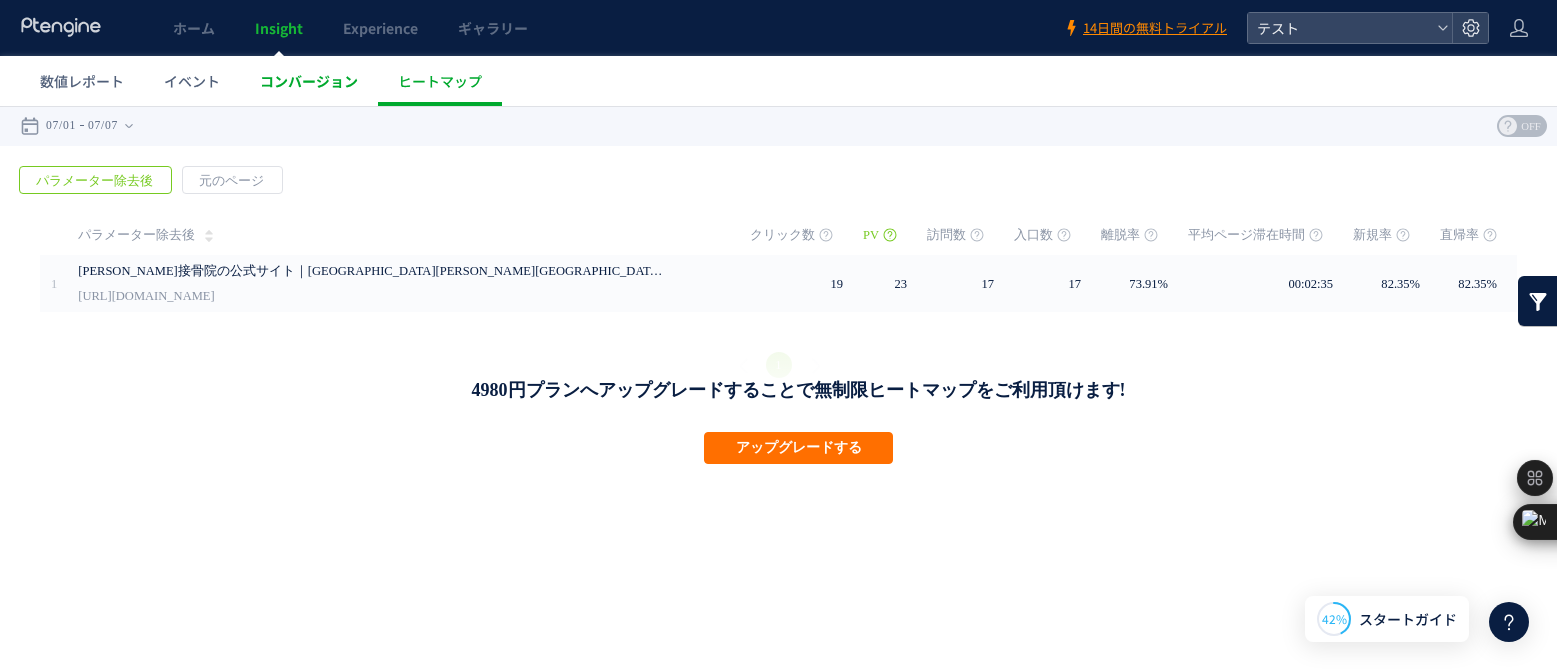 click on "コンバージョン" at bounding box center [309, 81] 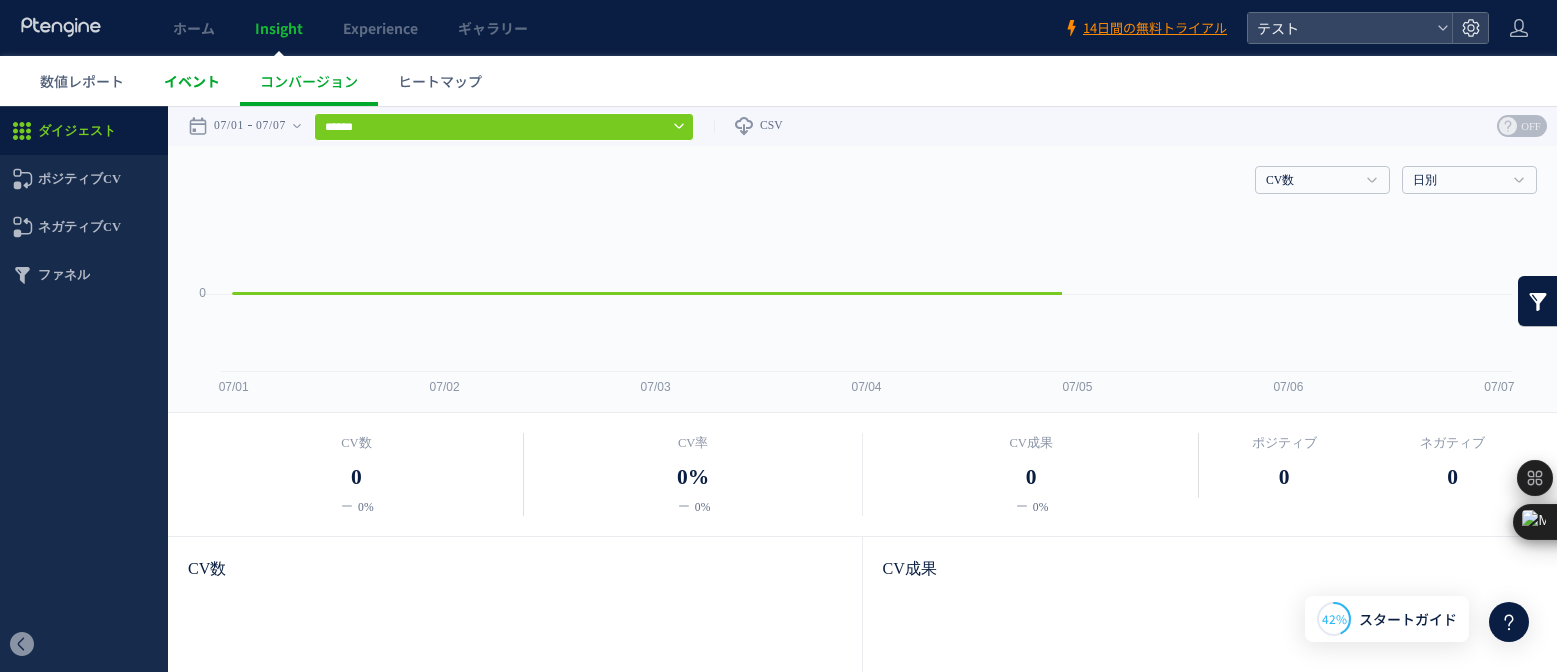 click on "イベント" at bounding box center [192, 81] 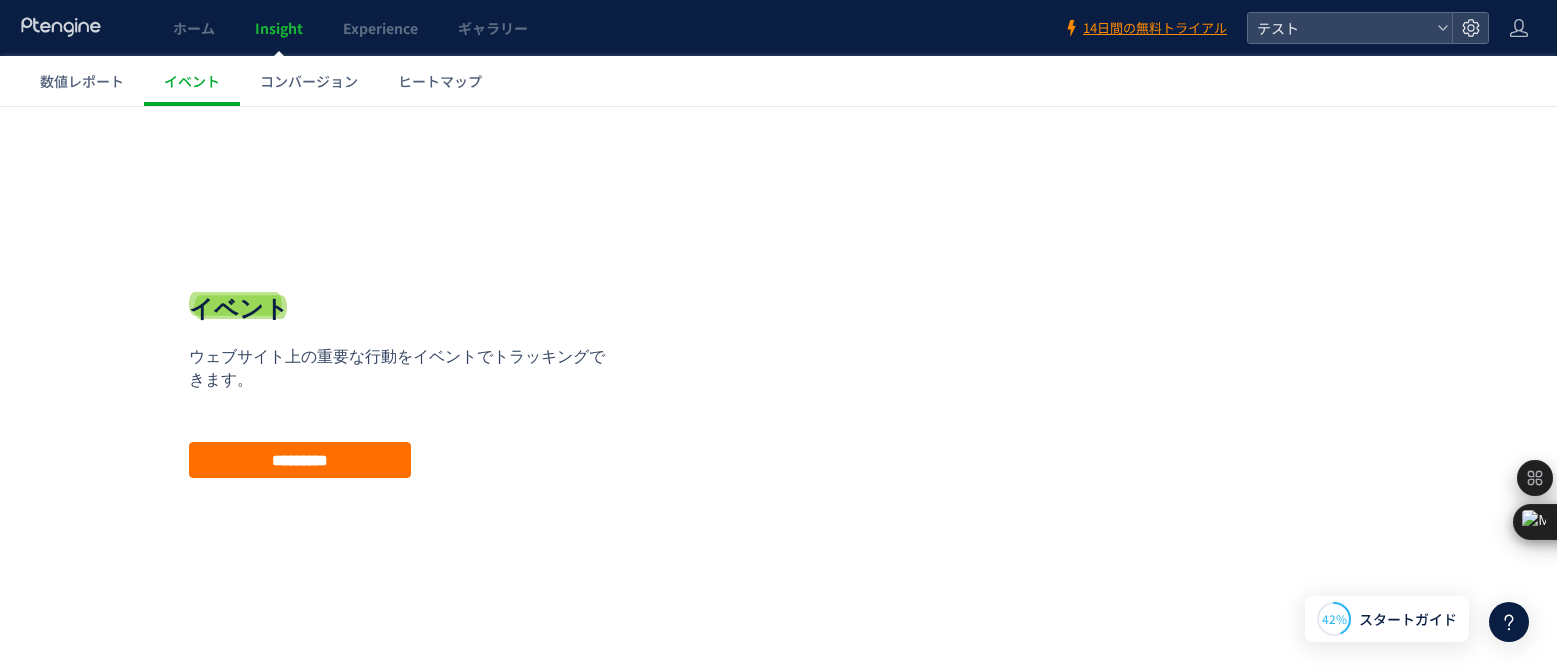 click on "コンバージョン" at bounding box center (309, 81) 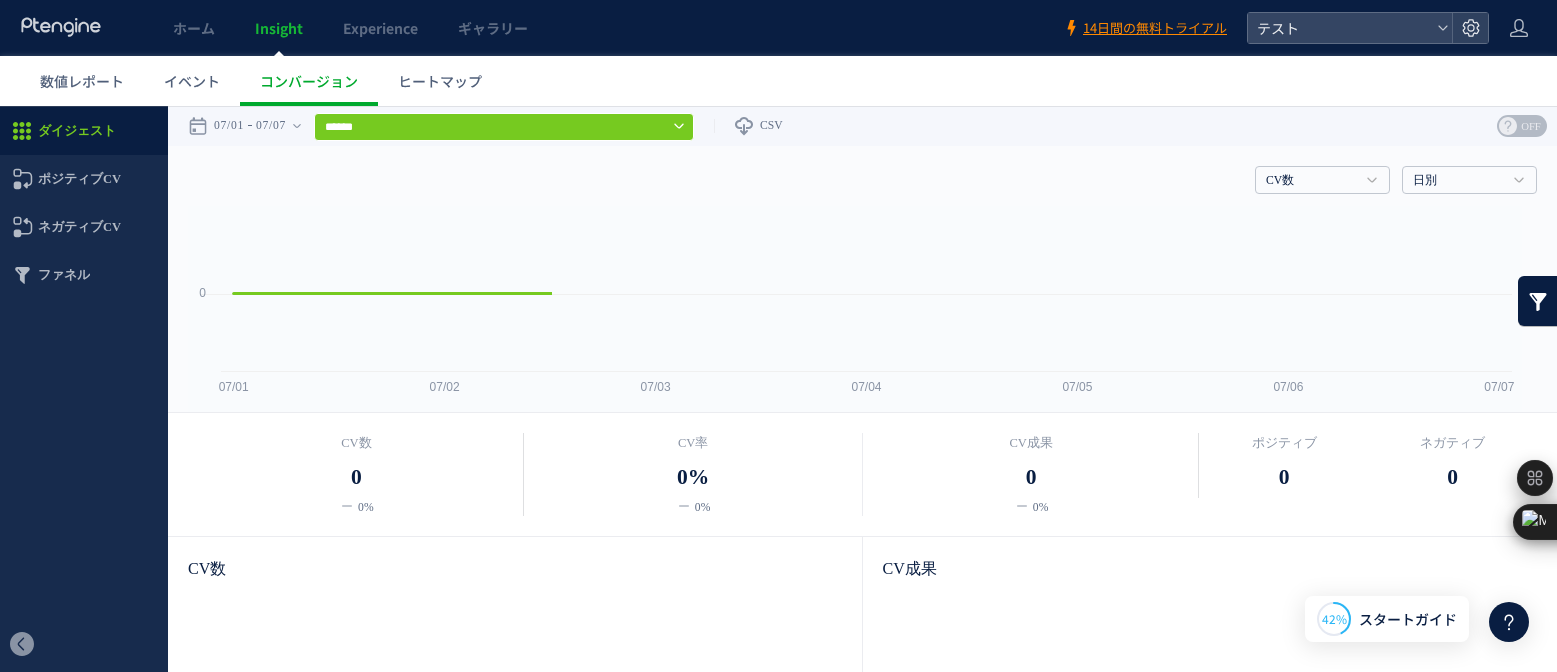 click on "******" at bounding box center (504, 127) 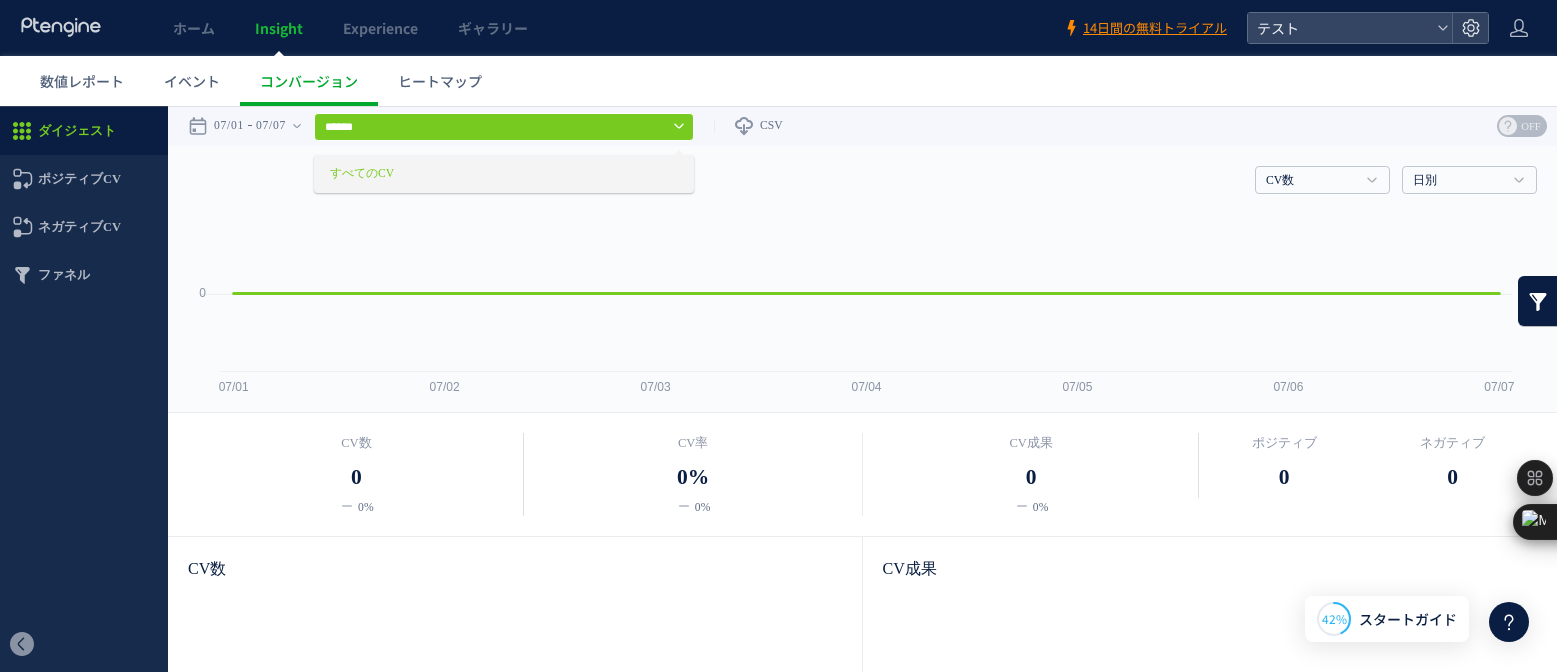 click on "戻る
デフォルト設定では本日のデータを表示しています。
カレンダーでご覧になりたい期間を指定することができます。
07/01
07/07
[DATE] [DATE] 先週 先月 過去7日間([DATE]含む) 過去30日間([DATE]含む) OK Cancel
ページ
ページグループ
パラメーター除去後" at bounding box center (862, 126) 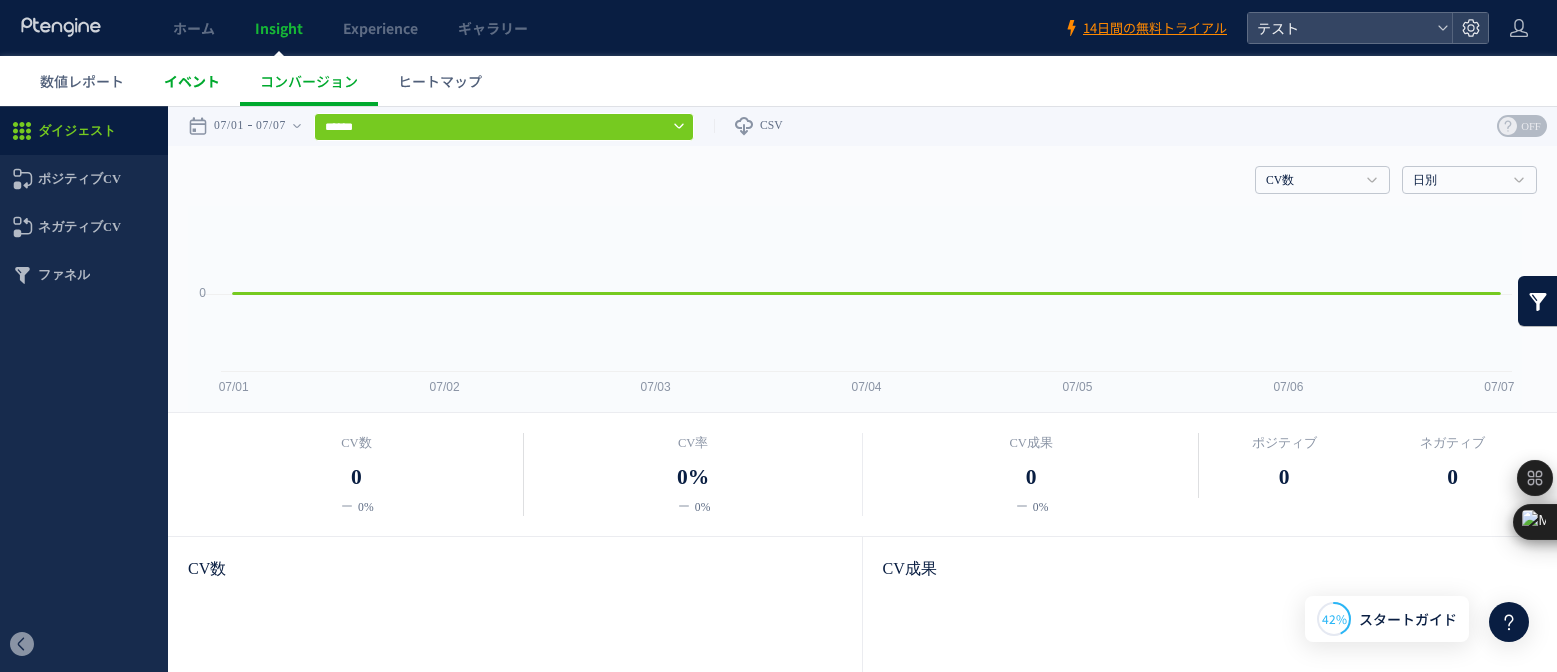 click on "イベント" at bounding box center (192, 81) 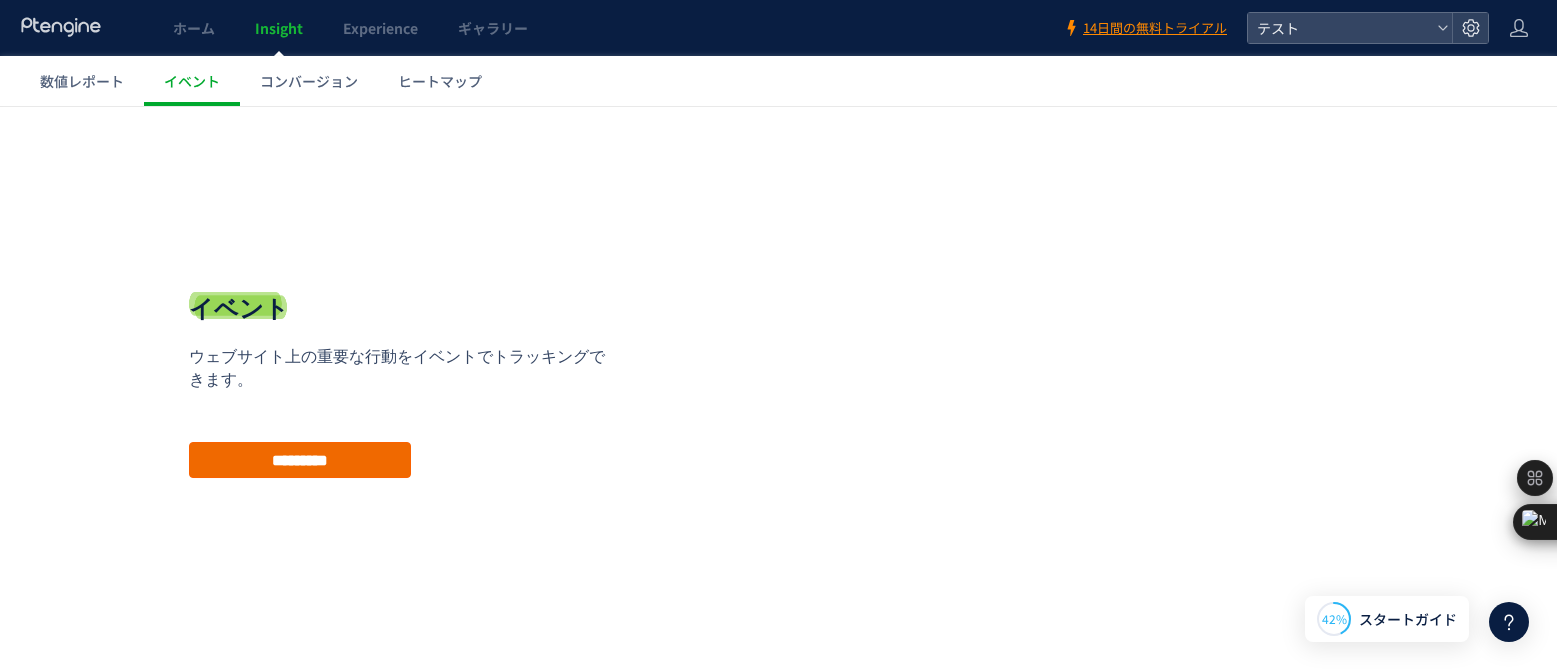 click on "*********" at bounding box center (300, 460) 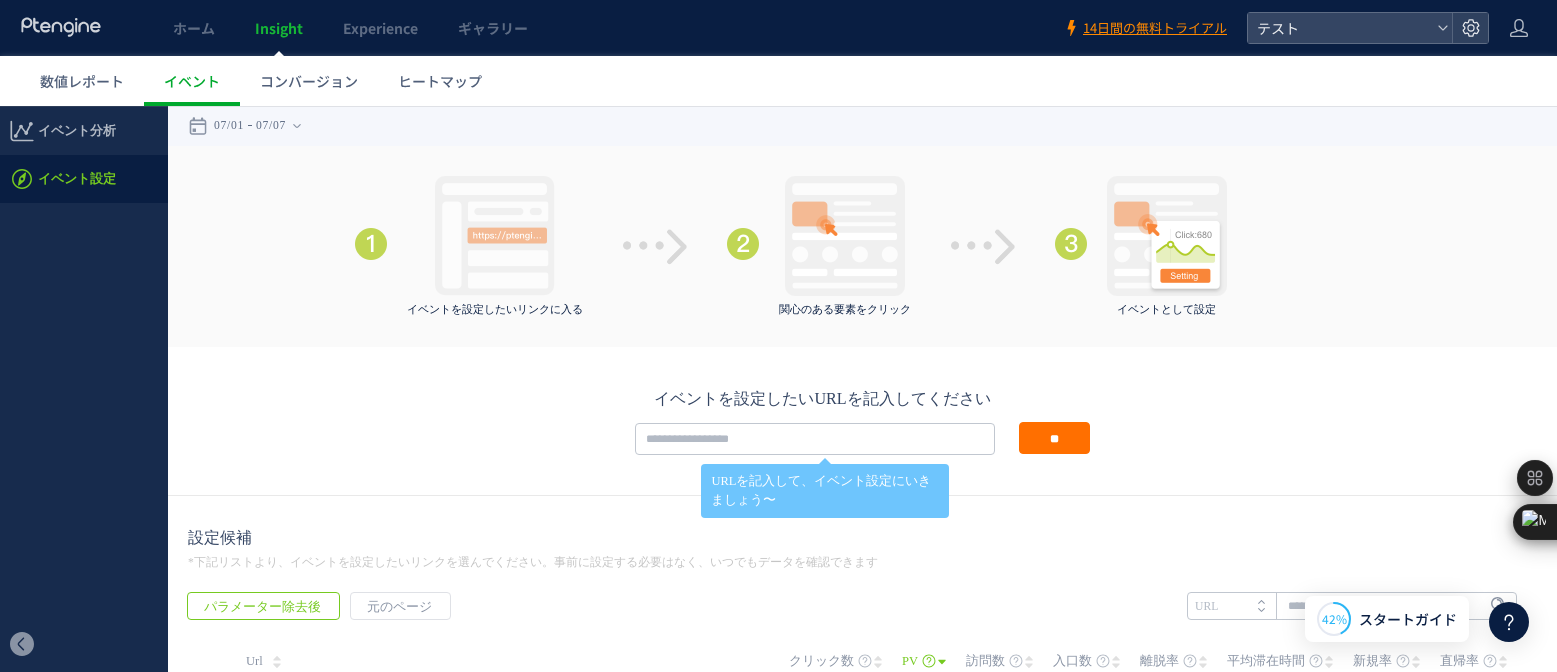 drag, startPoint x: 363, startPoint y: 559, endPoint x: 265, endPoint y: 377, distance: 206.70752 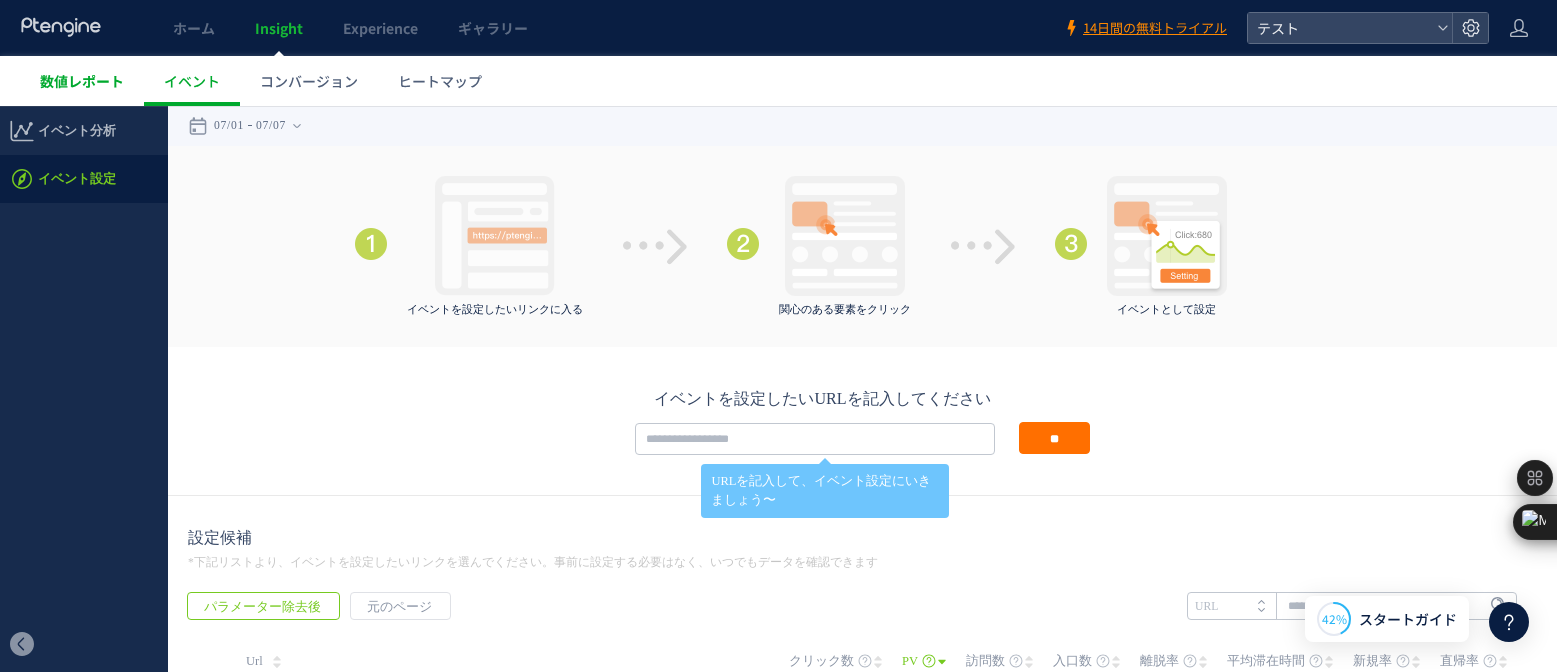 click on "数値レポート" at bounding box center [82, 81] 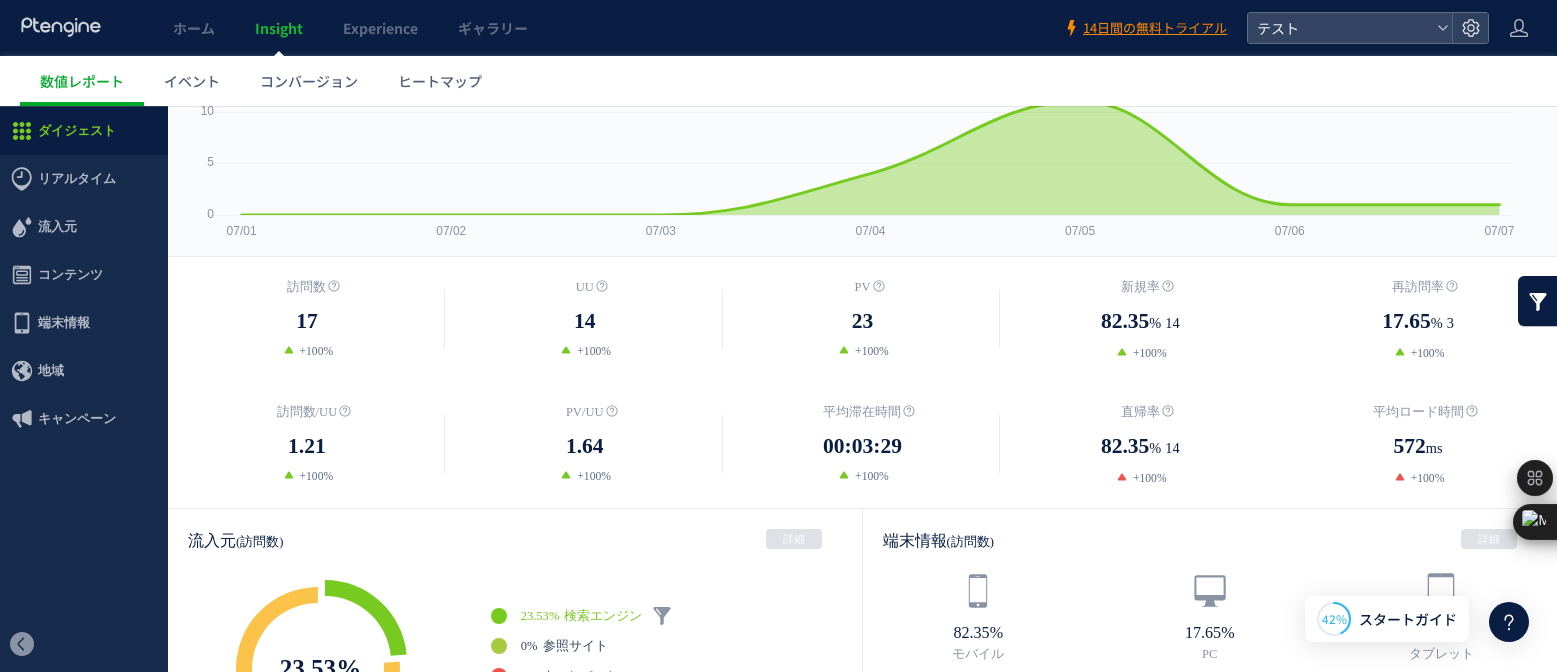 scroll, scrollTop: 0, scrollLeft: 0, axis: both 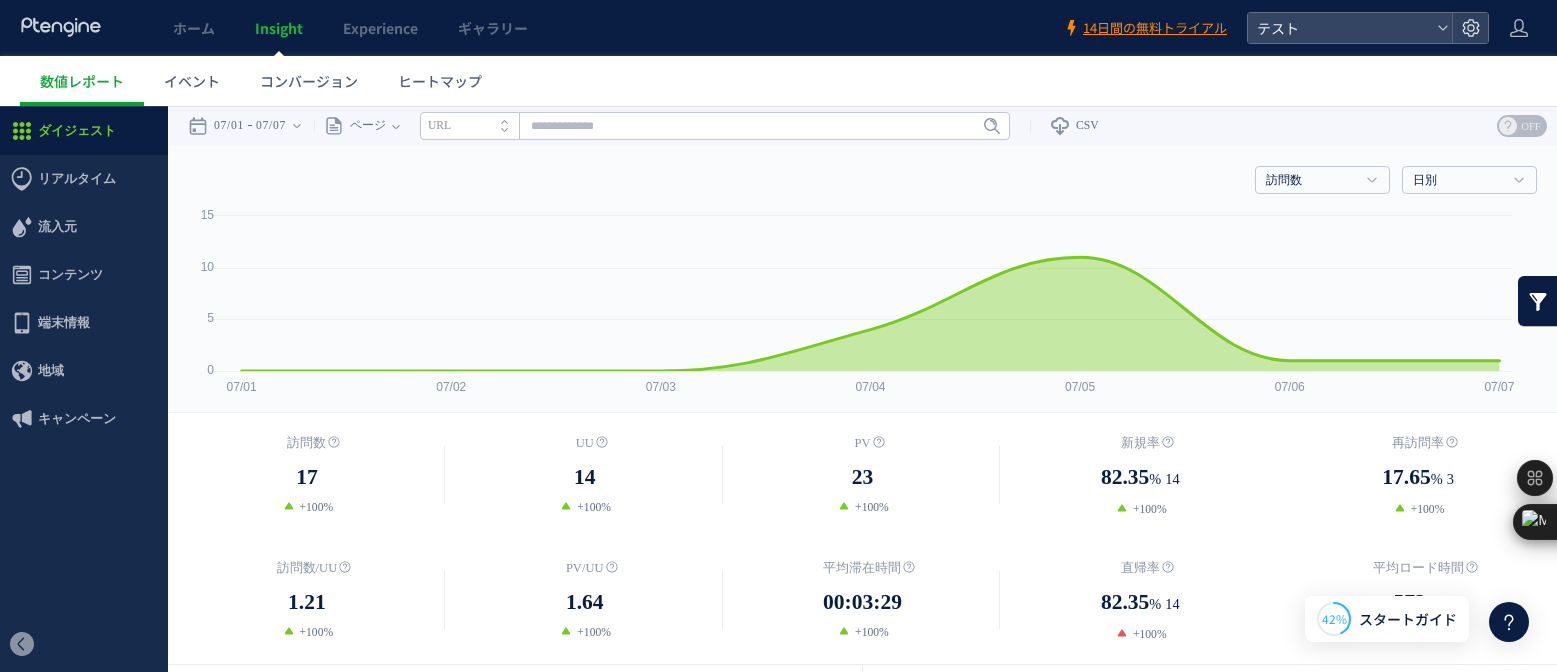 click at bounding box center (1538, 301) 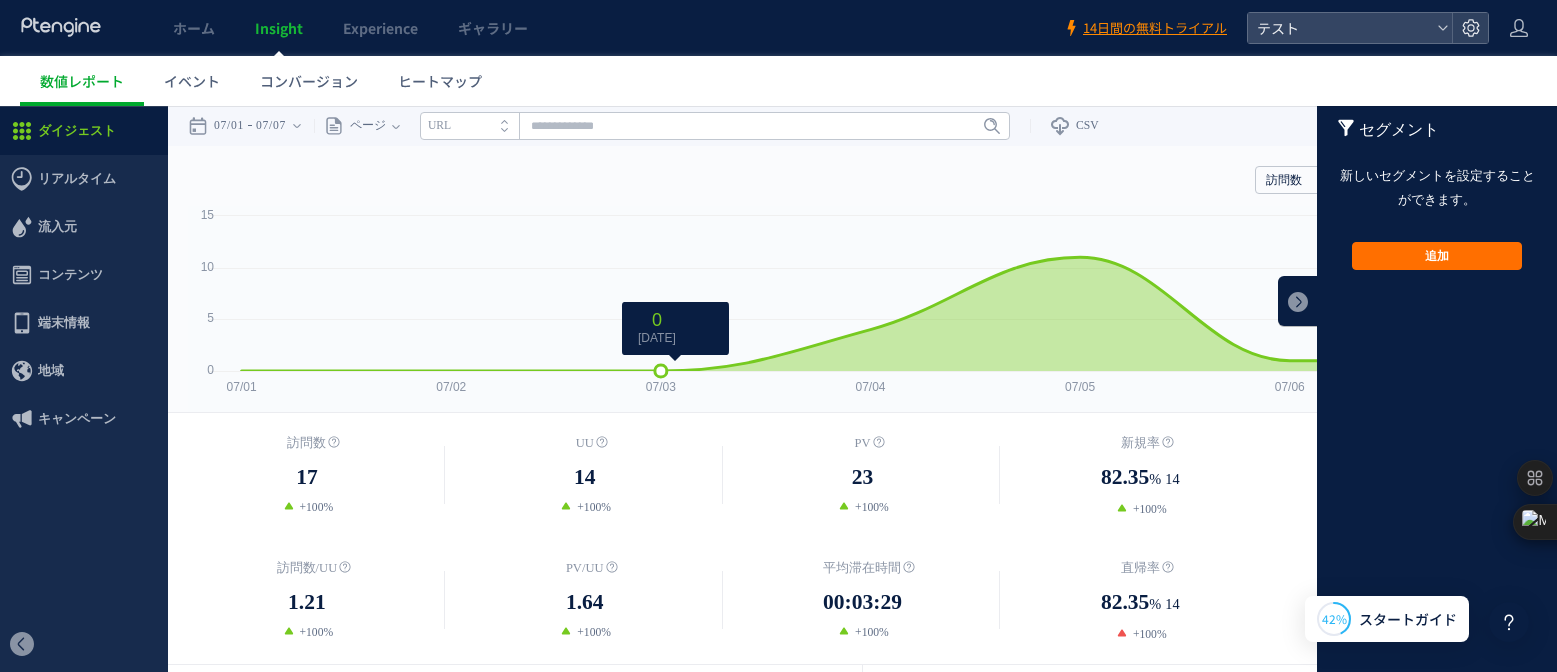 click on "0   [DATE]" at bounding box center (657, 327) 